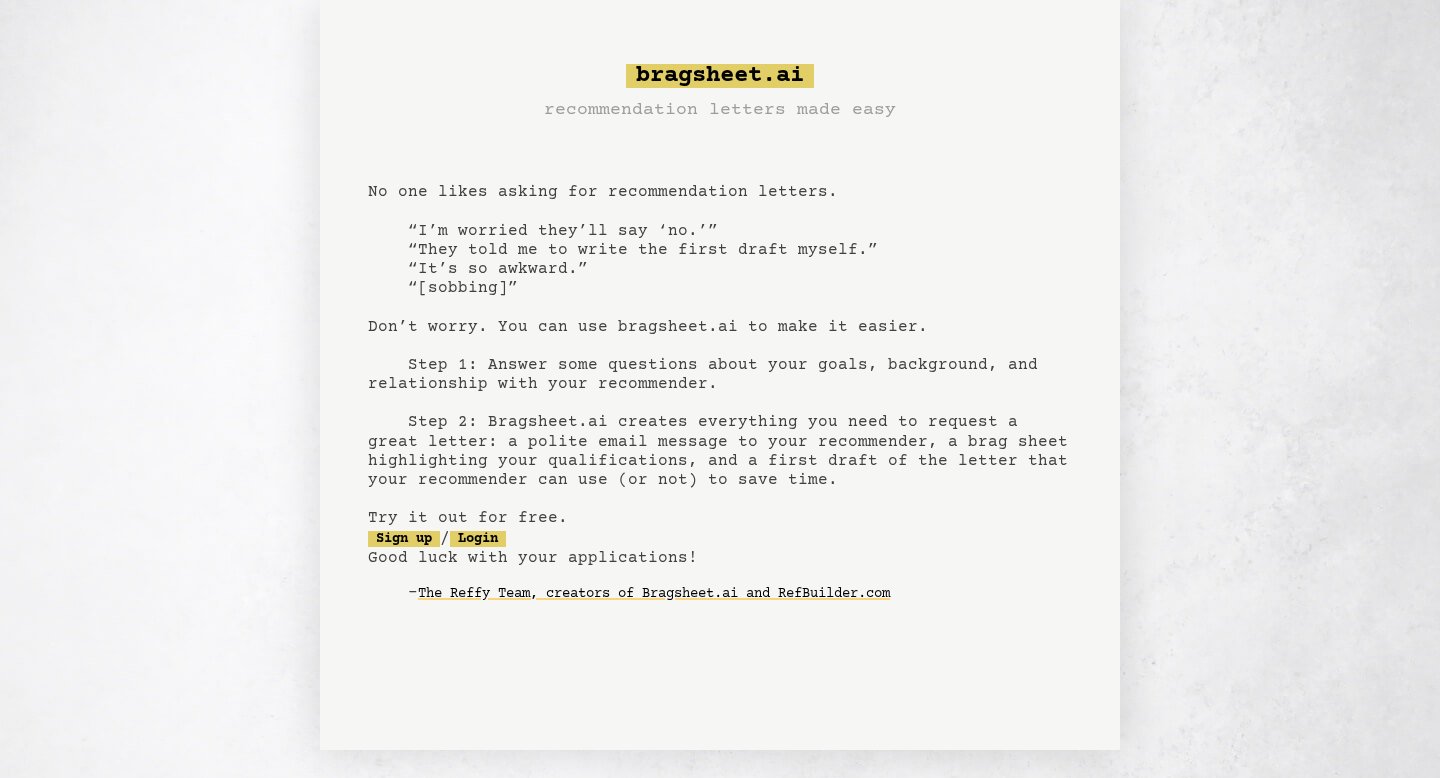 scroll, scrollTop: 0, scrollLeft: 0, axis: both 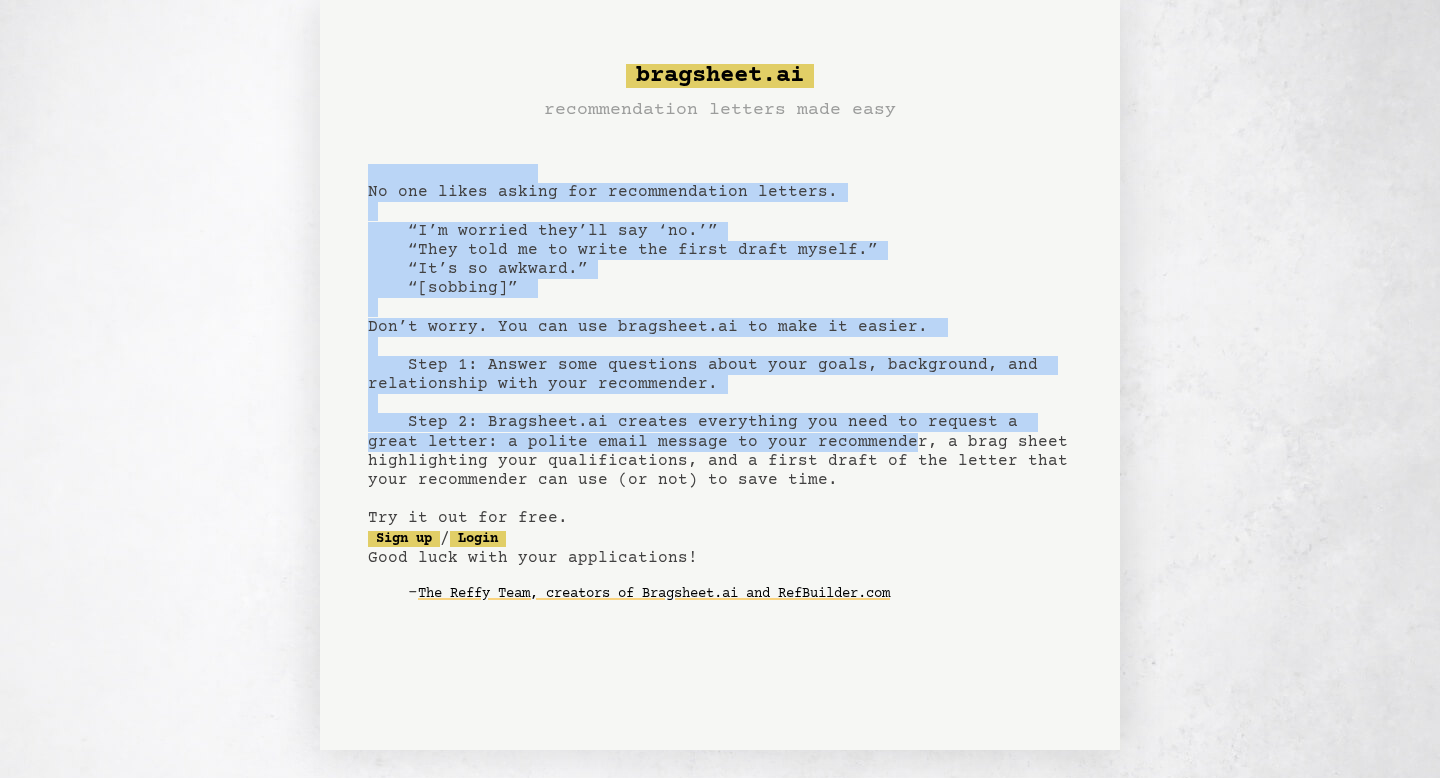 drag, startPoint x: 364, startPoint y: 162, endPoint x: 841, endPoint y: 444, distance: 554.12366 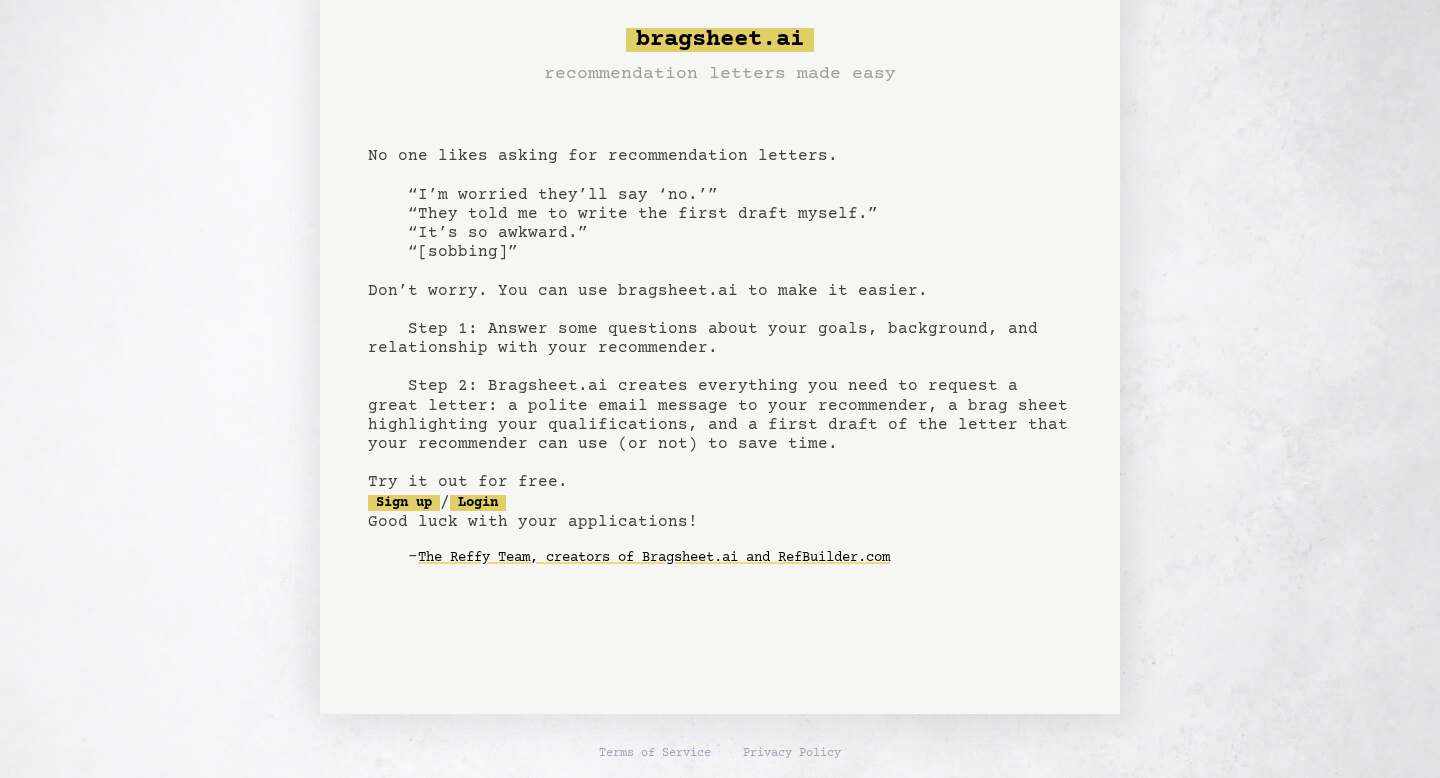 scroll, scrollTop: 0, scrollLeft: 0, axis: both 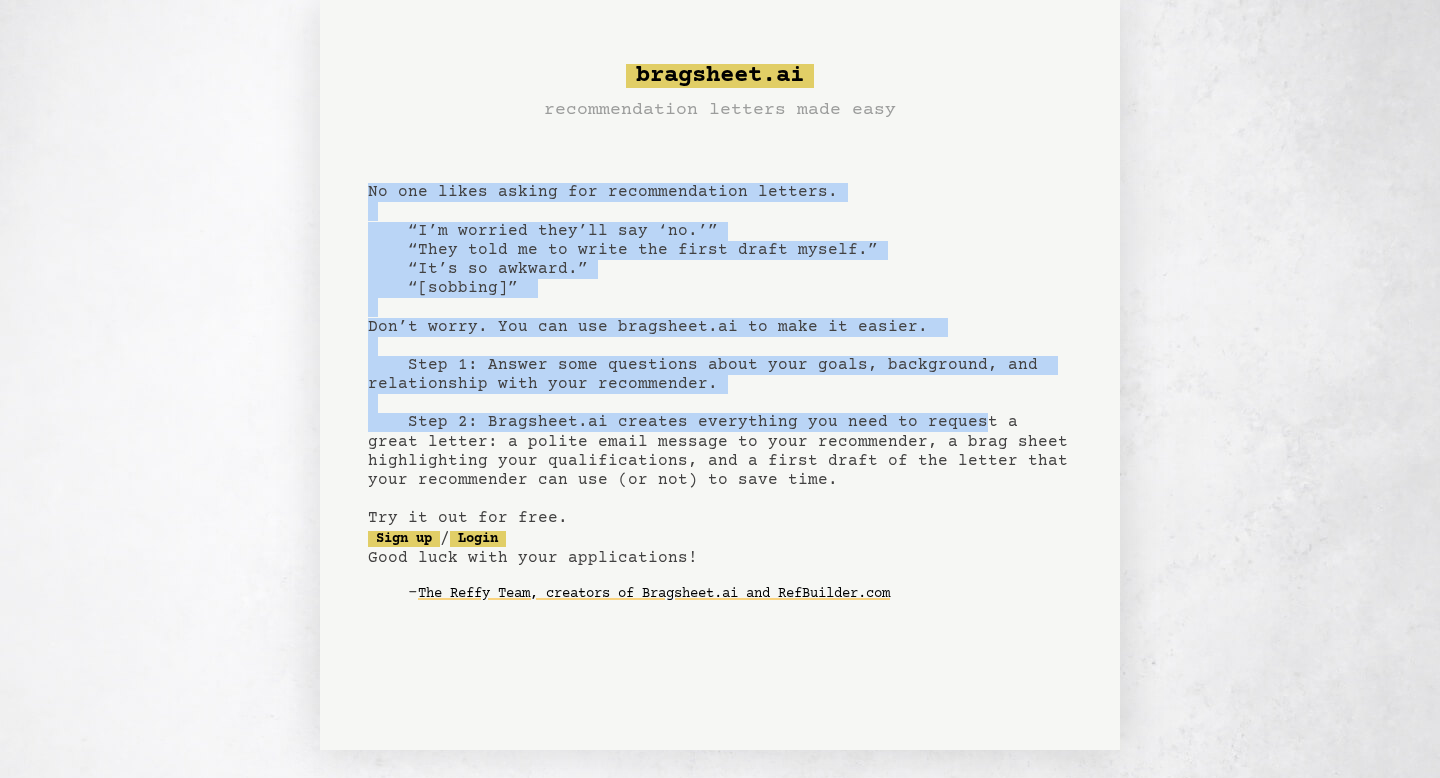 drag, startPoint x: 366, startPoint y: 191, endPoint x: 964, endPoint y: 414, distance: 638.22644 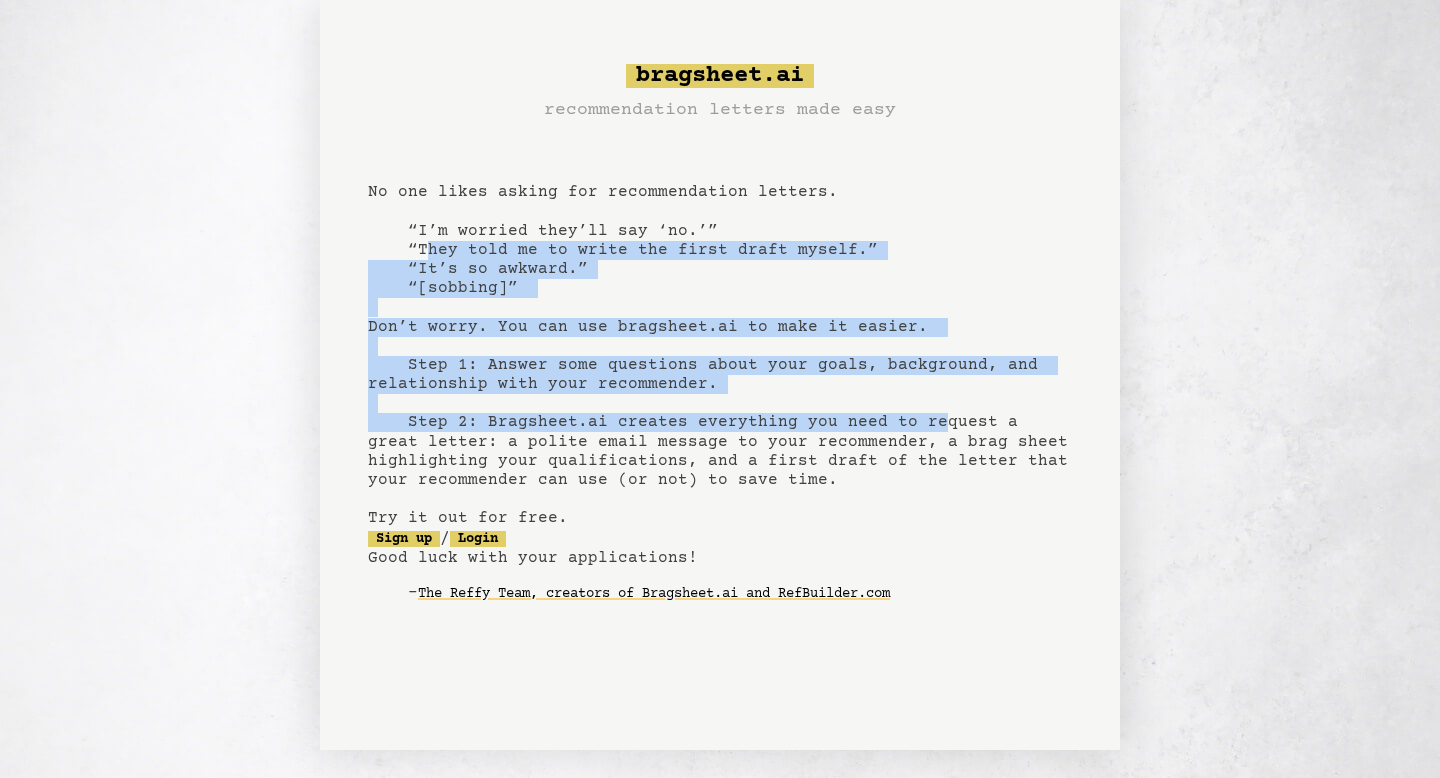 drag, startPoint x: 421, startPoint y: 252, endPoint x: 921, endPoint y: 421, distance: 527.78876 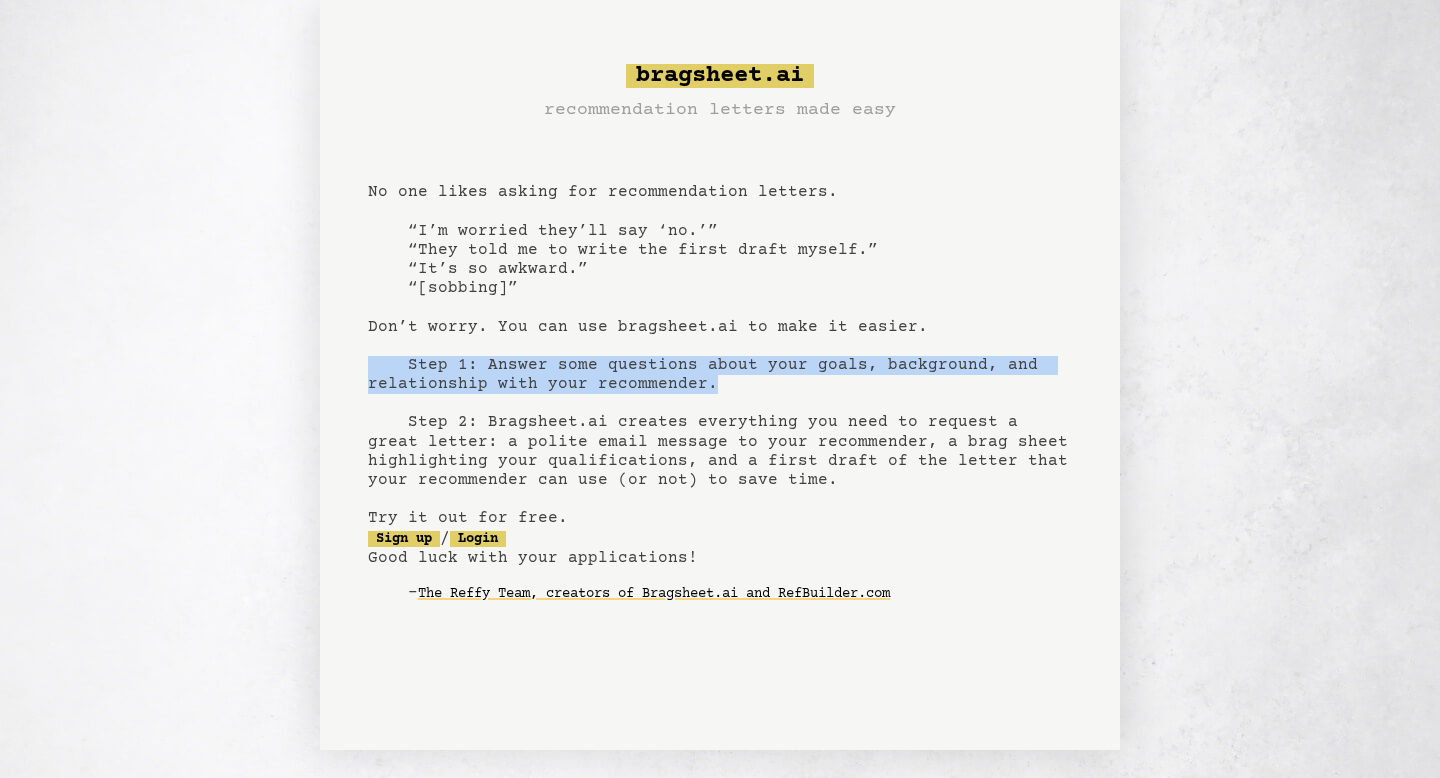 drag, startPoint x: 377, startPoint y: 364, endPoint x: 791, endPoint y: 385, distance: 414.53226 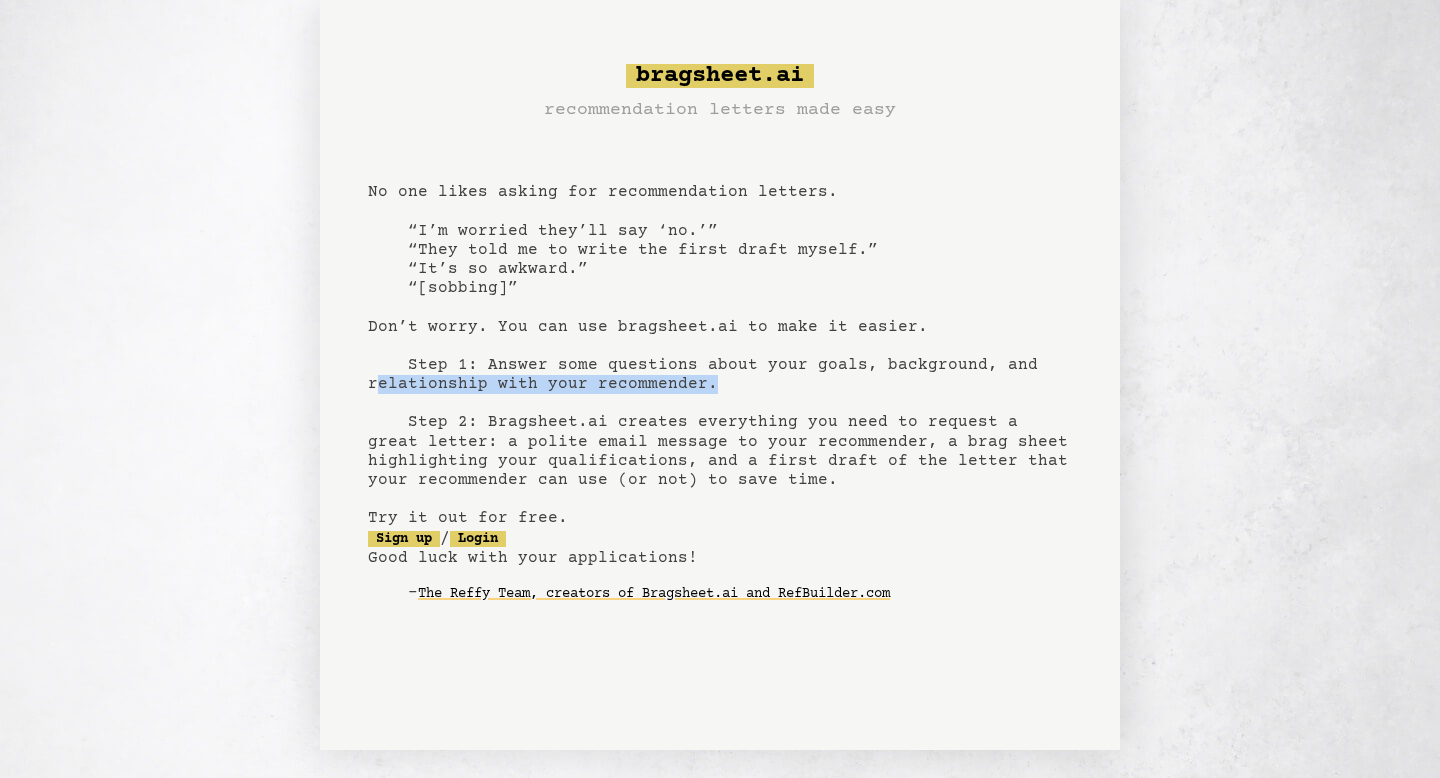 drag, startPoint x: 379, startPoint y: 383, endPoint x: 744, endPoint y: 390, distance: 365.0671 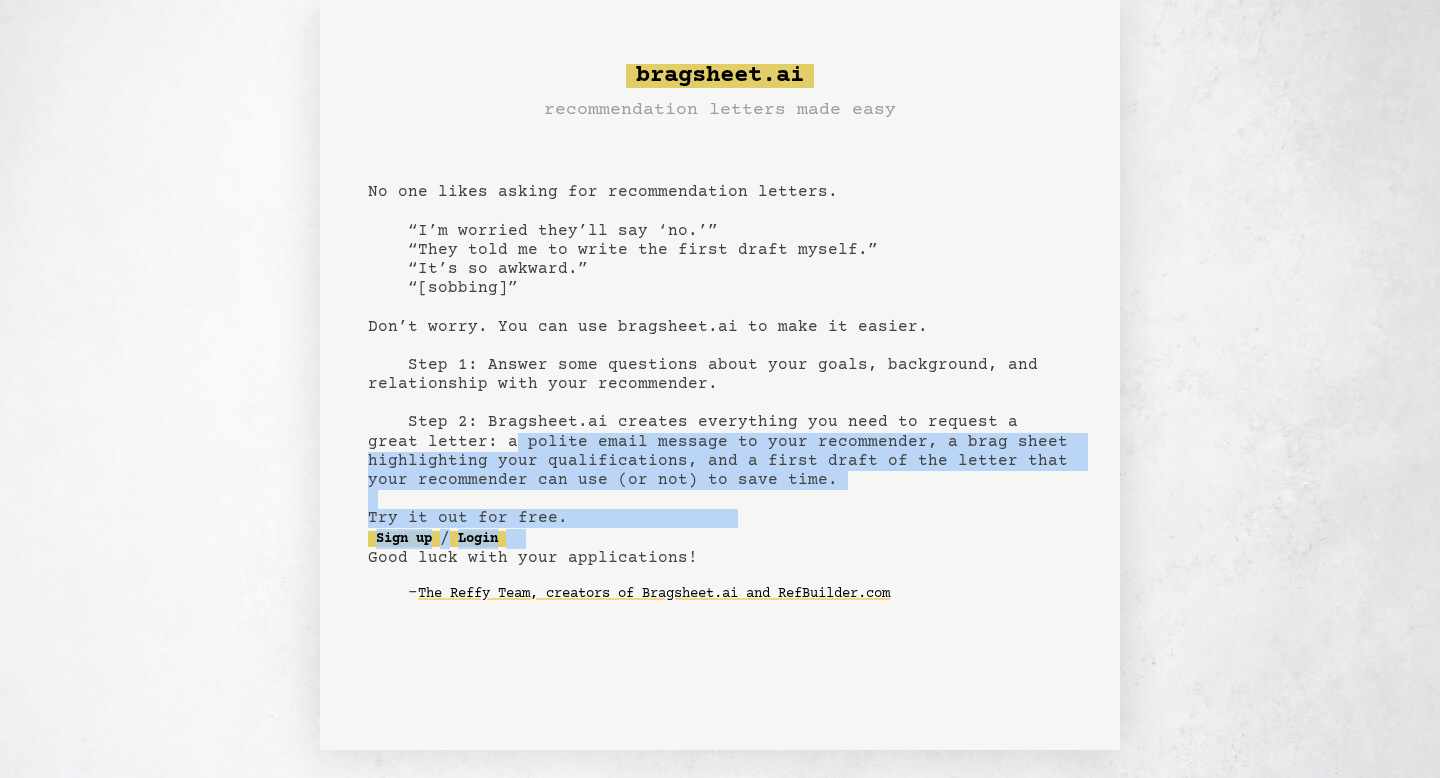 drag, startPoint x: 455, startPoint y: 450, endPoint x: 798, endPoint y: 555, distance: 358.71158 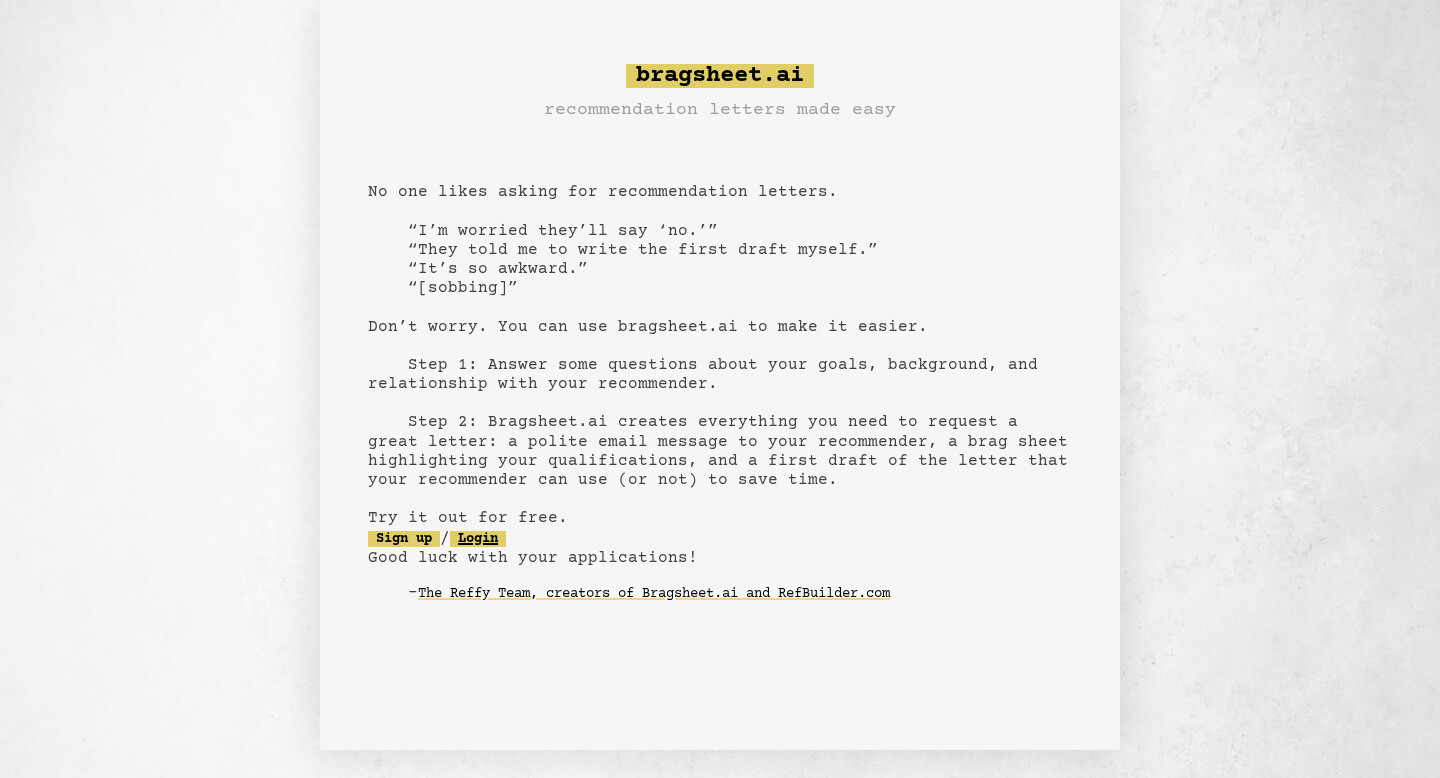 click on "Login" 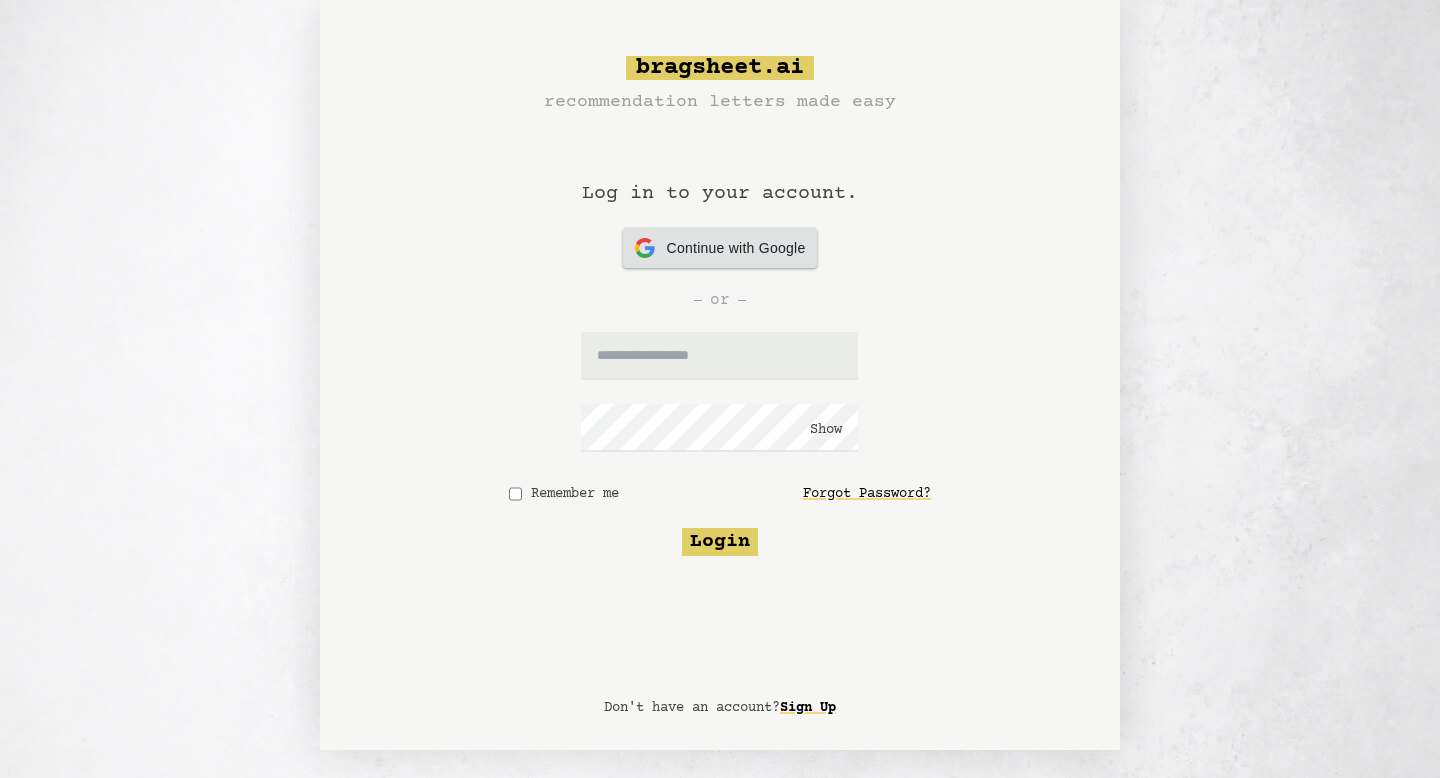 click on "Continue with Google   Continue with Google" at bounding box center [720, 248] 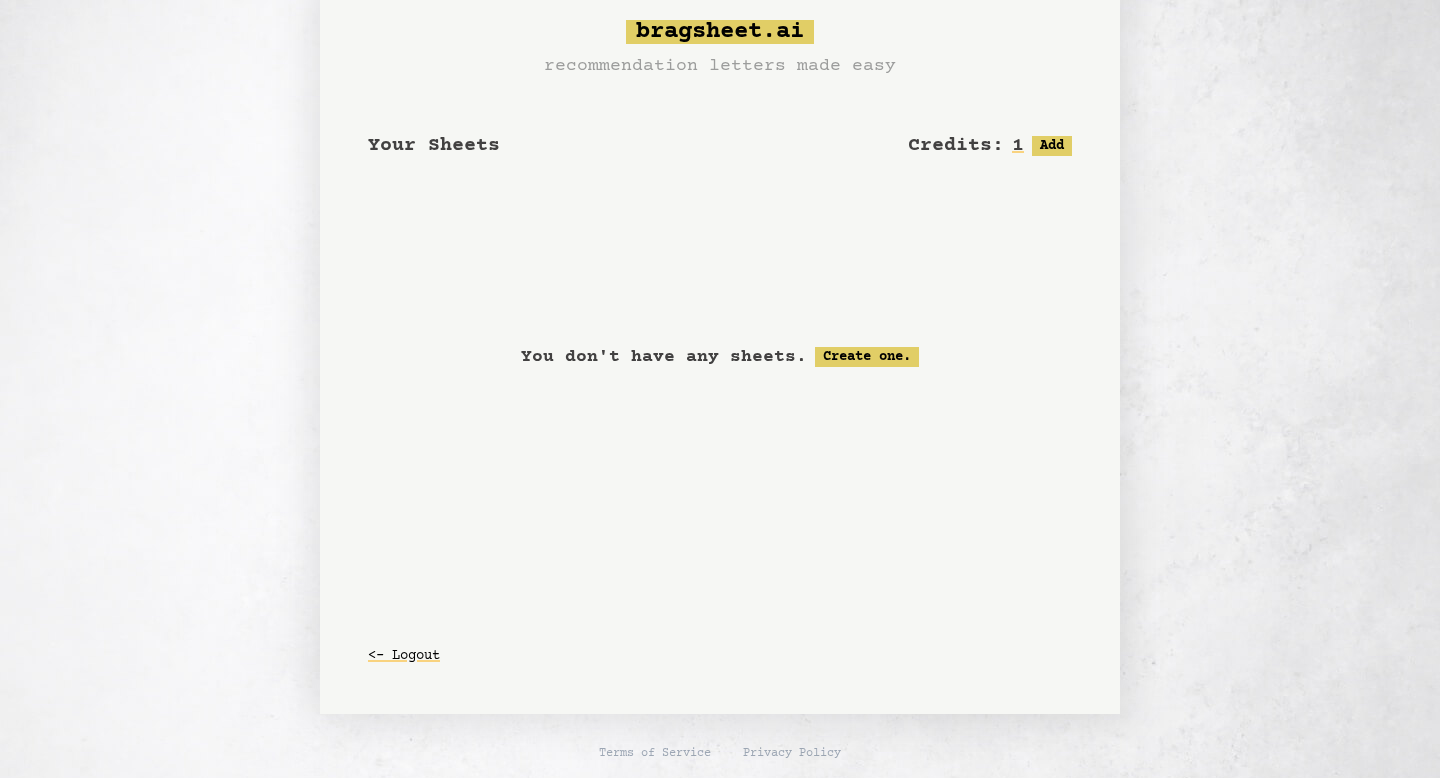 scroll, scrollTop: 0, scrollLeft: 0, axis: both 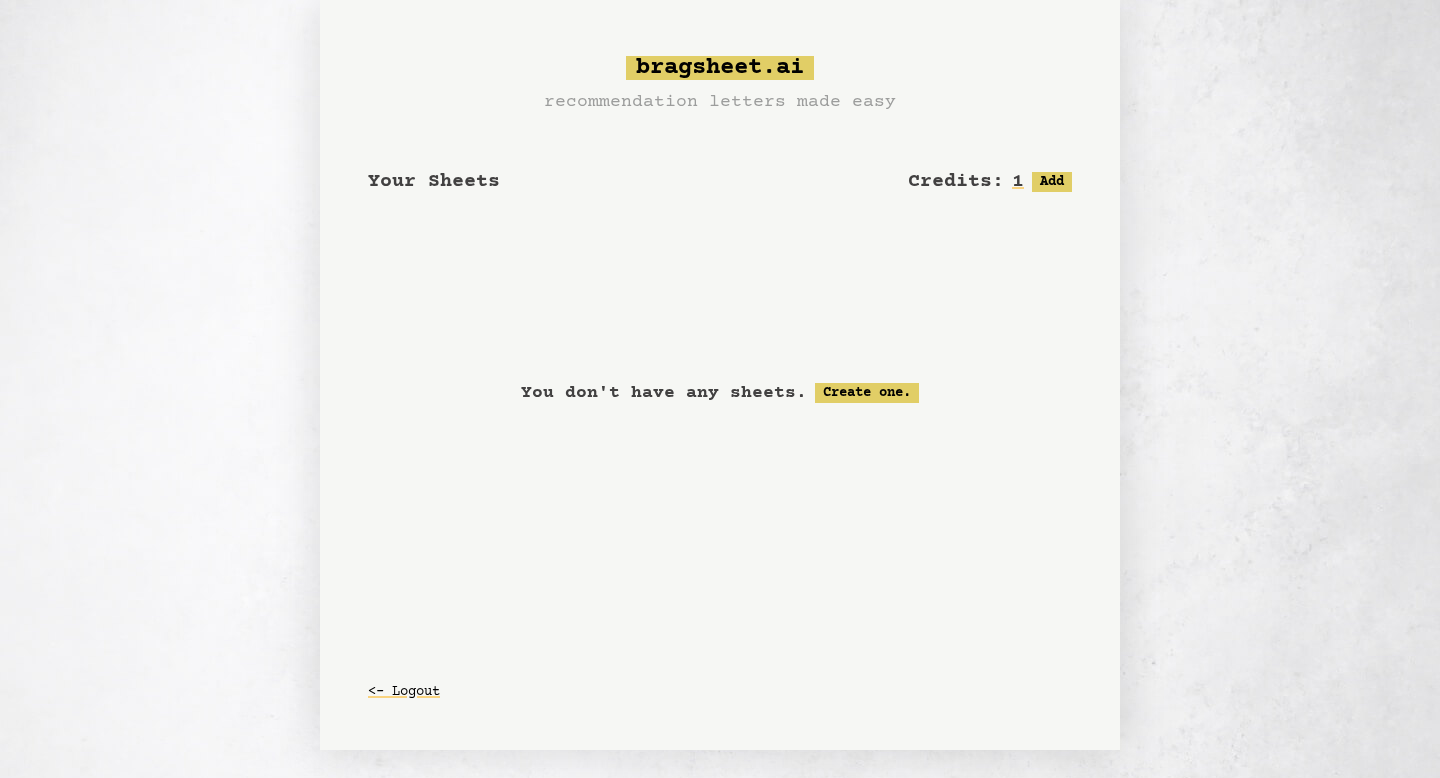 click on "recommendation letters made easy" at bounding box center (720, 102) 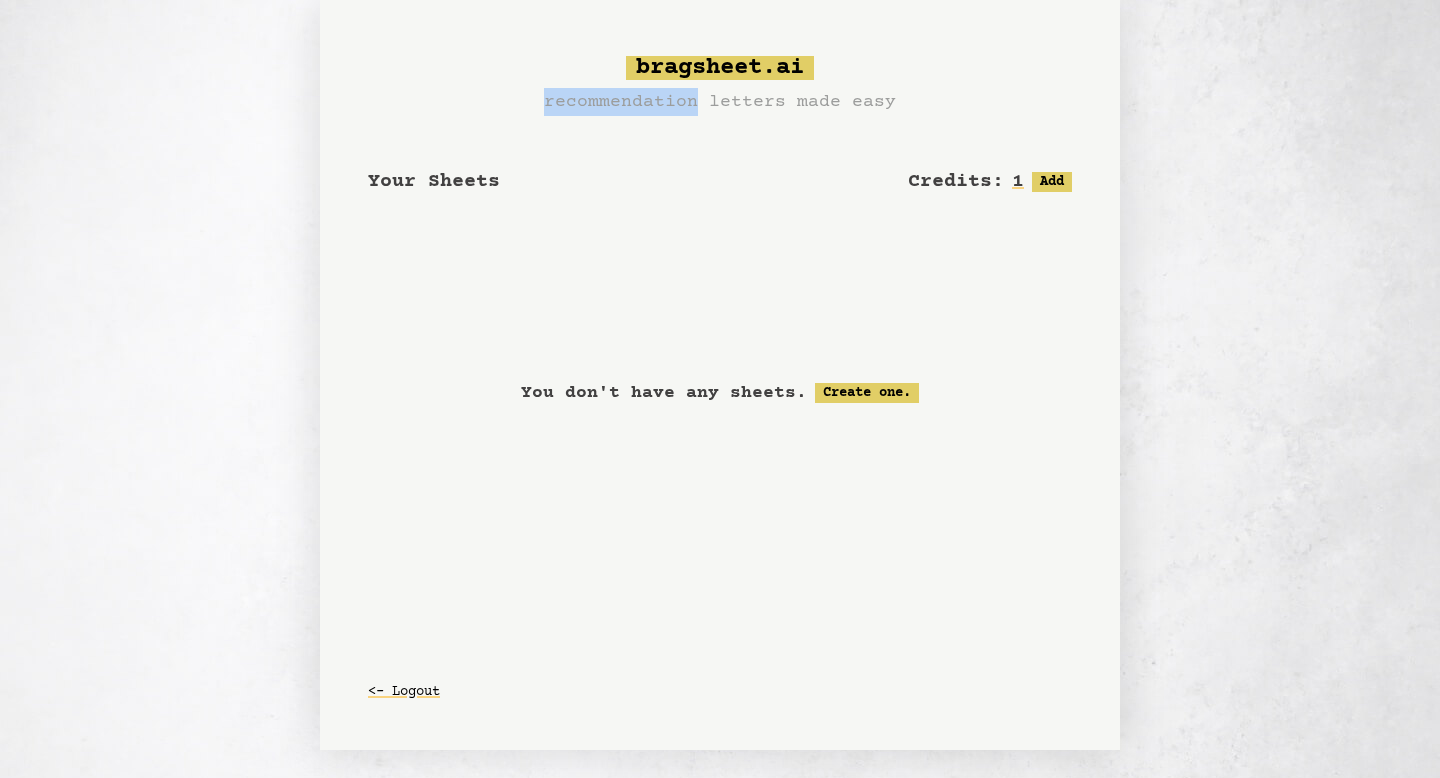 click on "recommendation letters made easy" at bounding box center [720, 102] 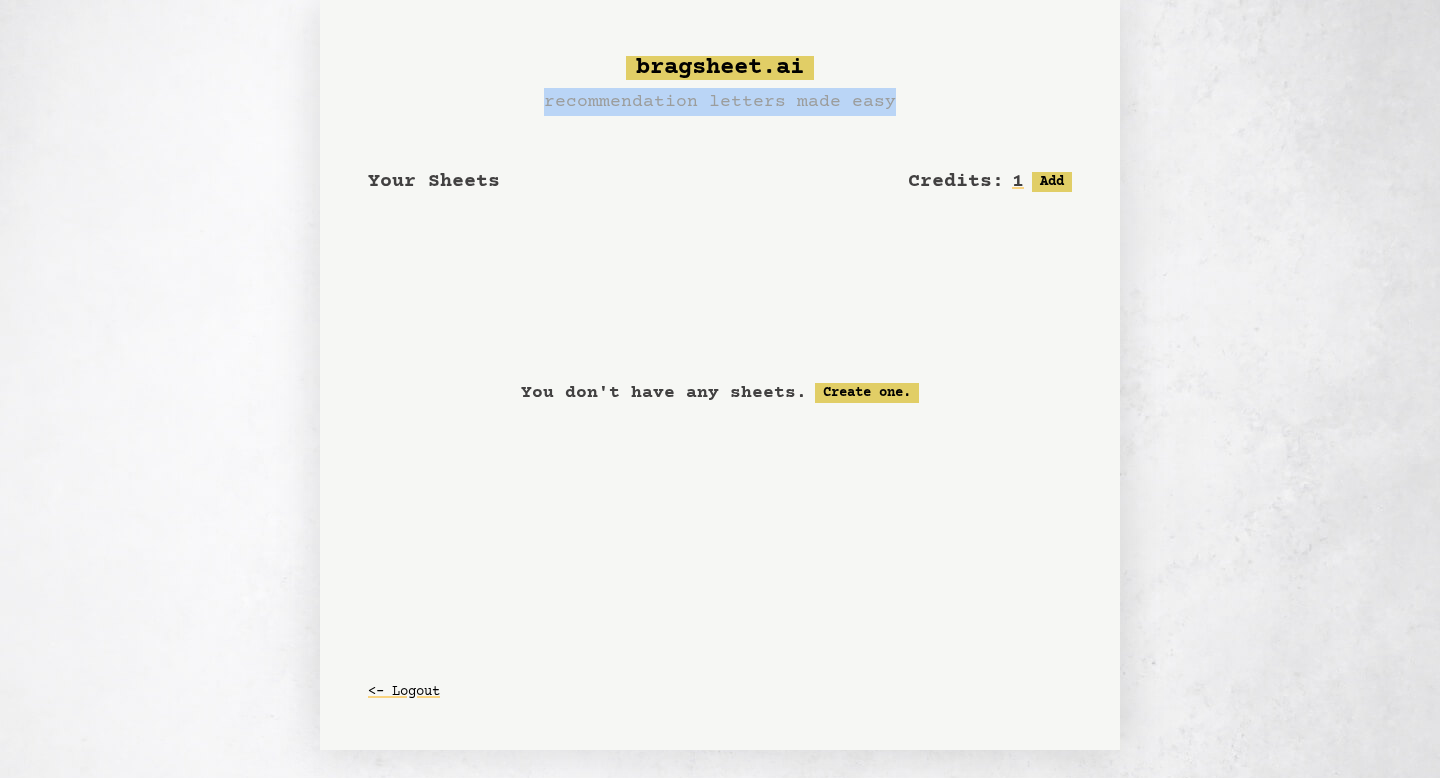 click on "recommendation letters made easy" at bounding box center [720, 102] 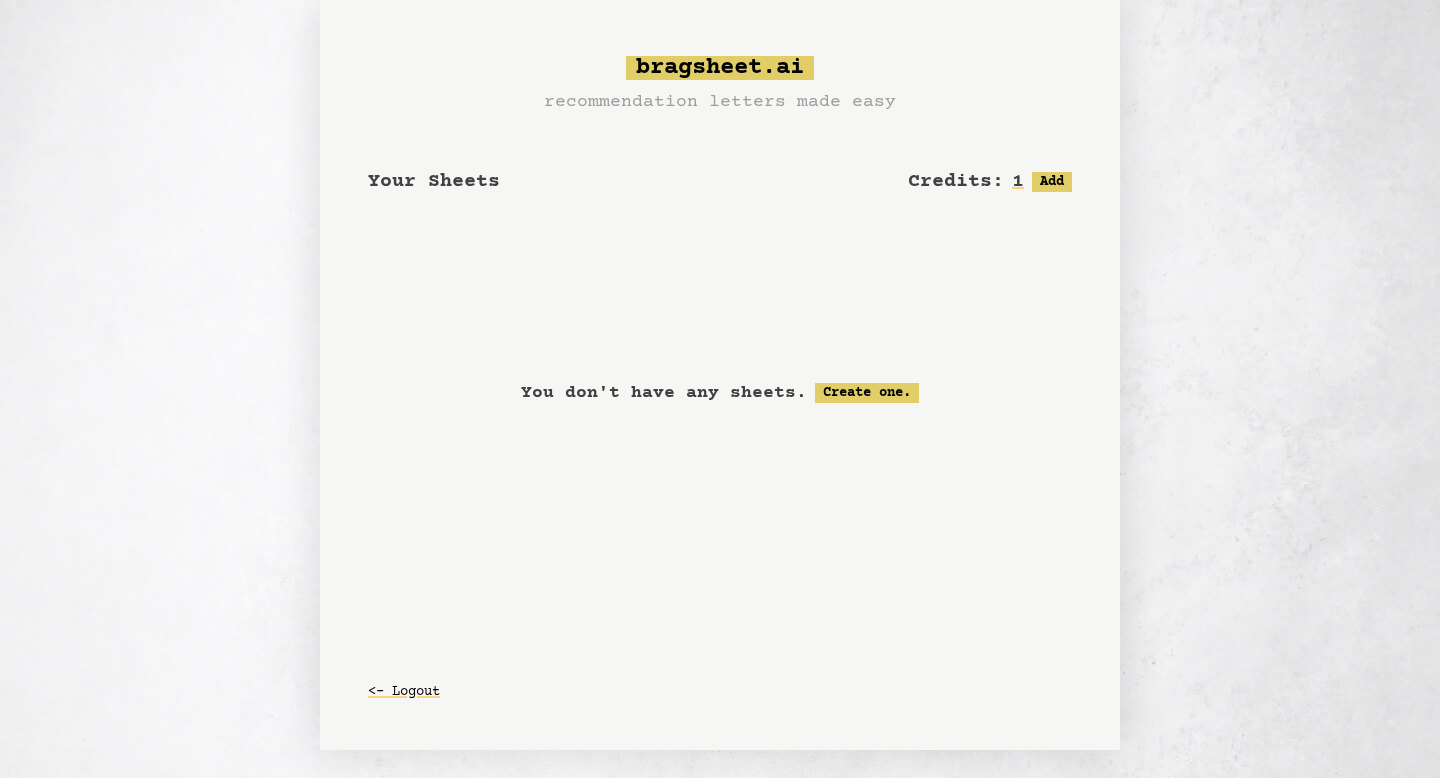click on "bragsheet.ai   recommendation letters made easy   Your Sheets   Credits:     1   Free: 1, Paid: 0   Add     <- Logout   You don't have any sheets.   Create one." at bounding box center (720, 375) 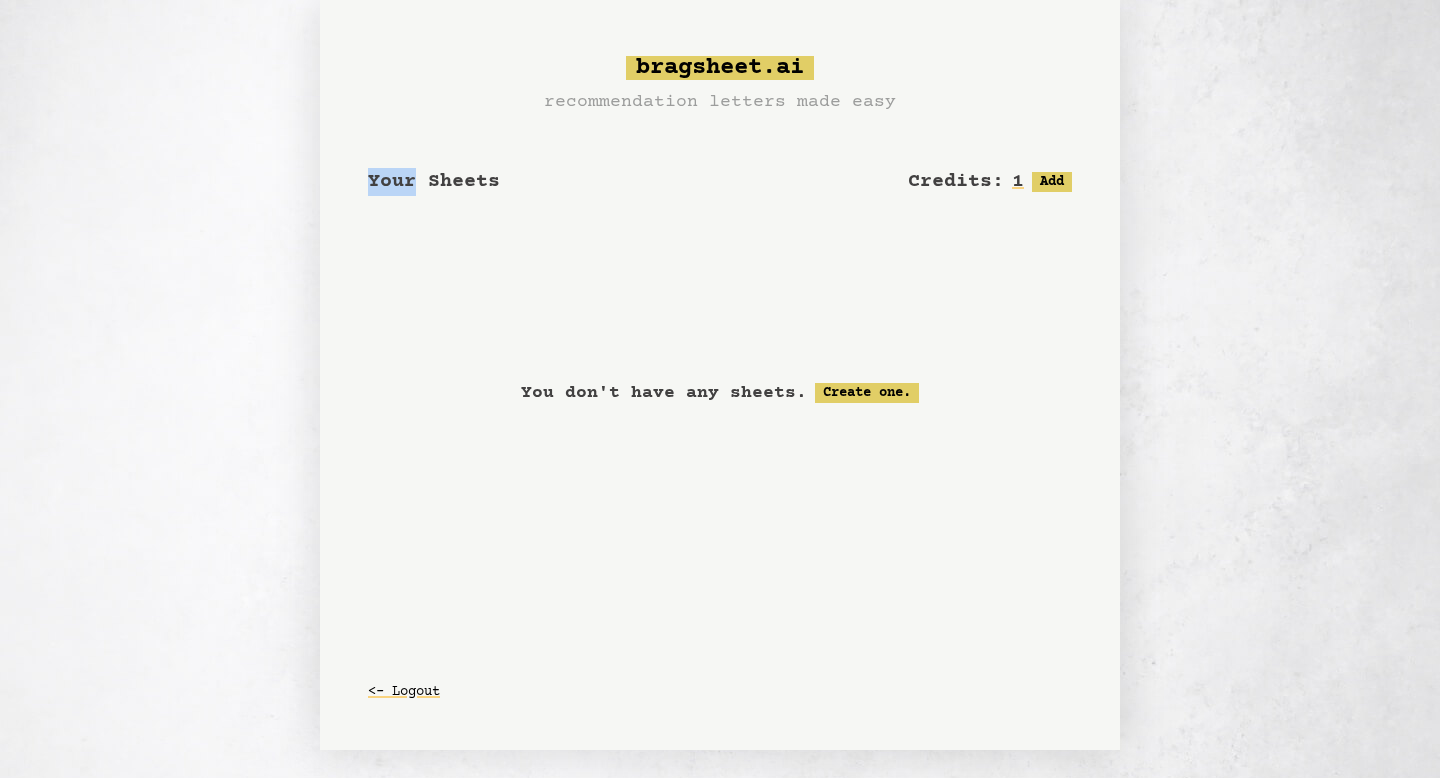 click on "Your Sheets" at bounding box center (434, 181) 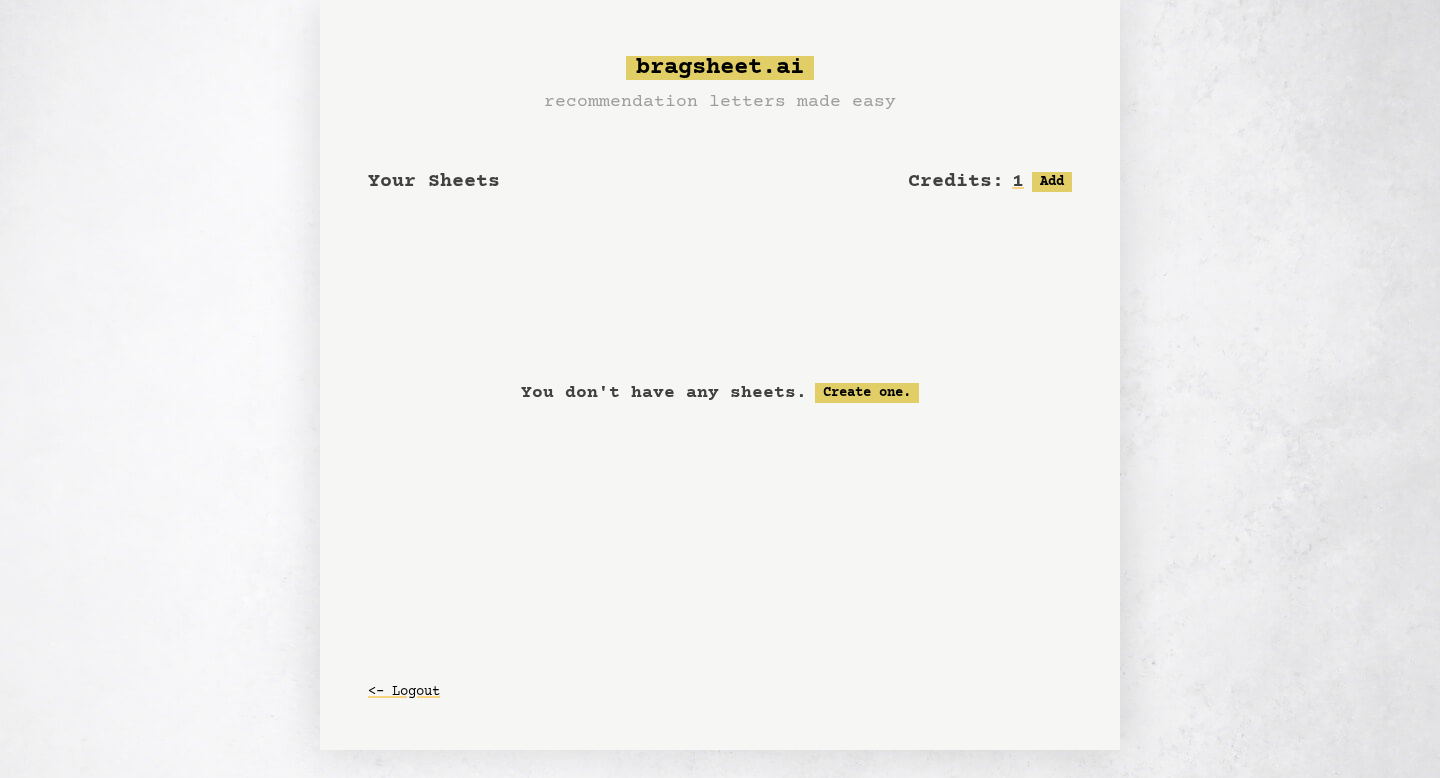 click on "Your Sheets" at bounding box center (434, 181) 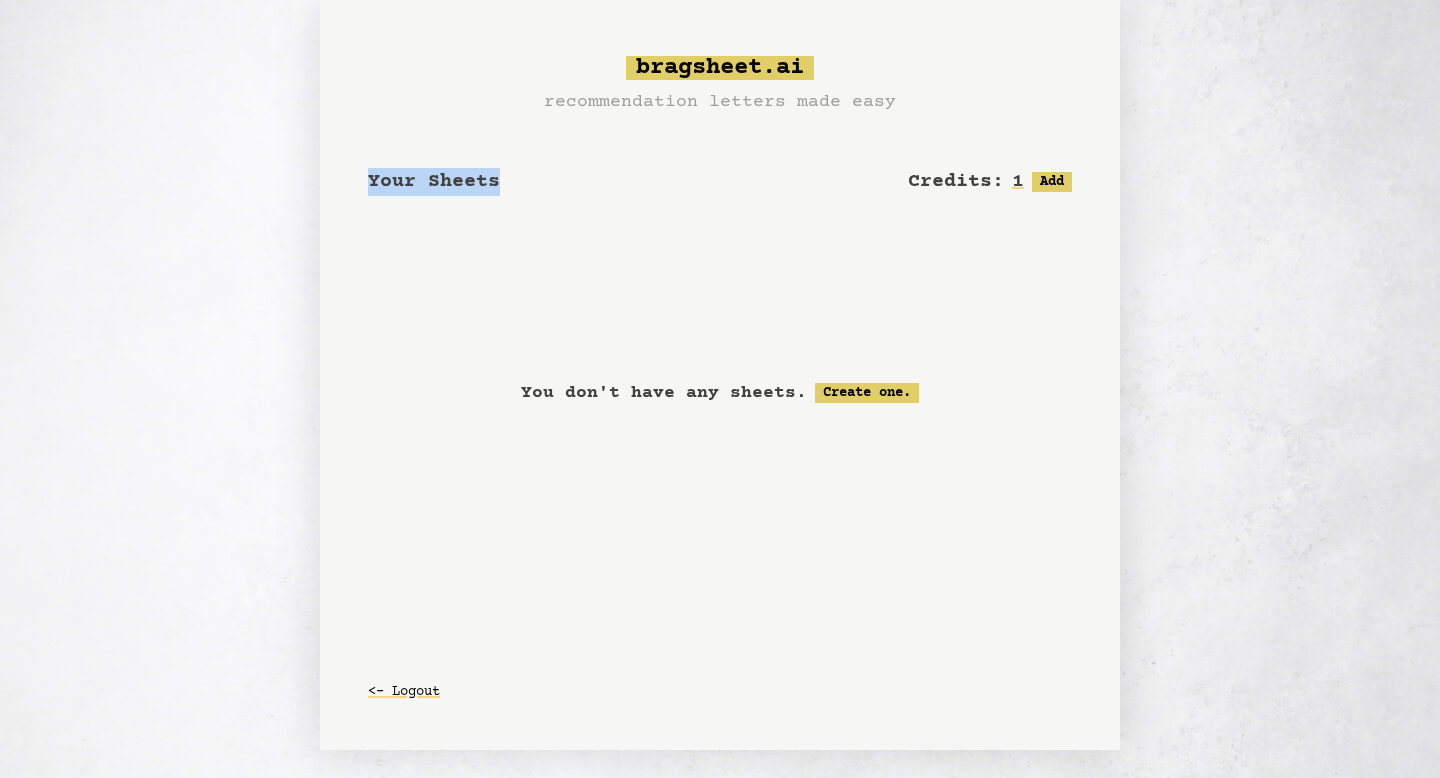 drag, startPoint x: 544, startPoint y: 178, endPoint x: 342, endPoint y: 177, distance: 202.00247 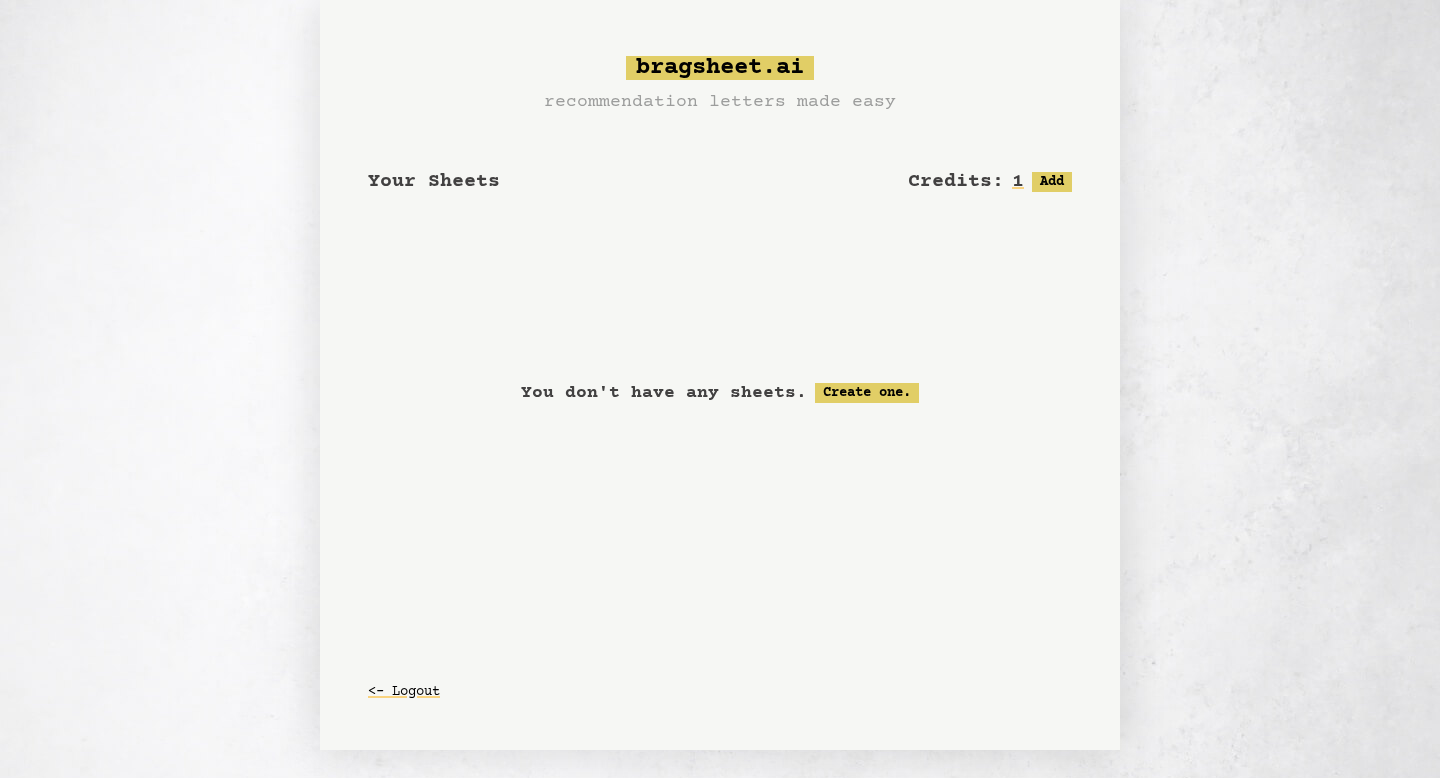 click on "You don't have any sheets.   Create one." at bounding box center [720, 393] 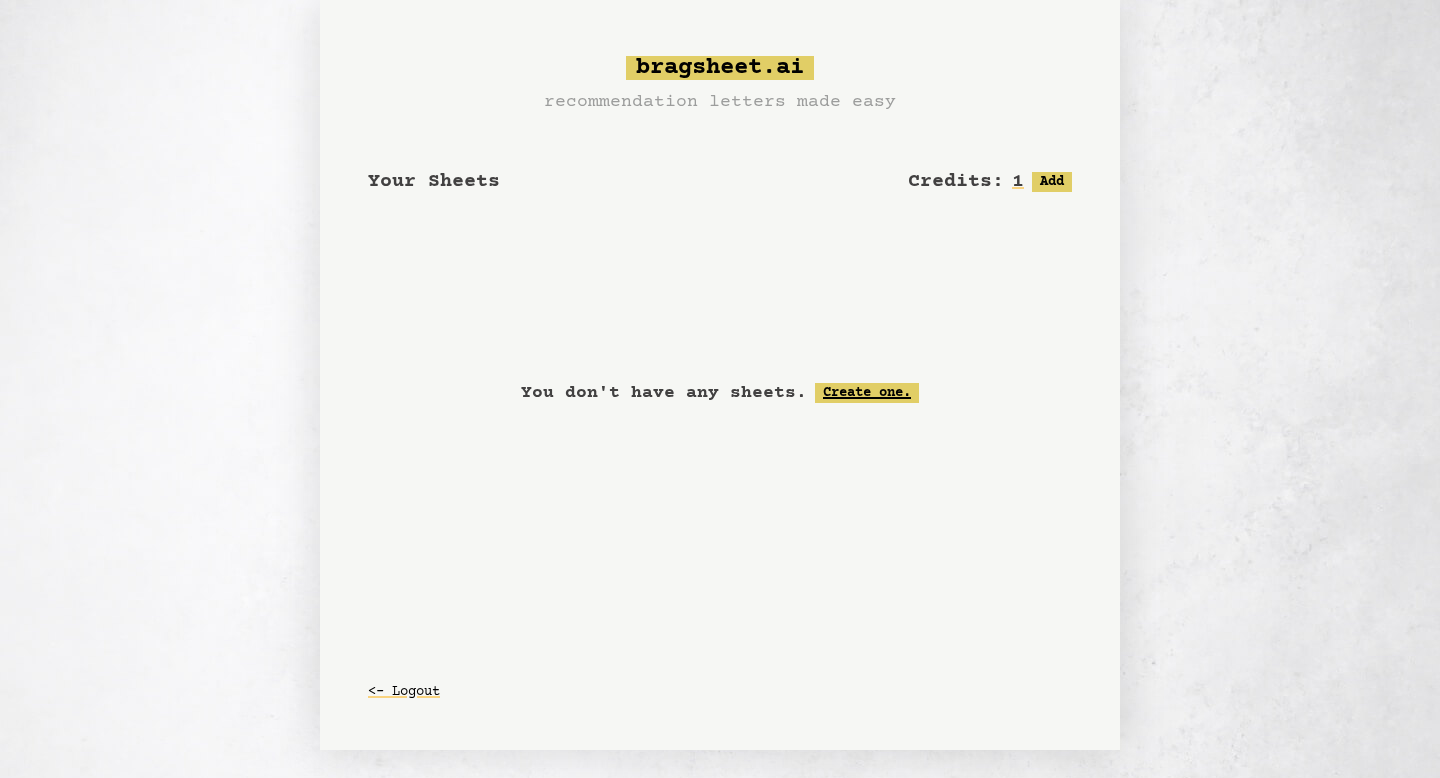 click on "Create one." at bounding box center (867, 393) 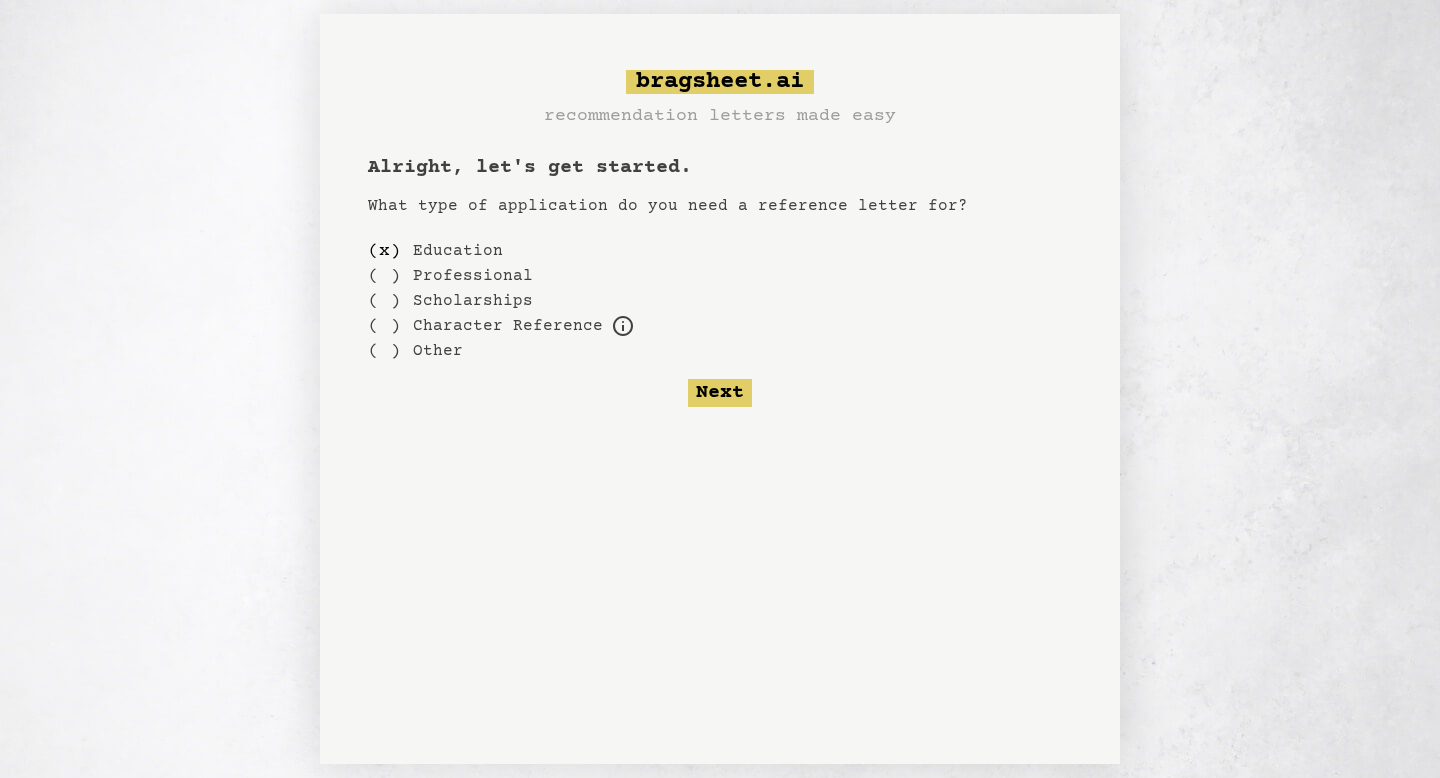 click on "Professional" at bounding box center (473, 276) 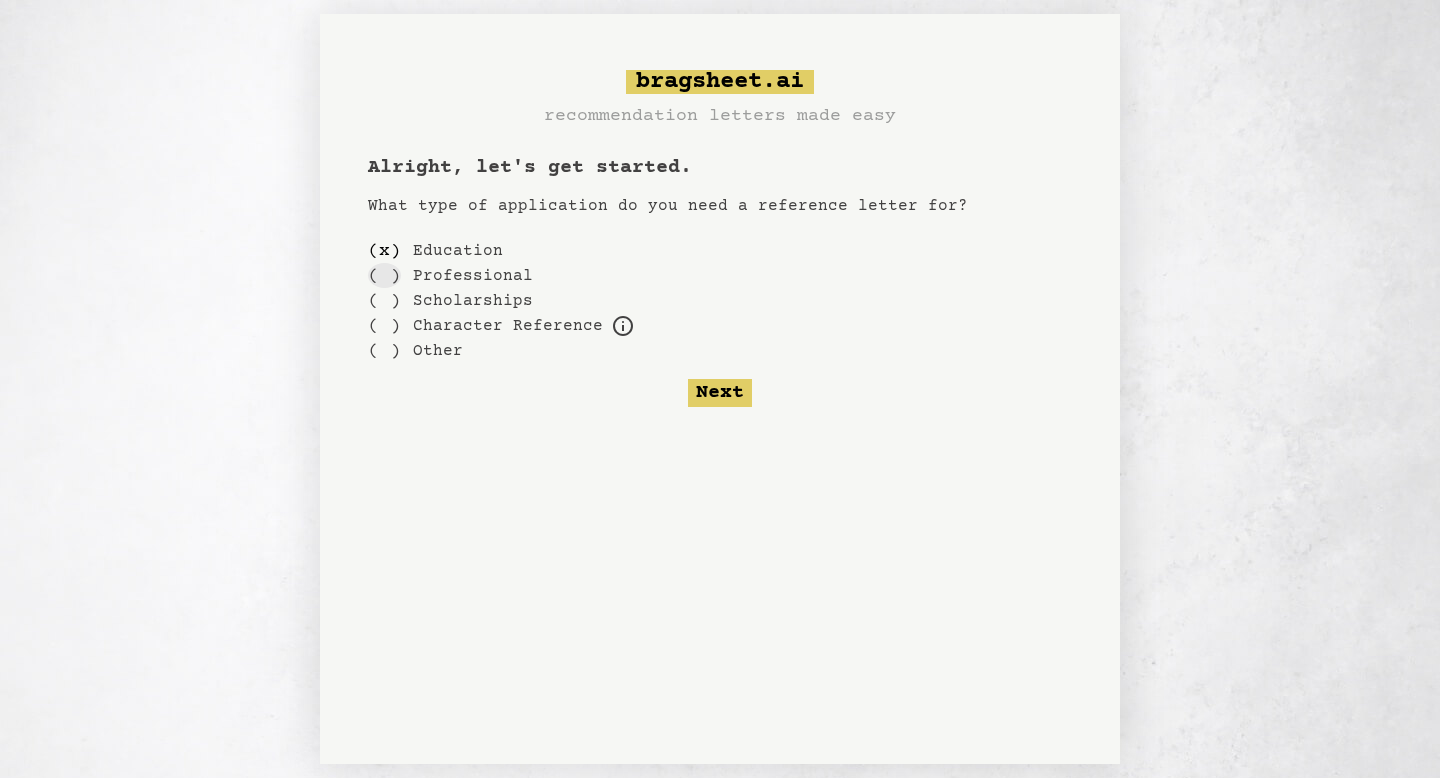 click on "(    )" at bounding box center [384, 275] 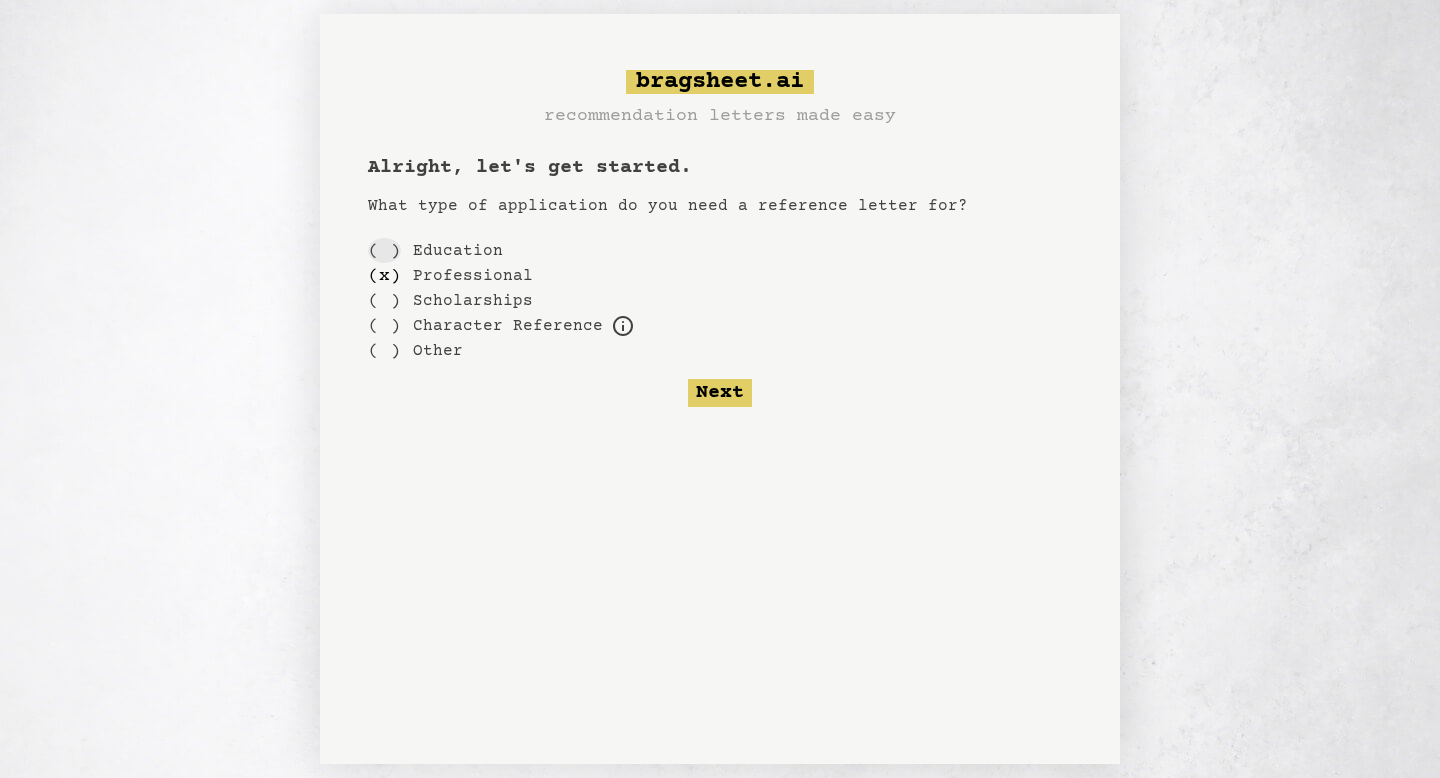 click on "(    )" at bounding box center [384, 250] 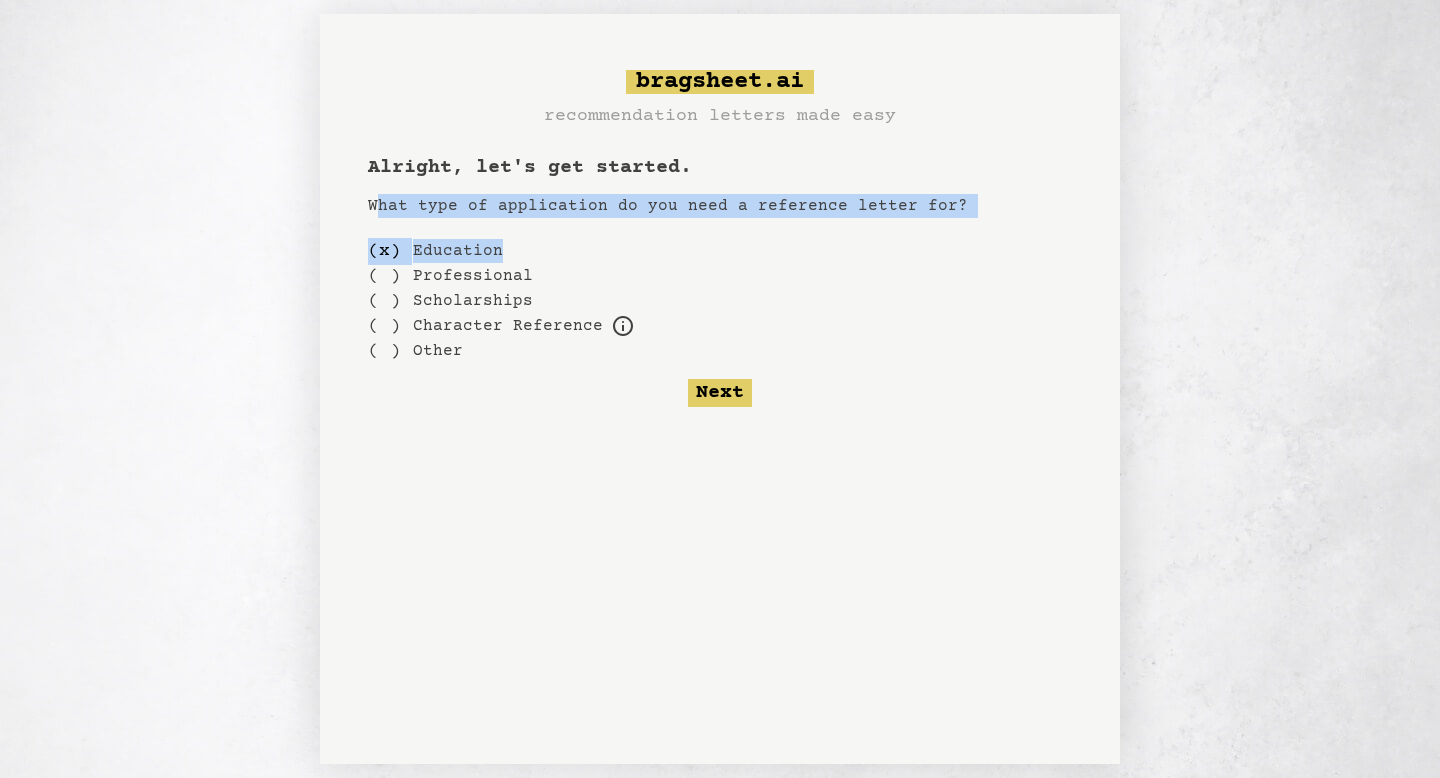 drag, startPoint x: 374, startPoint y: 204, endPoint x: 995, endPoint y: 239, distance: 621.98553 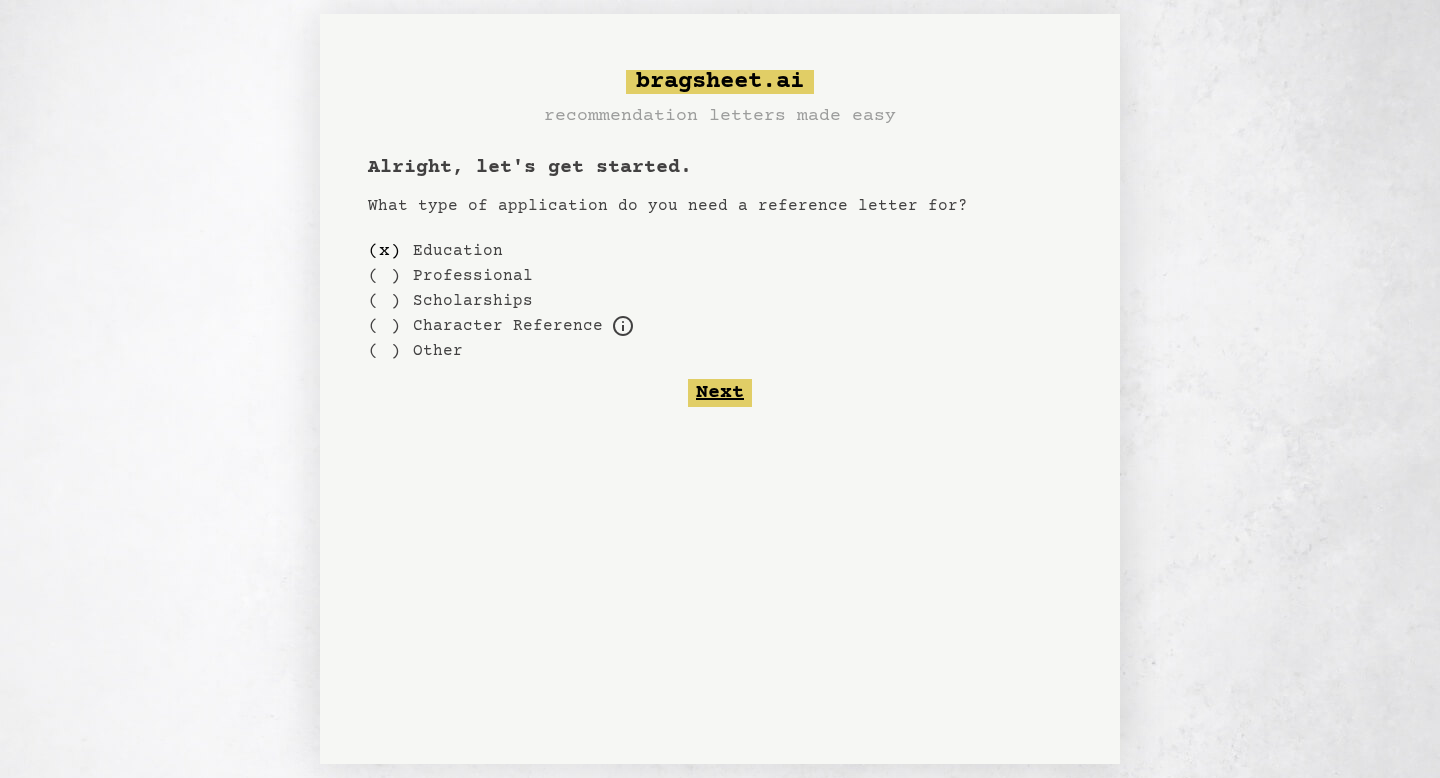 click on "Next" at bounding box center [720, 393] 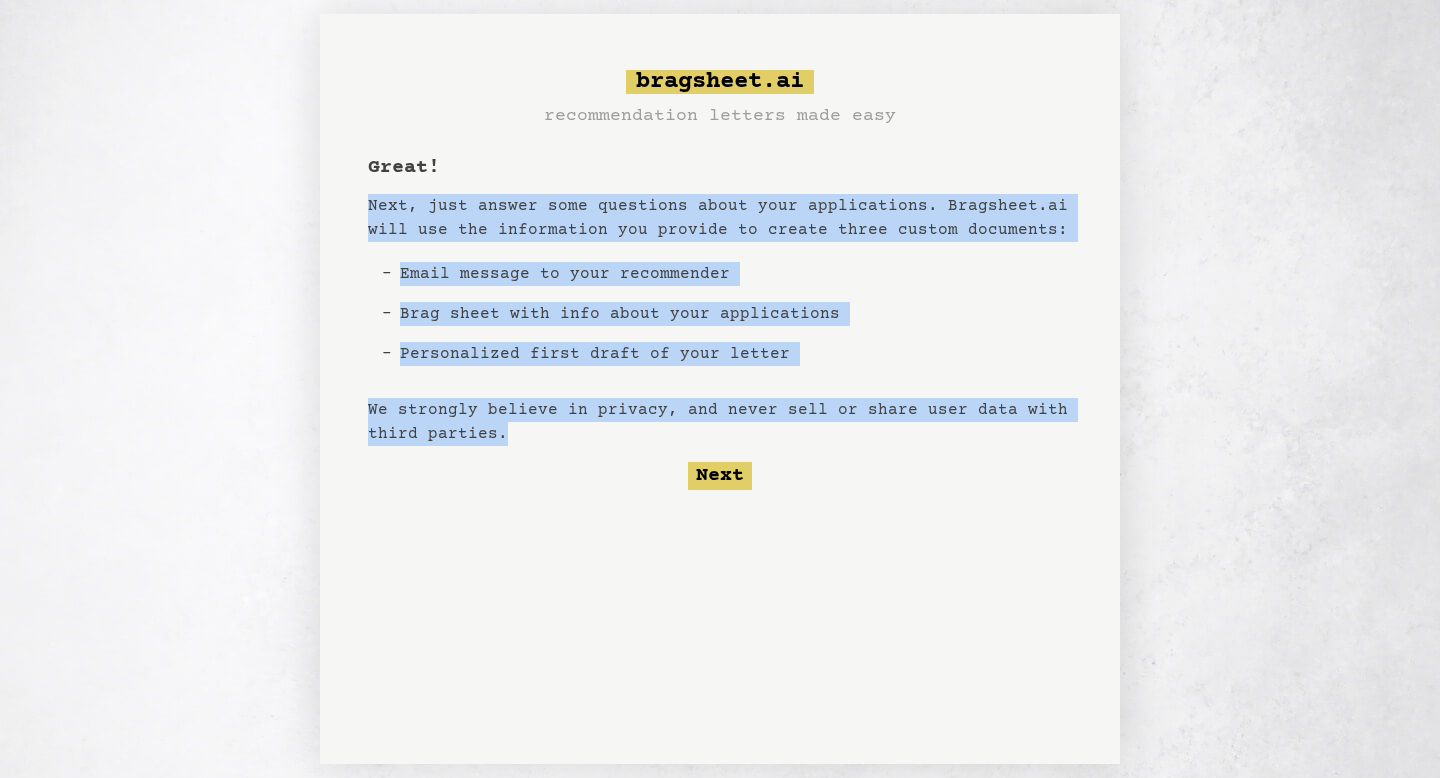 drag, startPoint x: 360, startPoint y: 200, endPoint x: 768, endPoint y: 426, distance: 466.41183 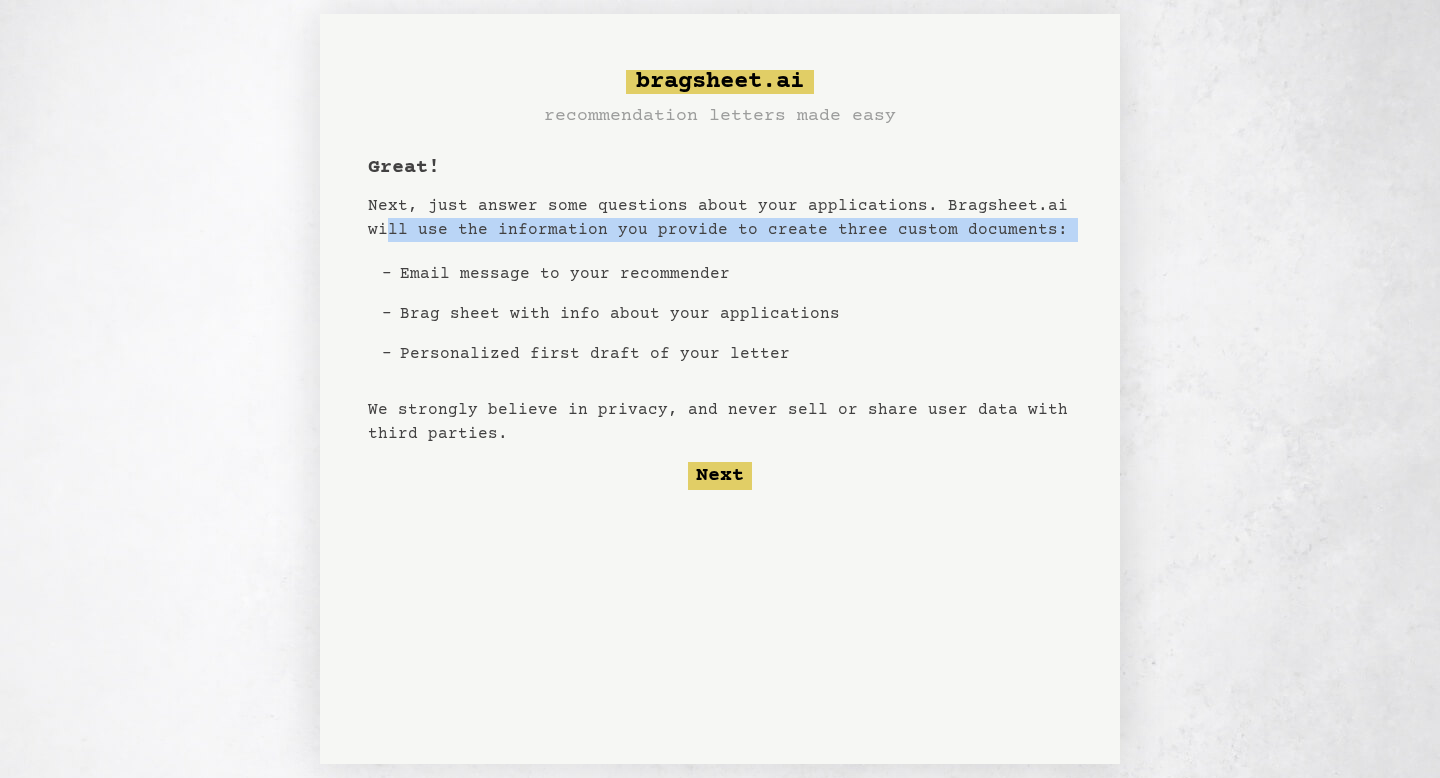 drag, startPoint x: 386, startPoint y: 232, endPoint x: 828, endPoint y: 252, distance: 442.45227 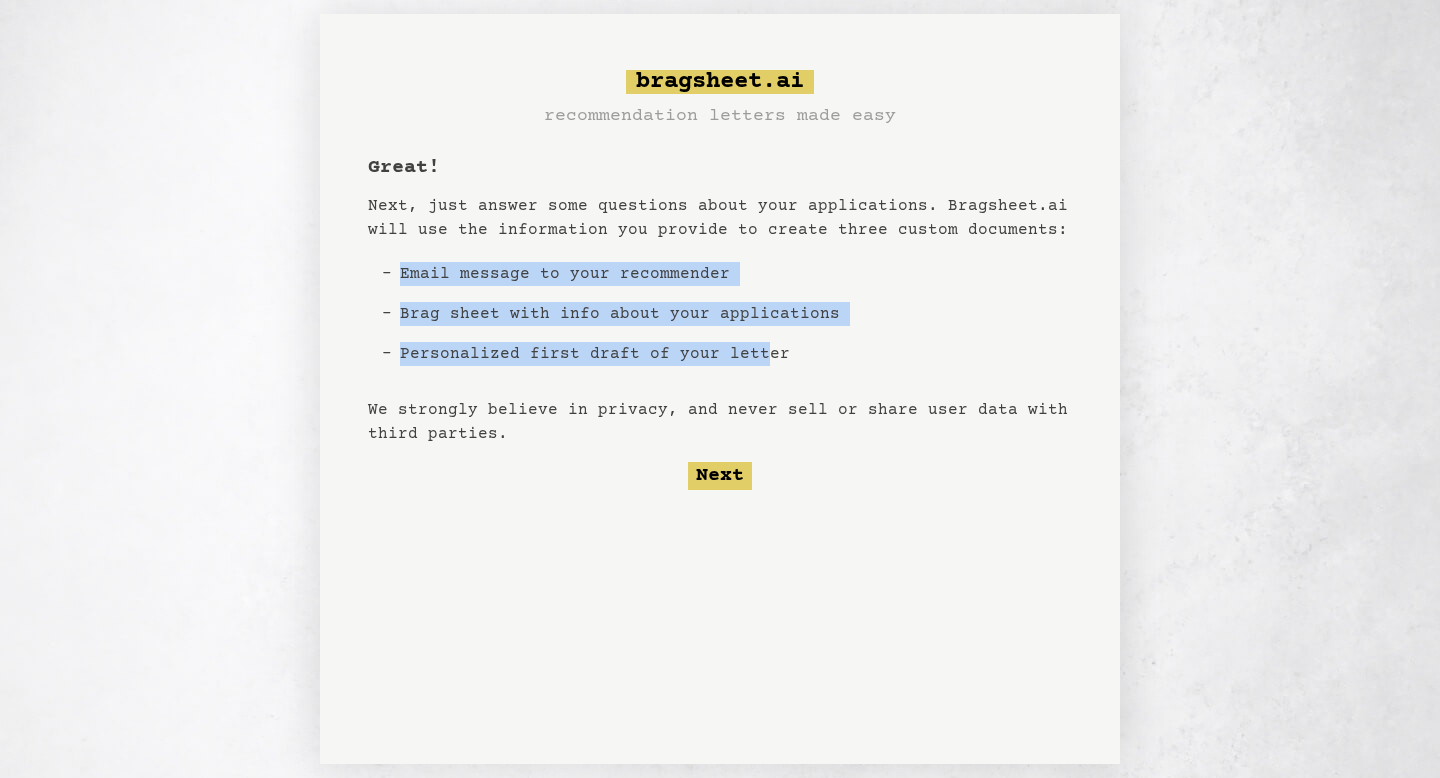 drag, startPoint x: 403, startPoint y: 273, endPoint x: 757, endPoint y: 362, distance: 365.01645 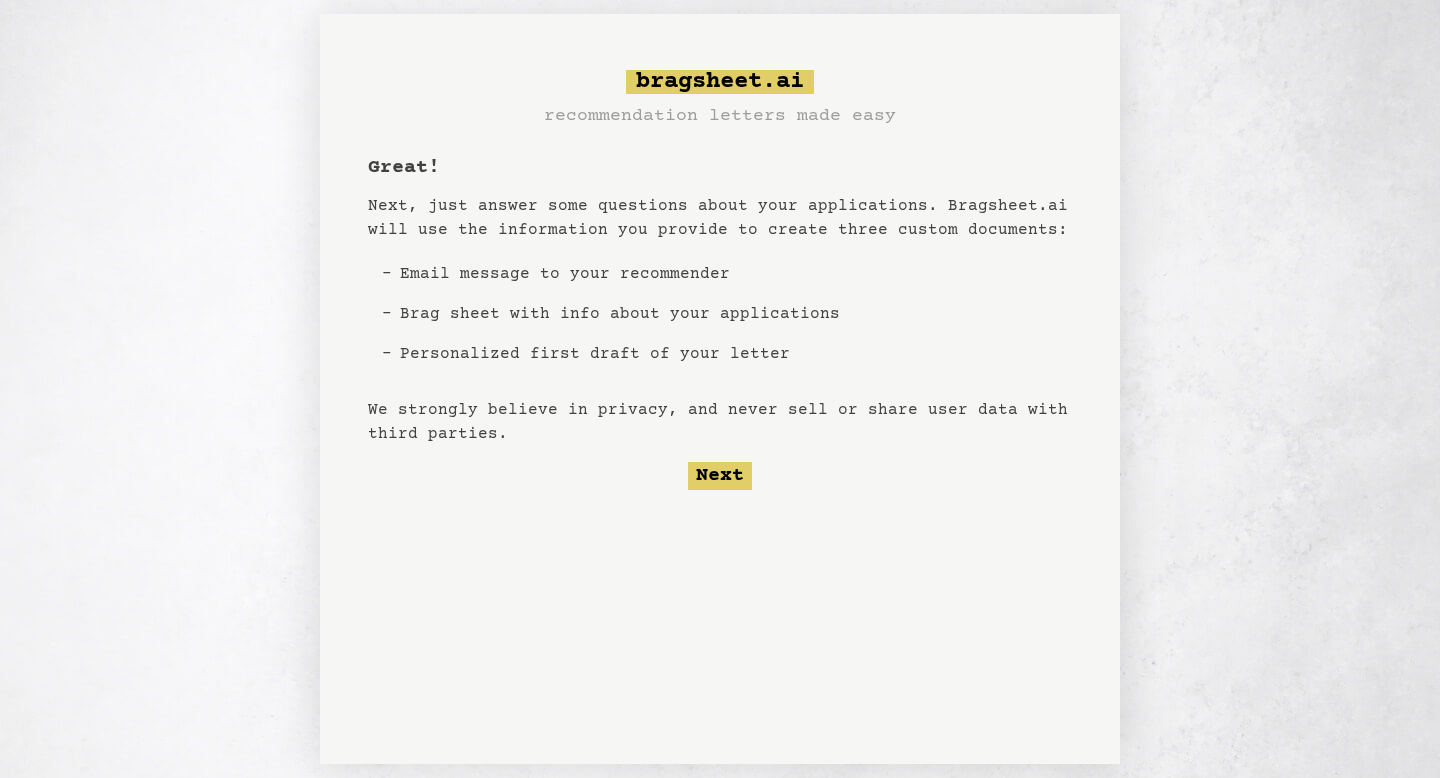 click on "Brag sheet with info about your applications" at bounding box center [620, 314] 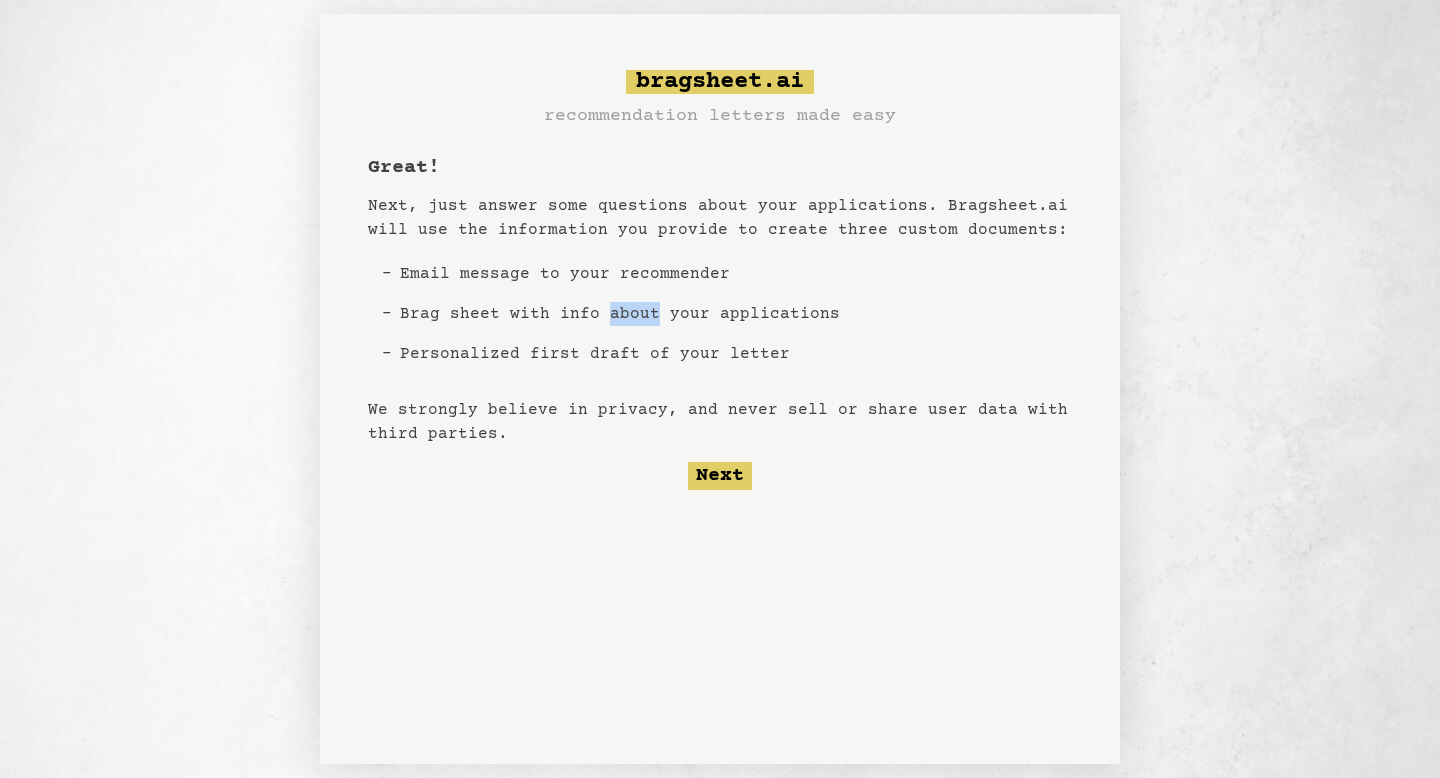 click on "Brag sheet with info about your applications" at bounding box center (620, 314) 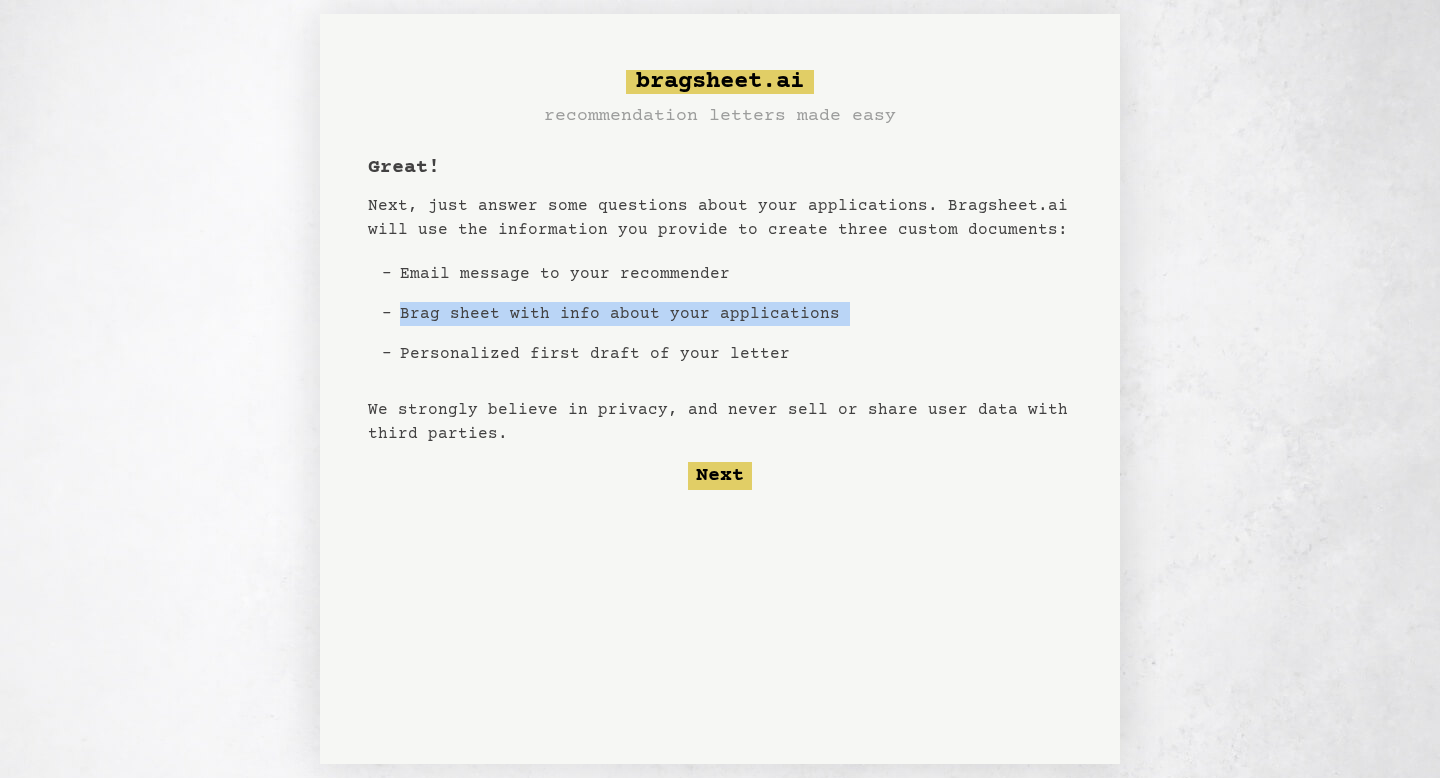 click on "Brag sheet with info about your applications" at bounding box center [620, 314] 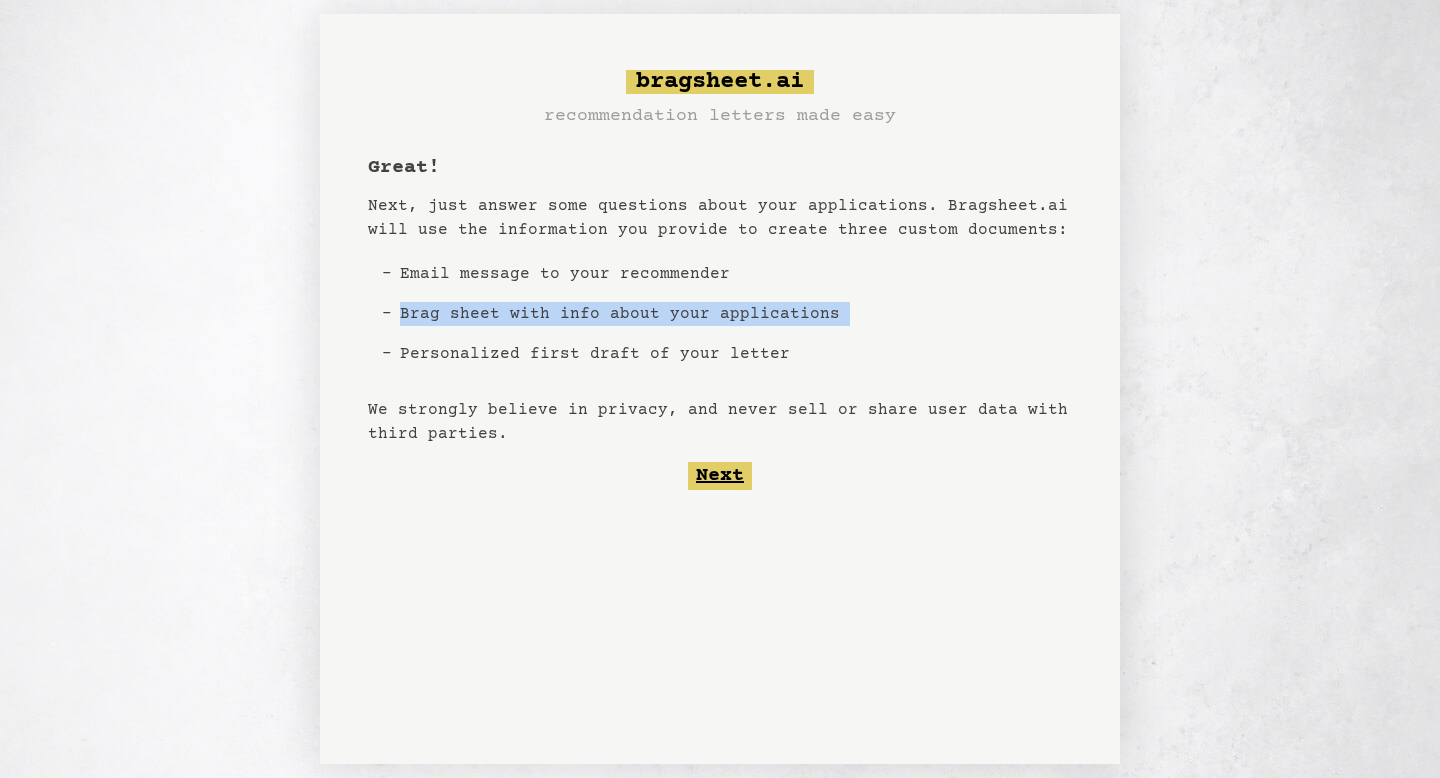 click on "Next" at bounding box center (720, 476) 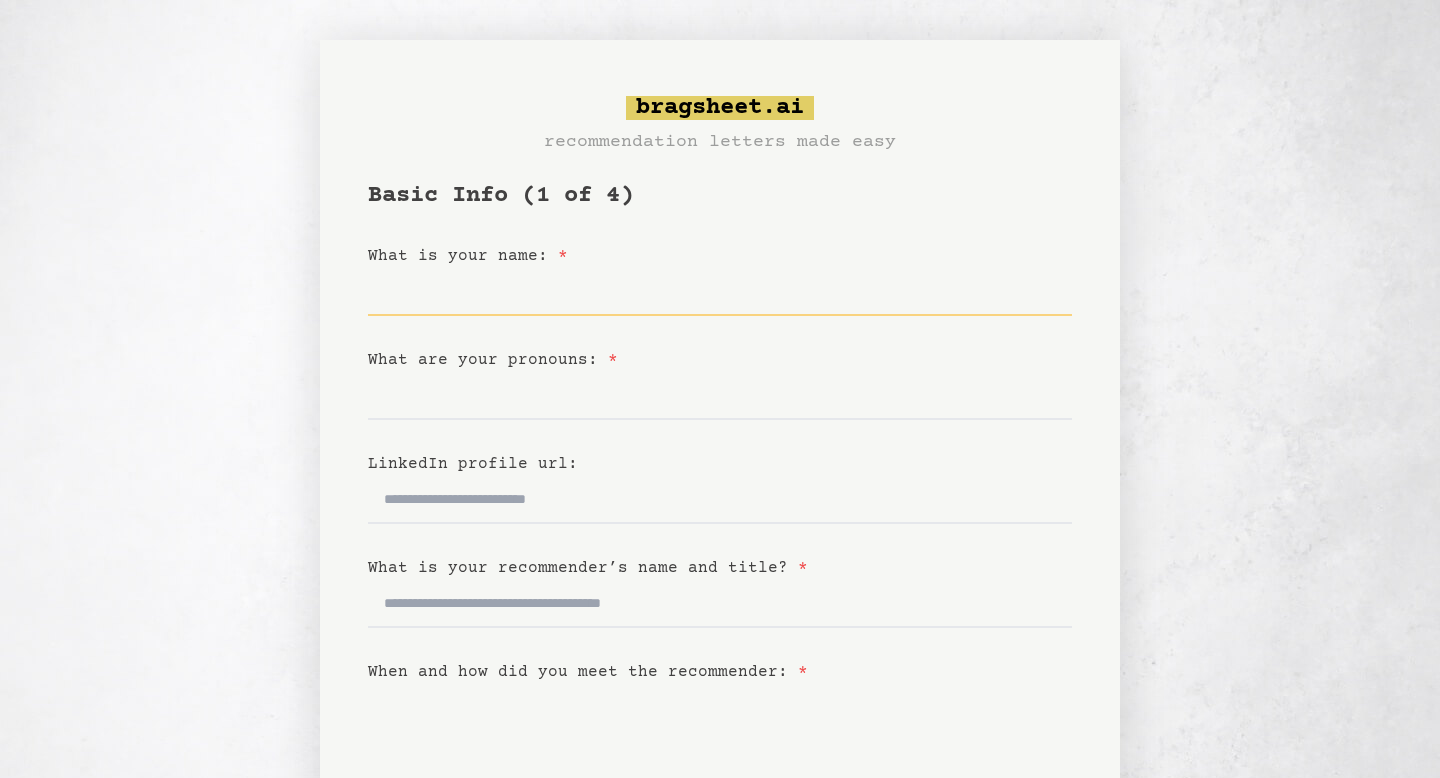 click on "What is your name:   *" at bounding box center [720, 292] 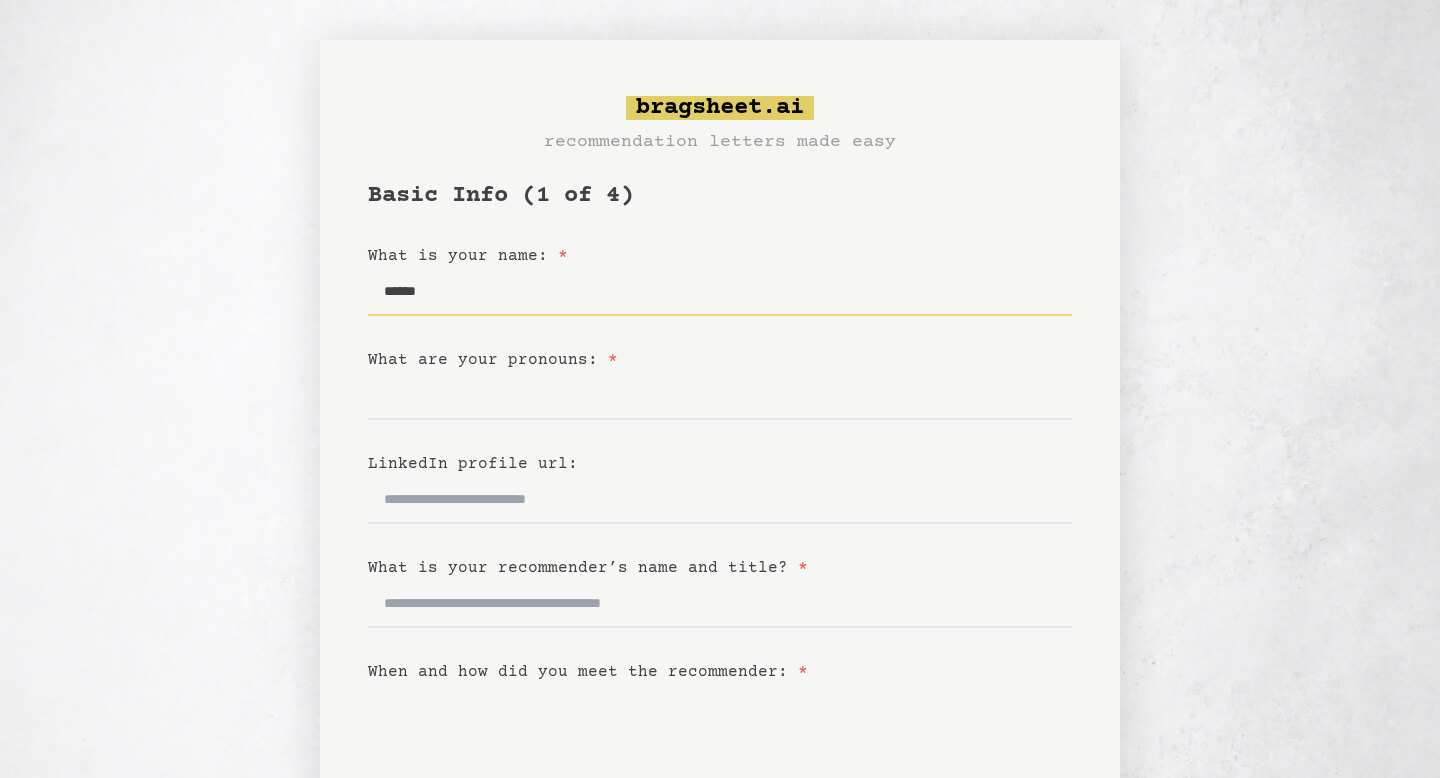 type on "******" 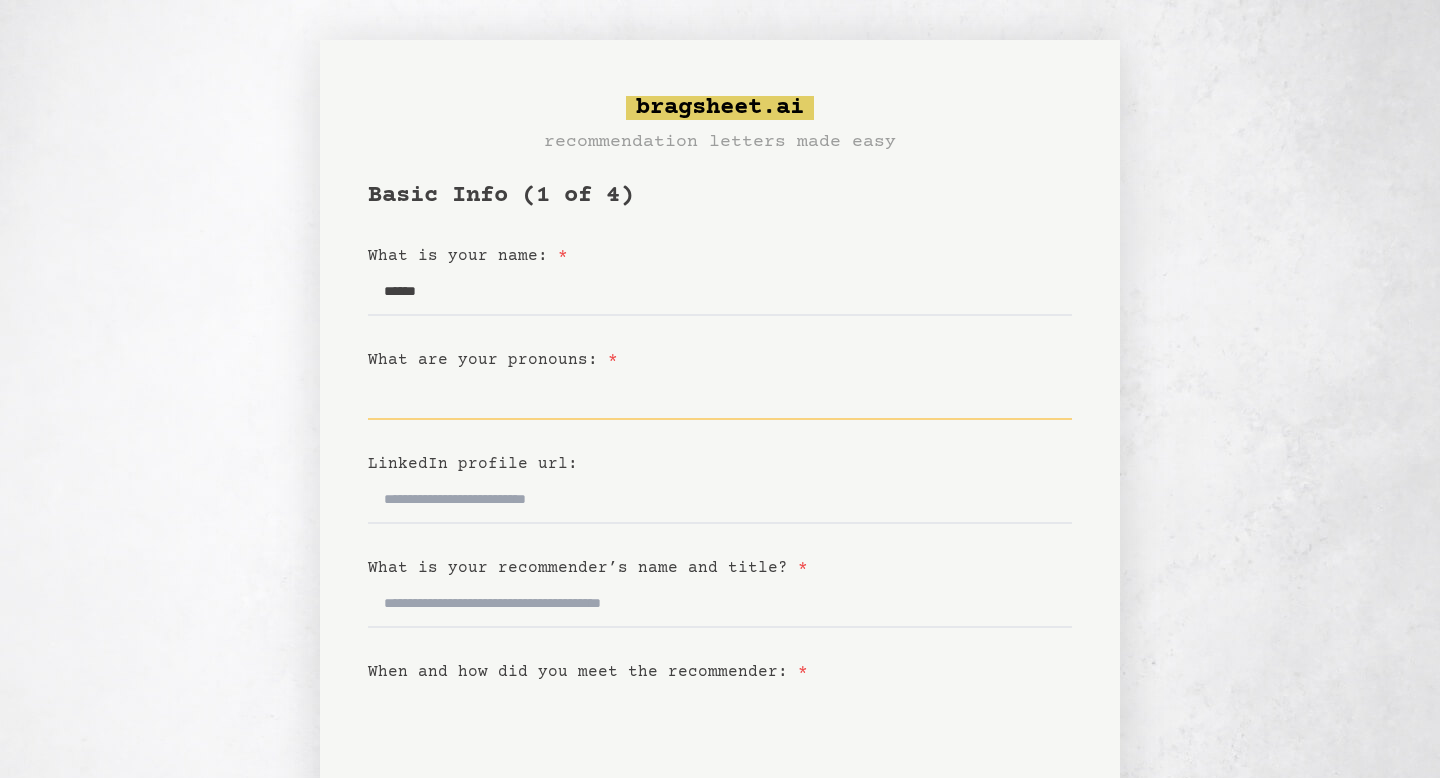 click on "What are your pronouns:   *" at bounding box center [720, 396] 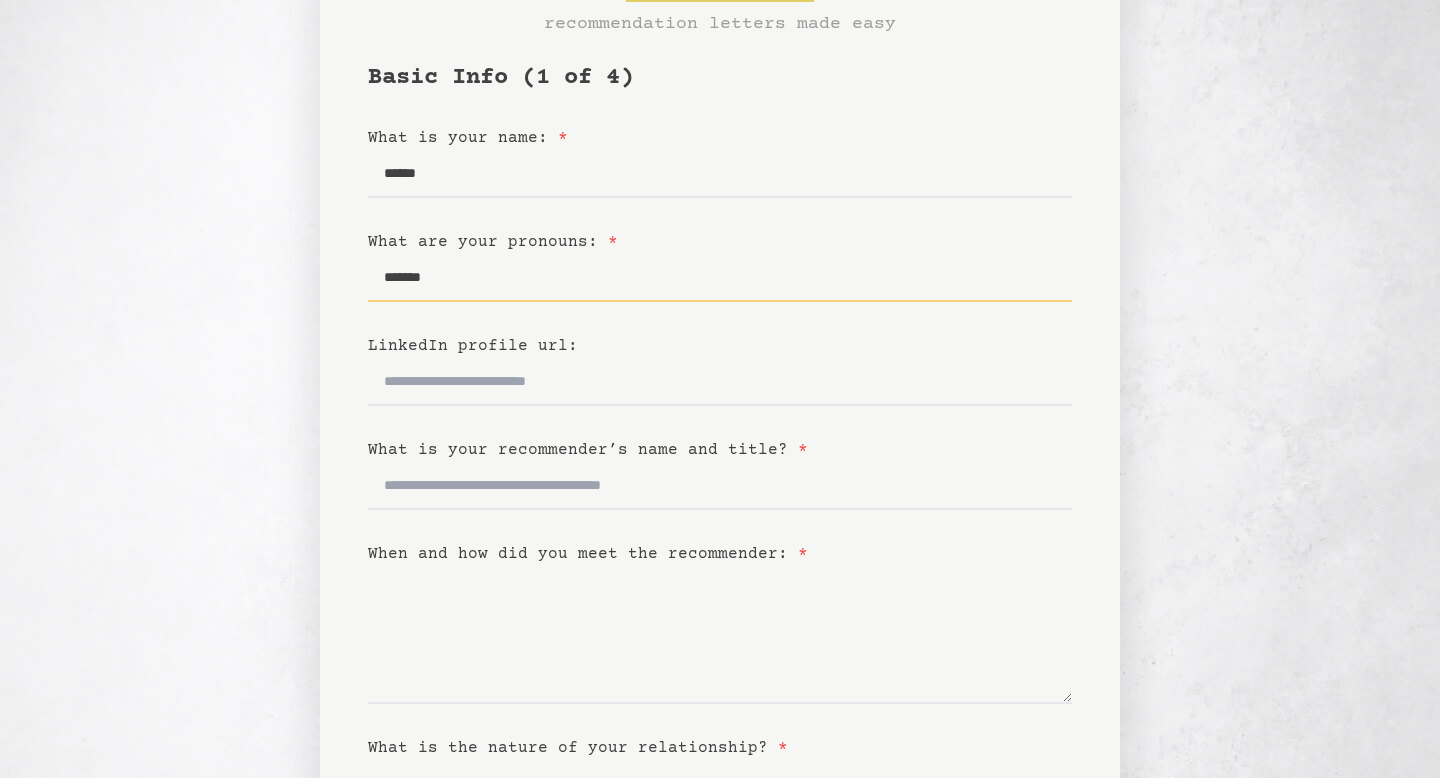 scroll, scrollTop: 144, scrollLeft: 0, axis: vertical 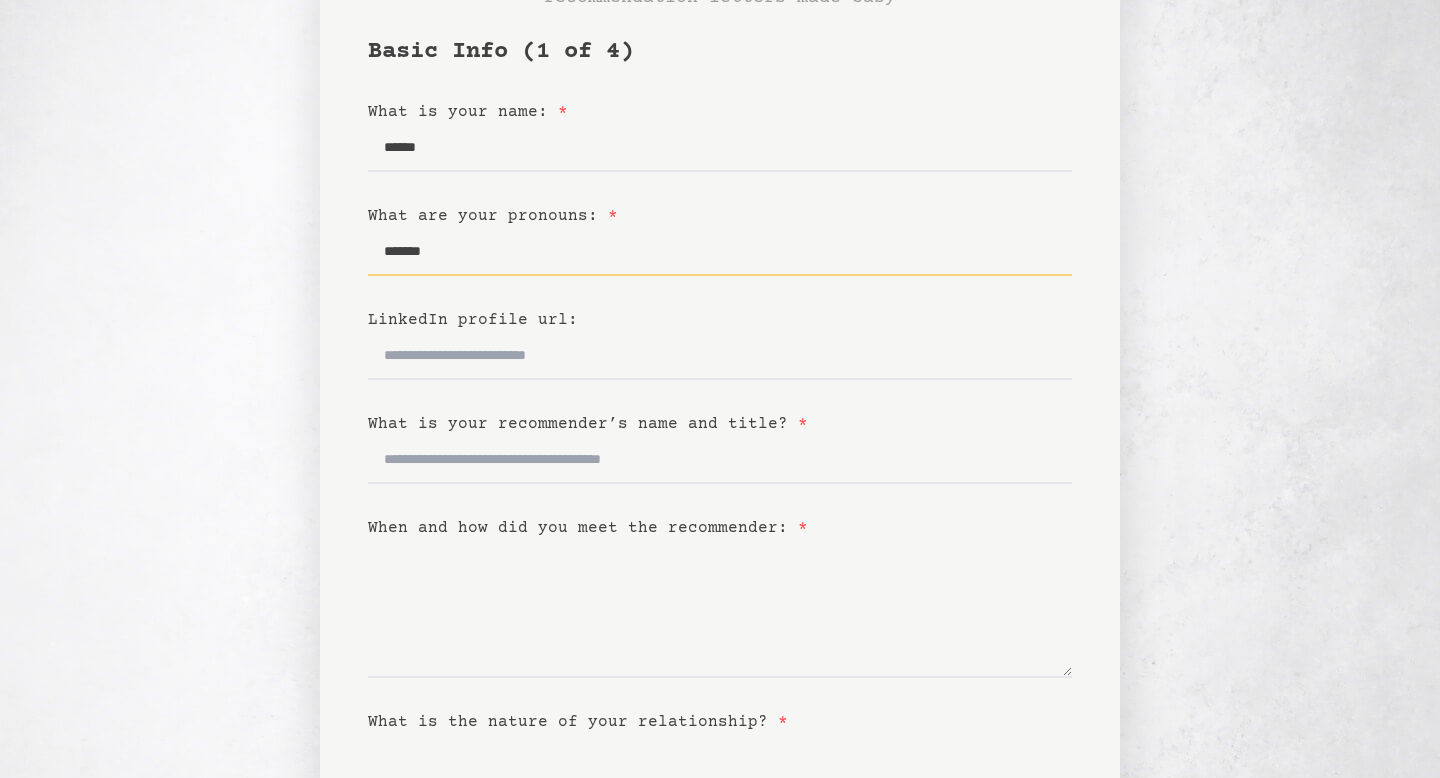 type on "*******" 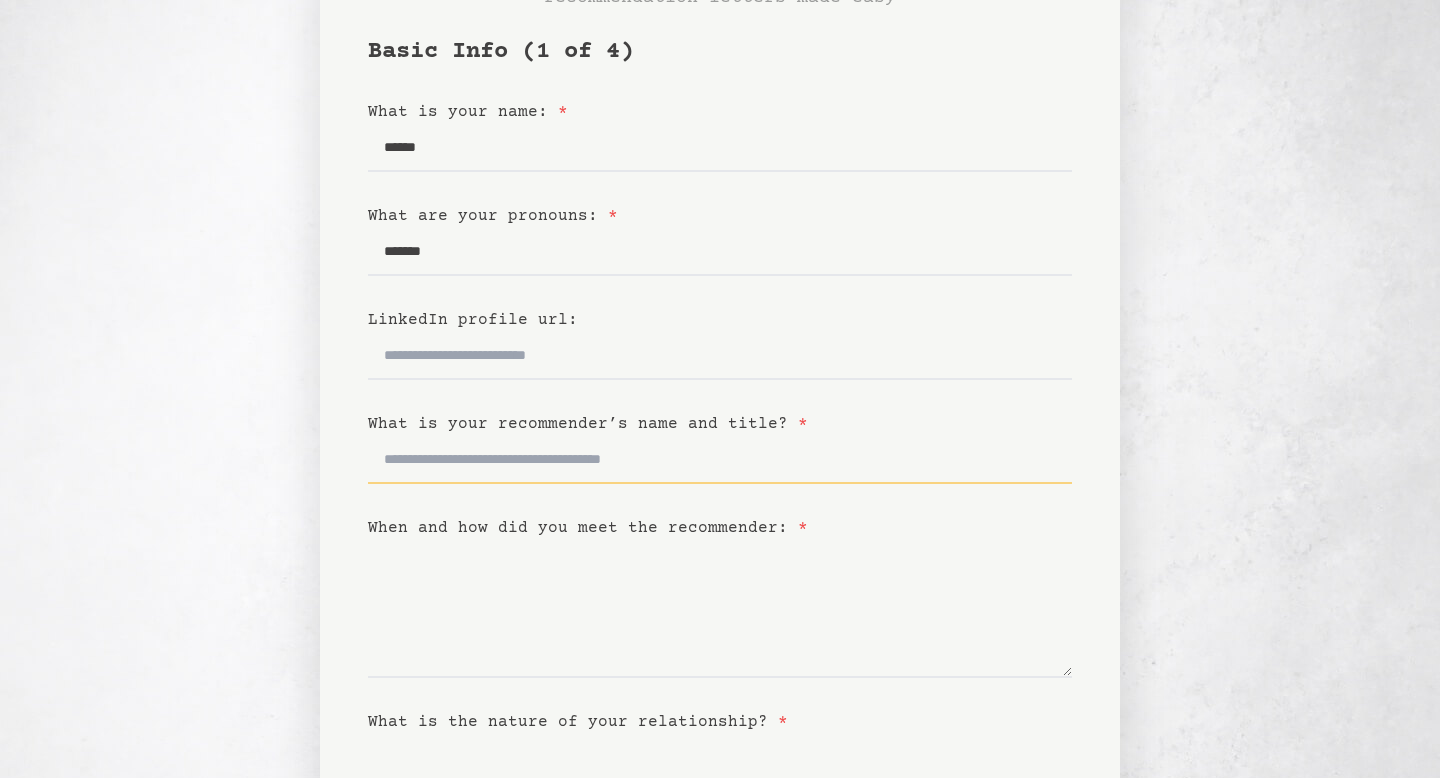 click on "What is your recommender’s name and title?   *" at bounding box center [720, 460] 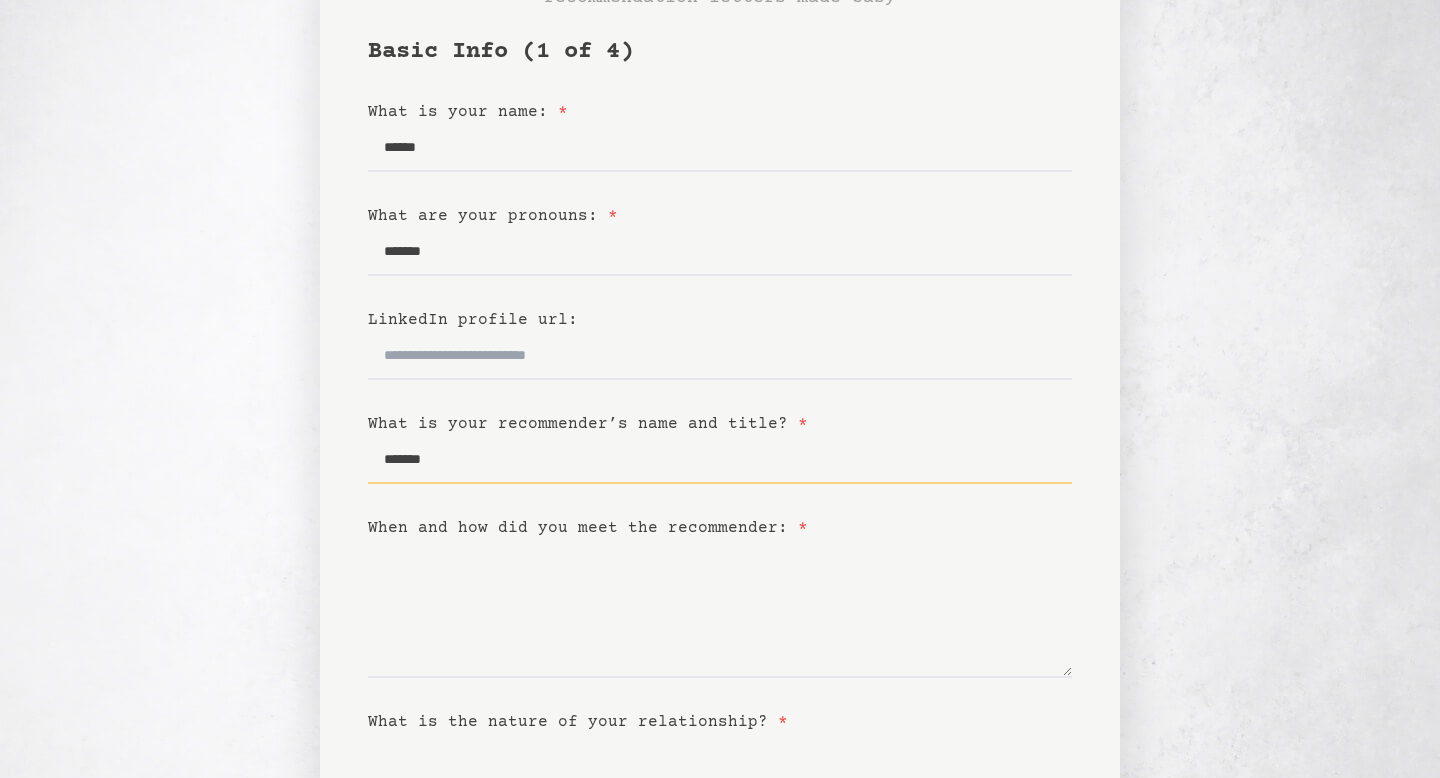 type on "******" 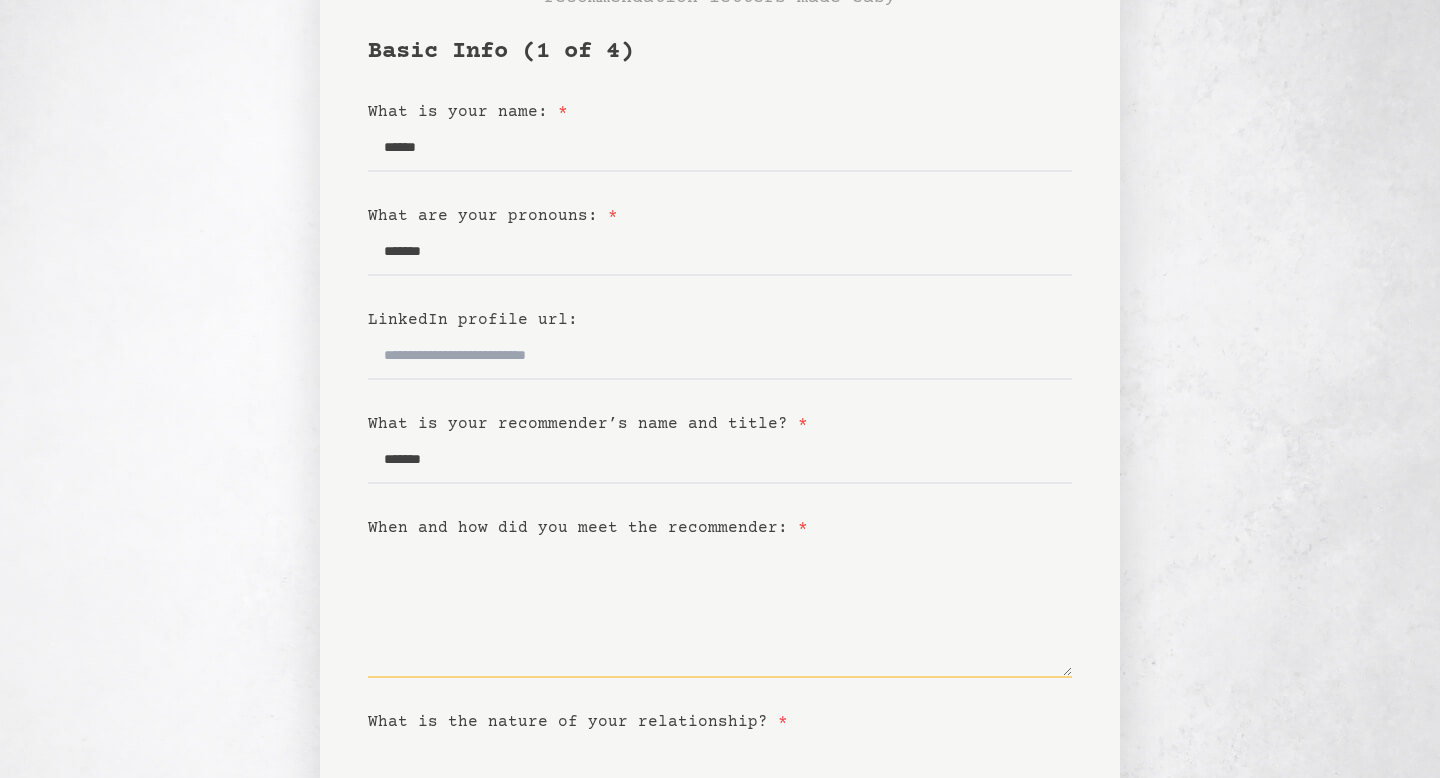 click on "When and how did you meet the recommender:   *" at bounding box center [720, 609] 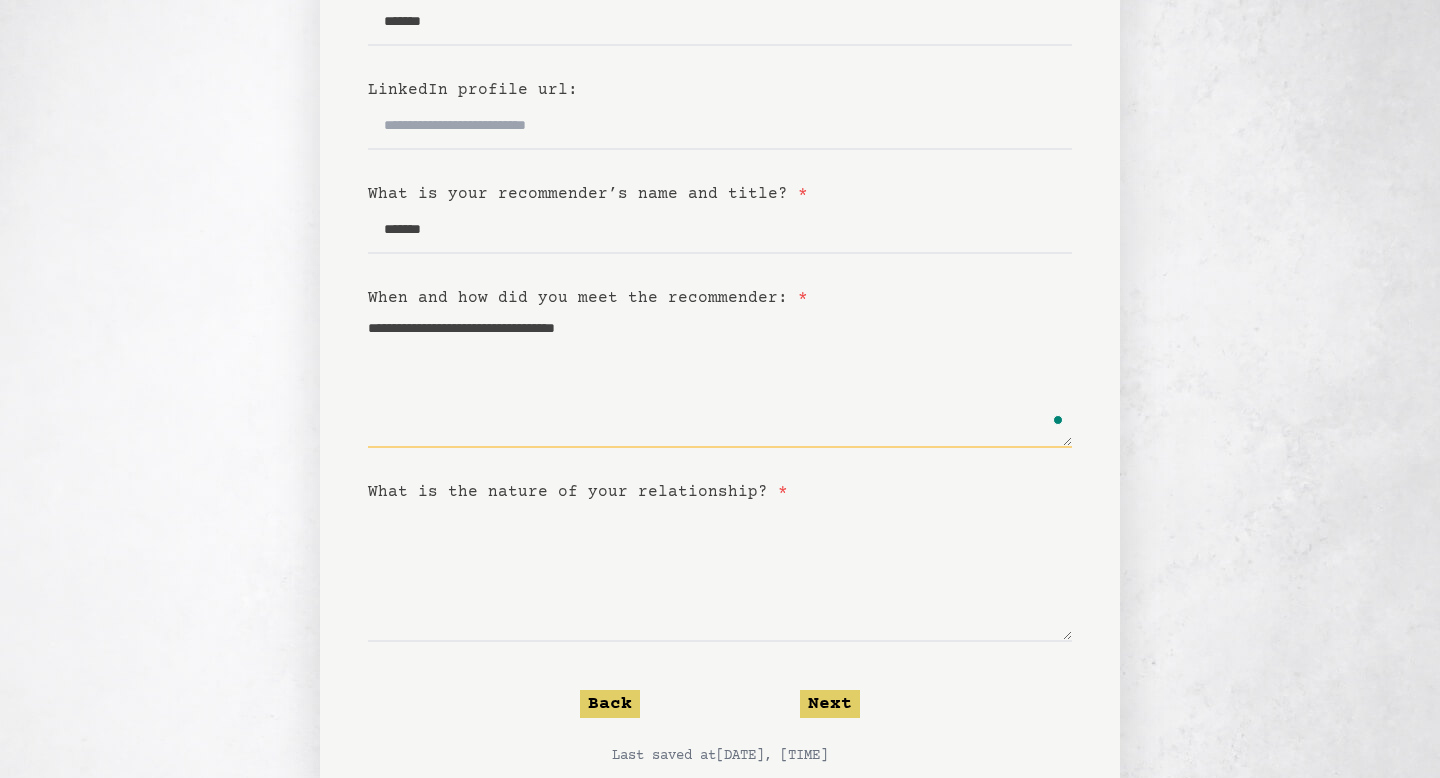 scroll, scrollTop: 397, scrollLeft: 0, axis: vertical 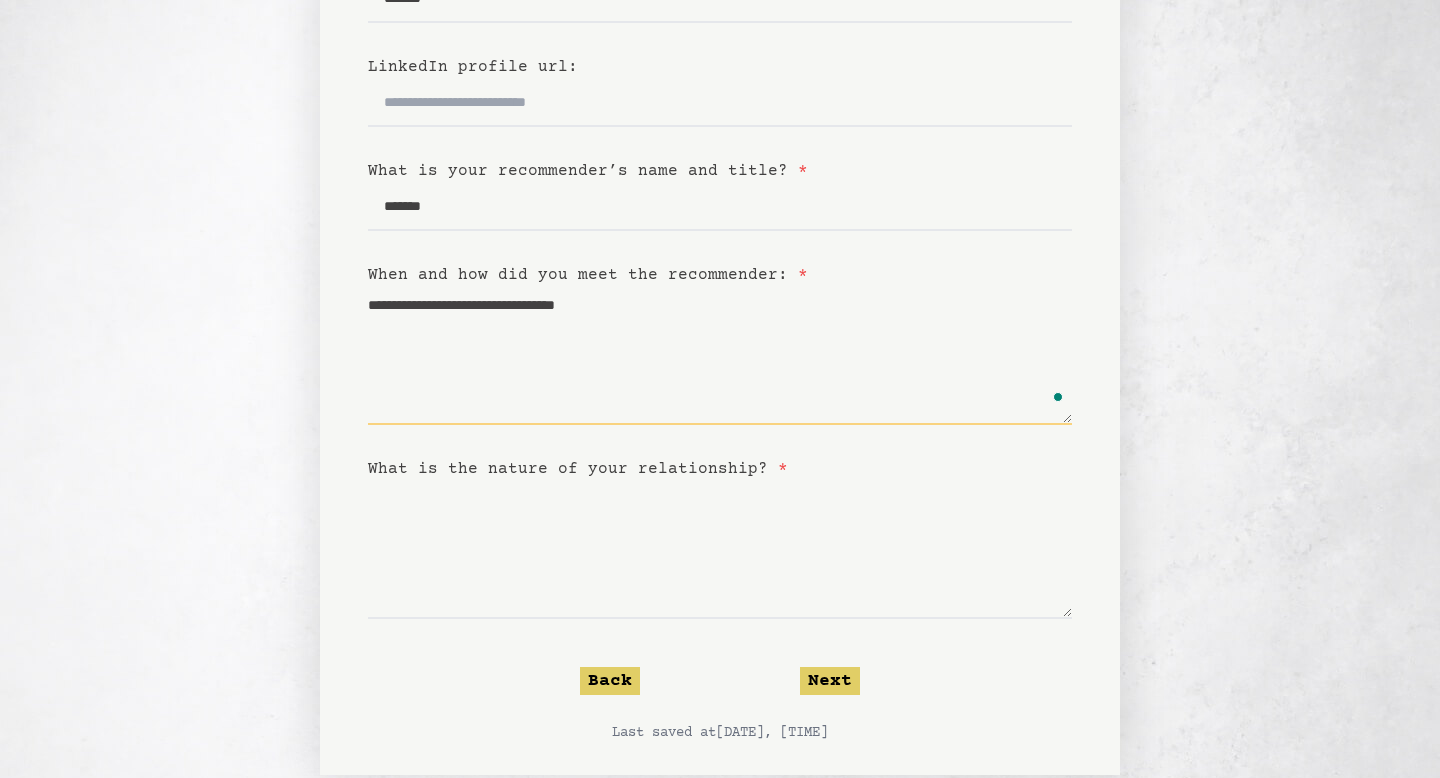 type on "**********" 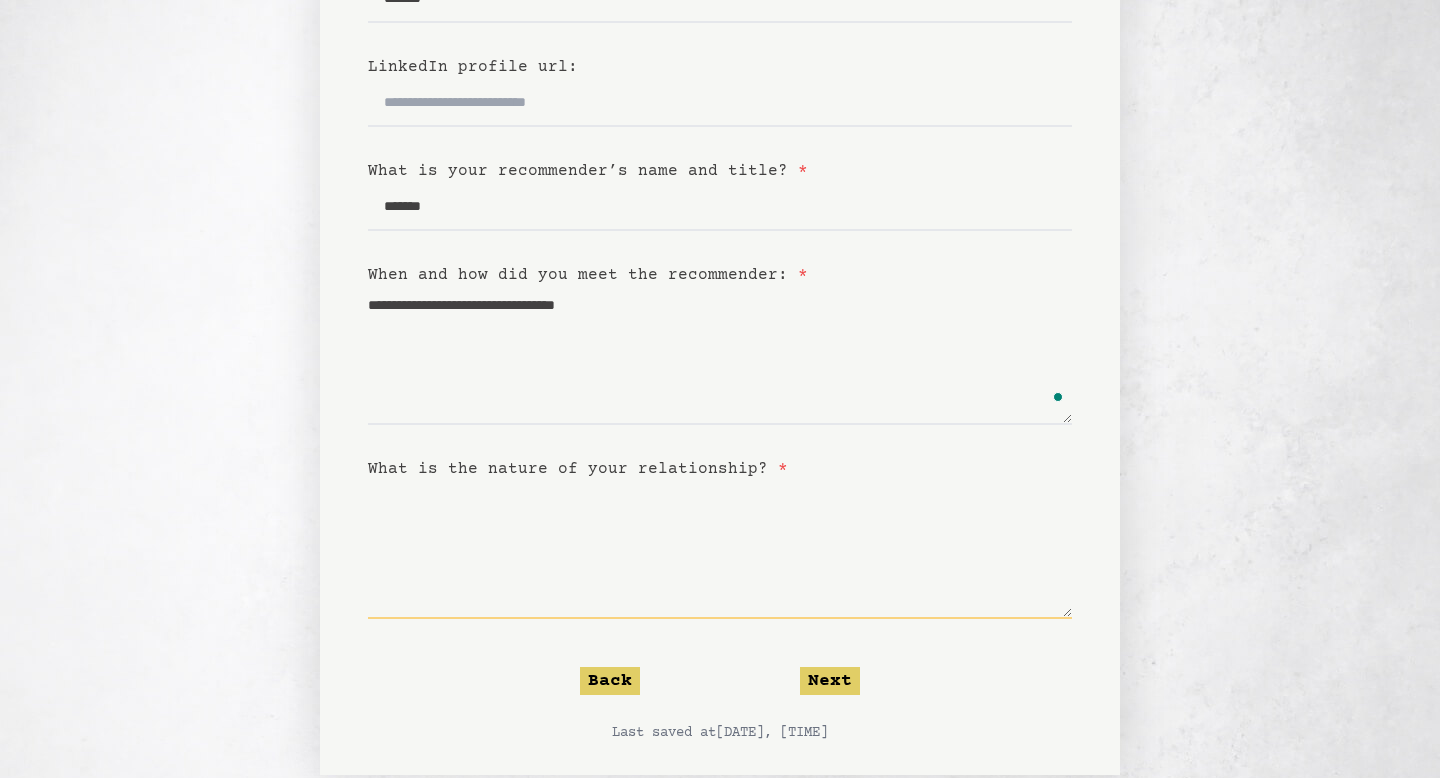 click on "What is the nature of your relationship?   *" at bounding box center [720, 550] 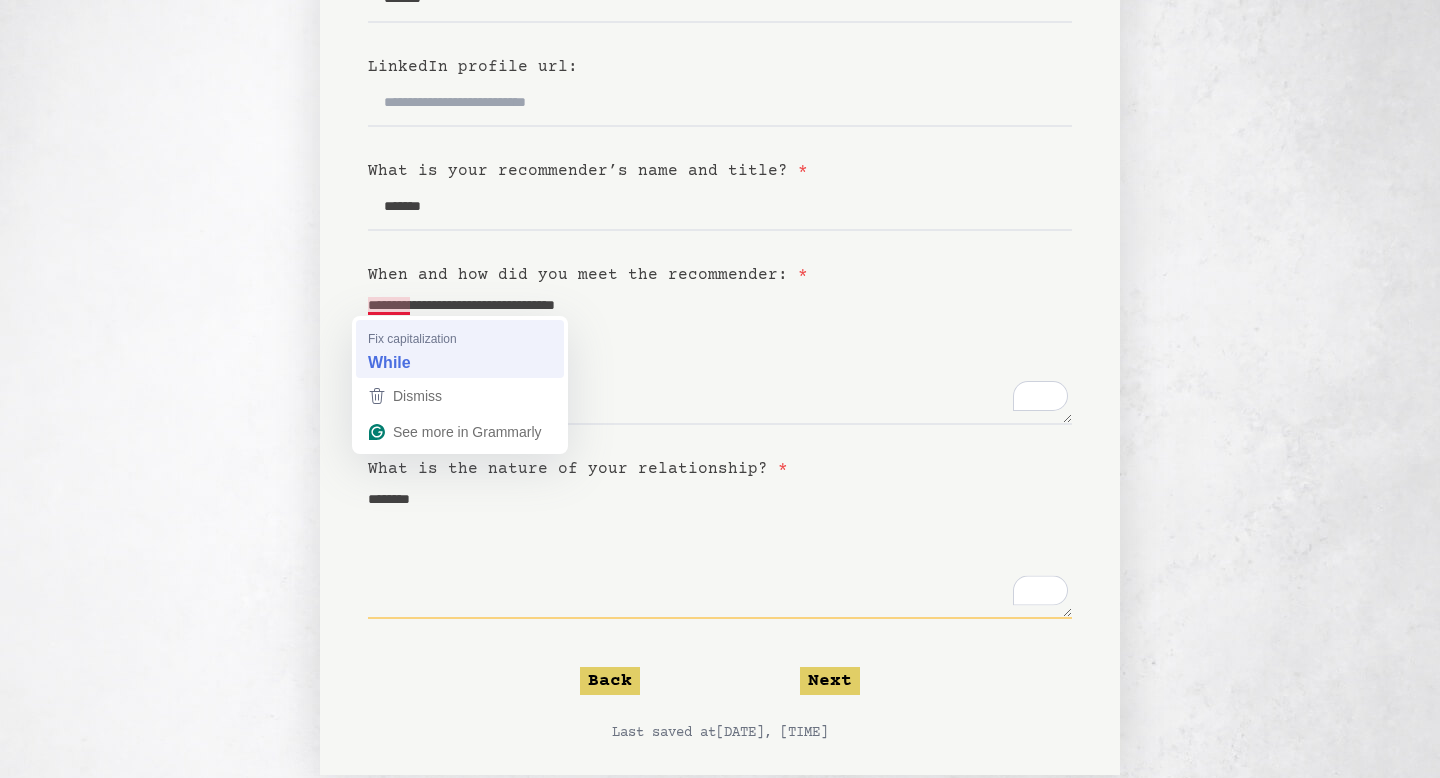 type on "*******" 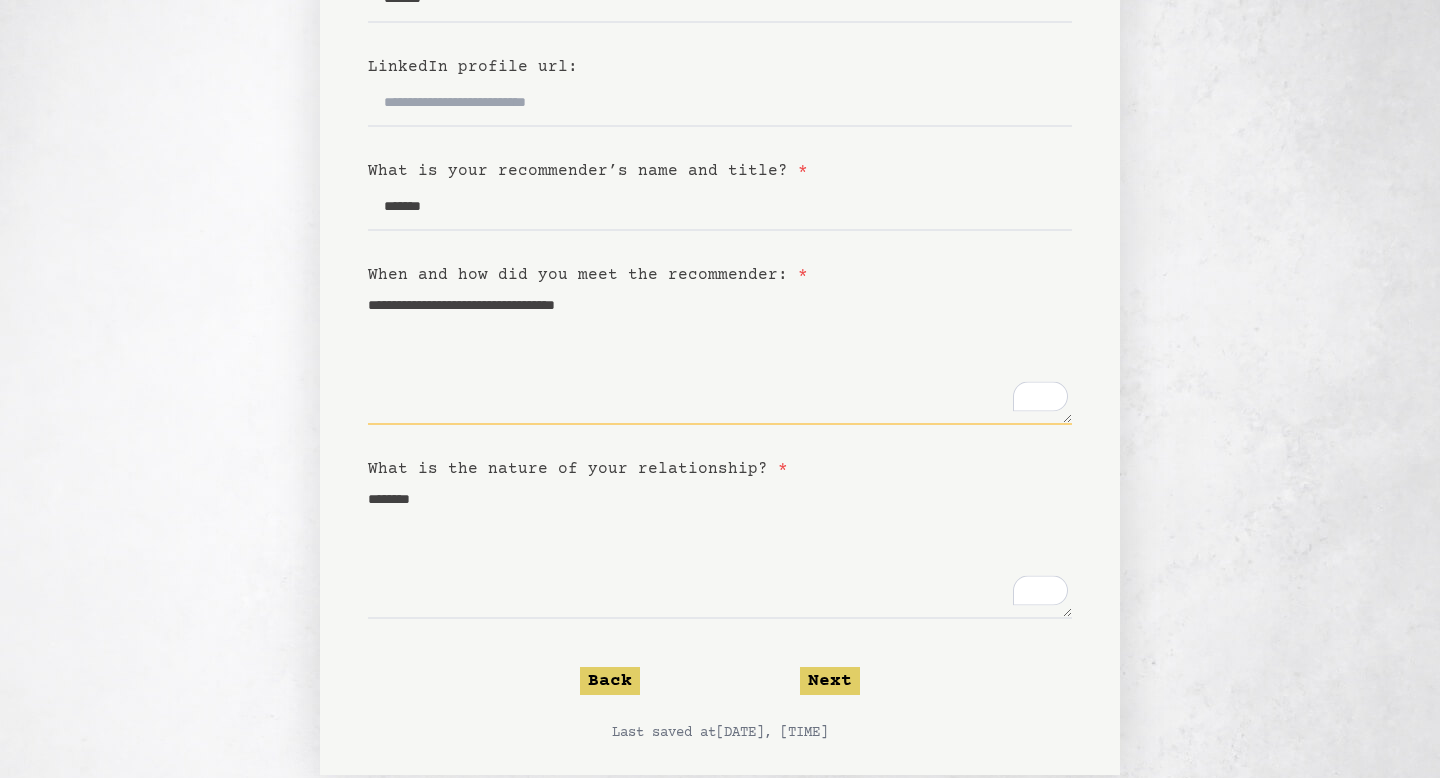 type on "**********" 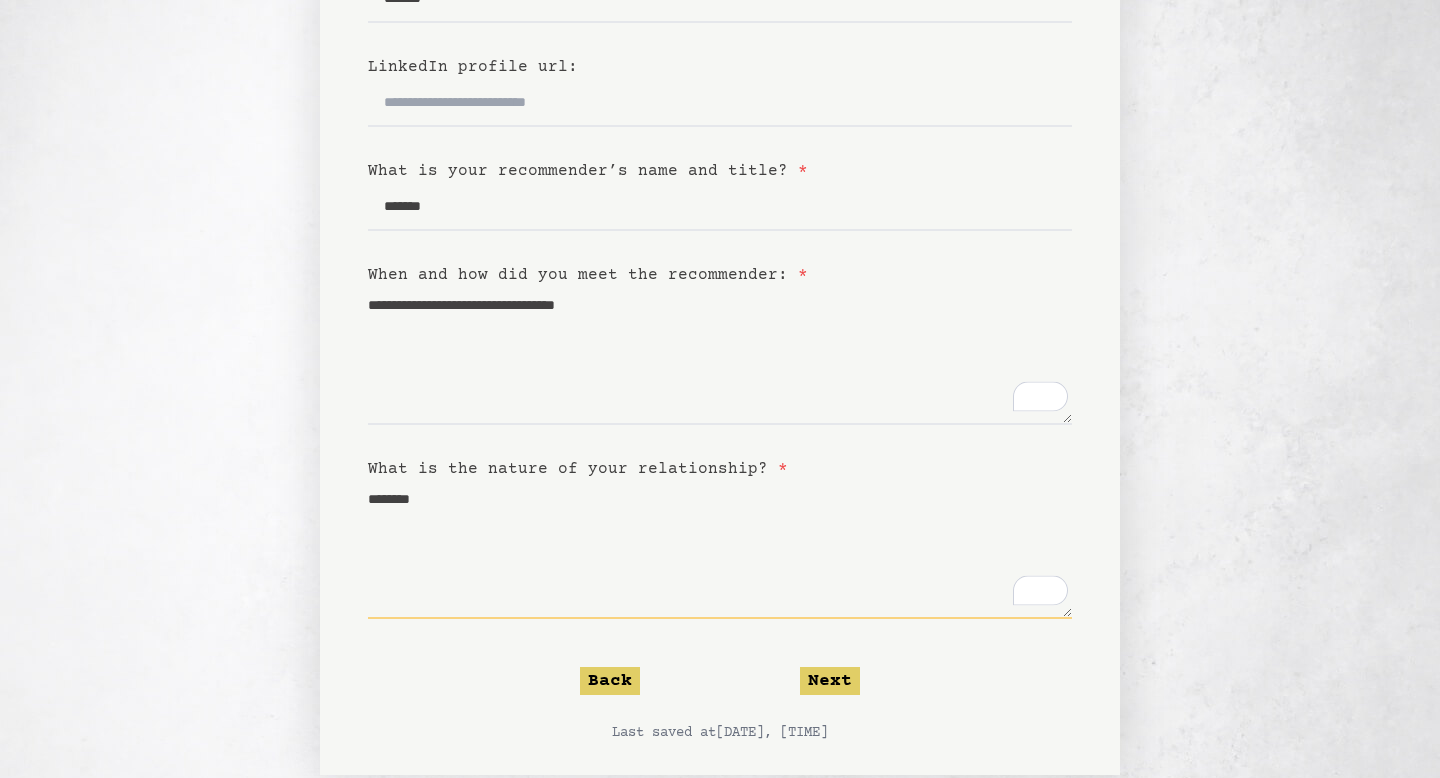 click on "*******" at bounding box center (720, 550) 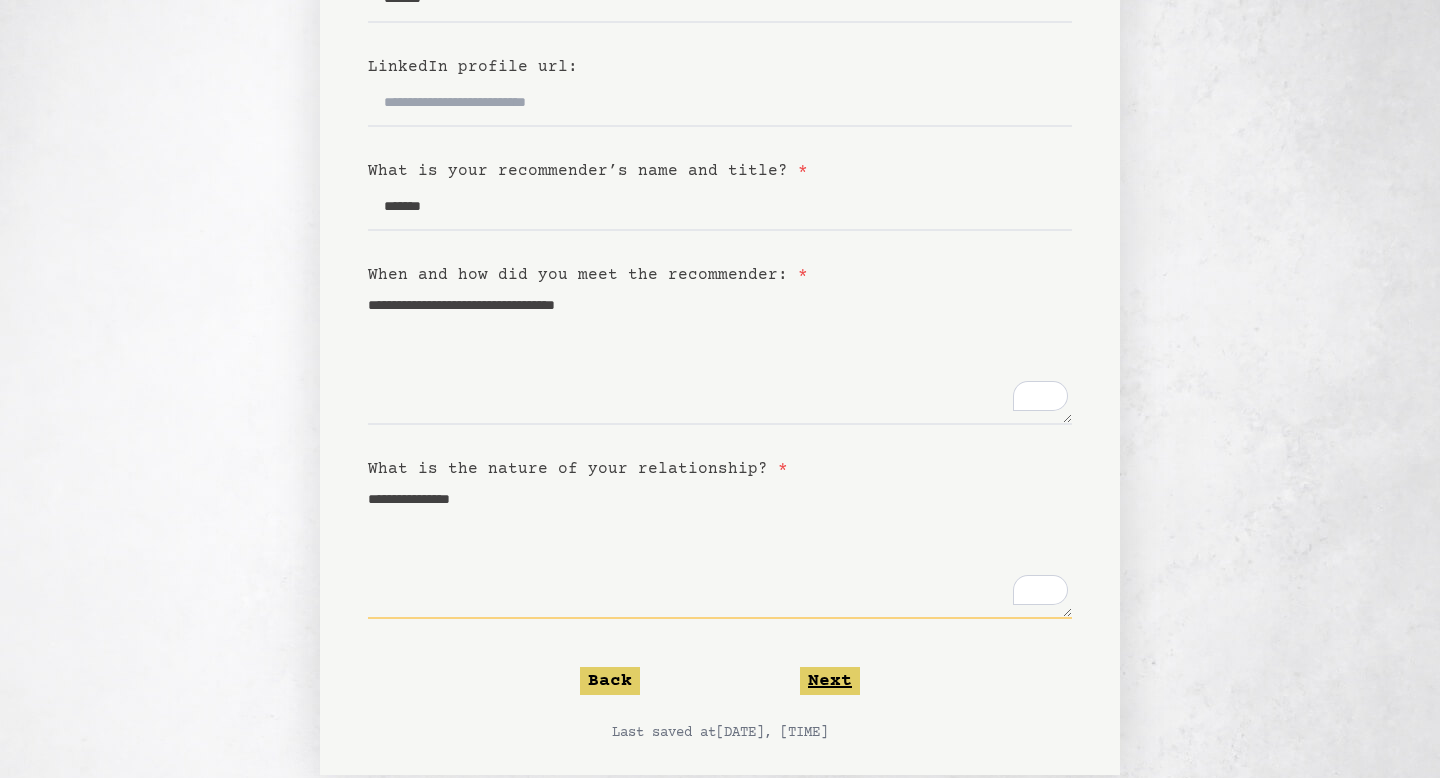 type on "**********" 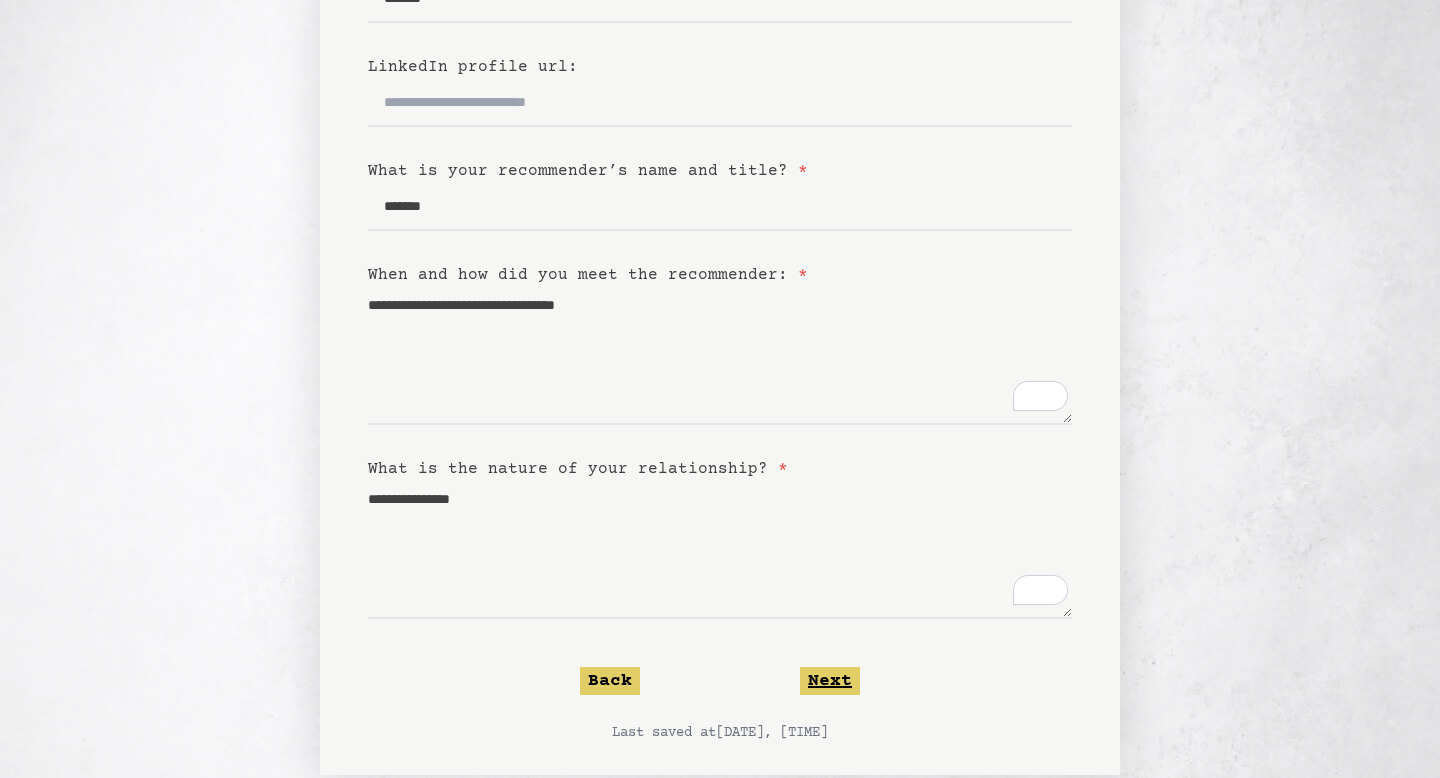 click on "Next" 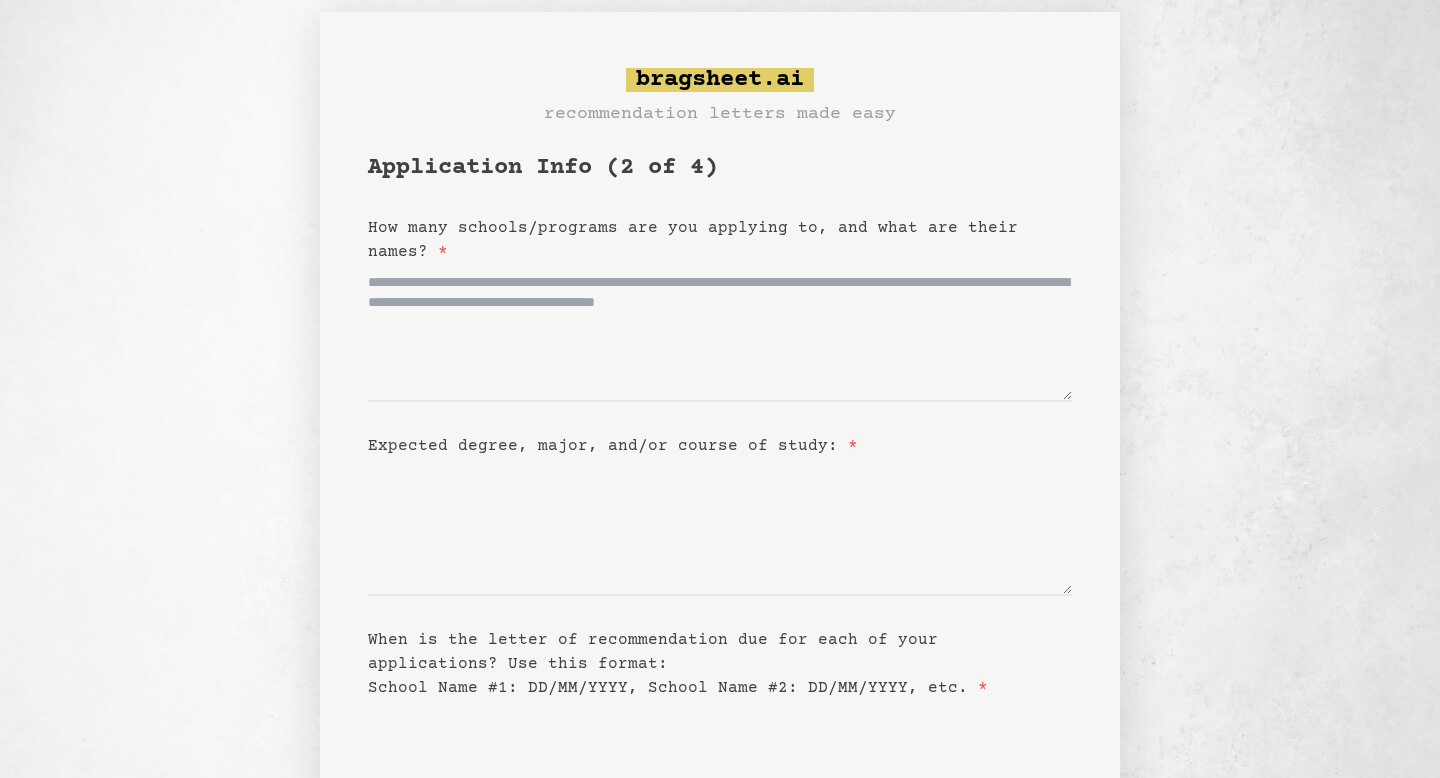scroll, scrollTop: 0, scrollLeft: 0, axis: both 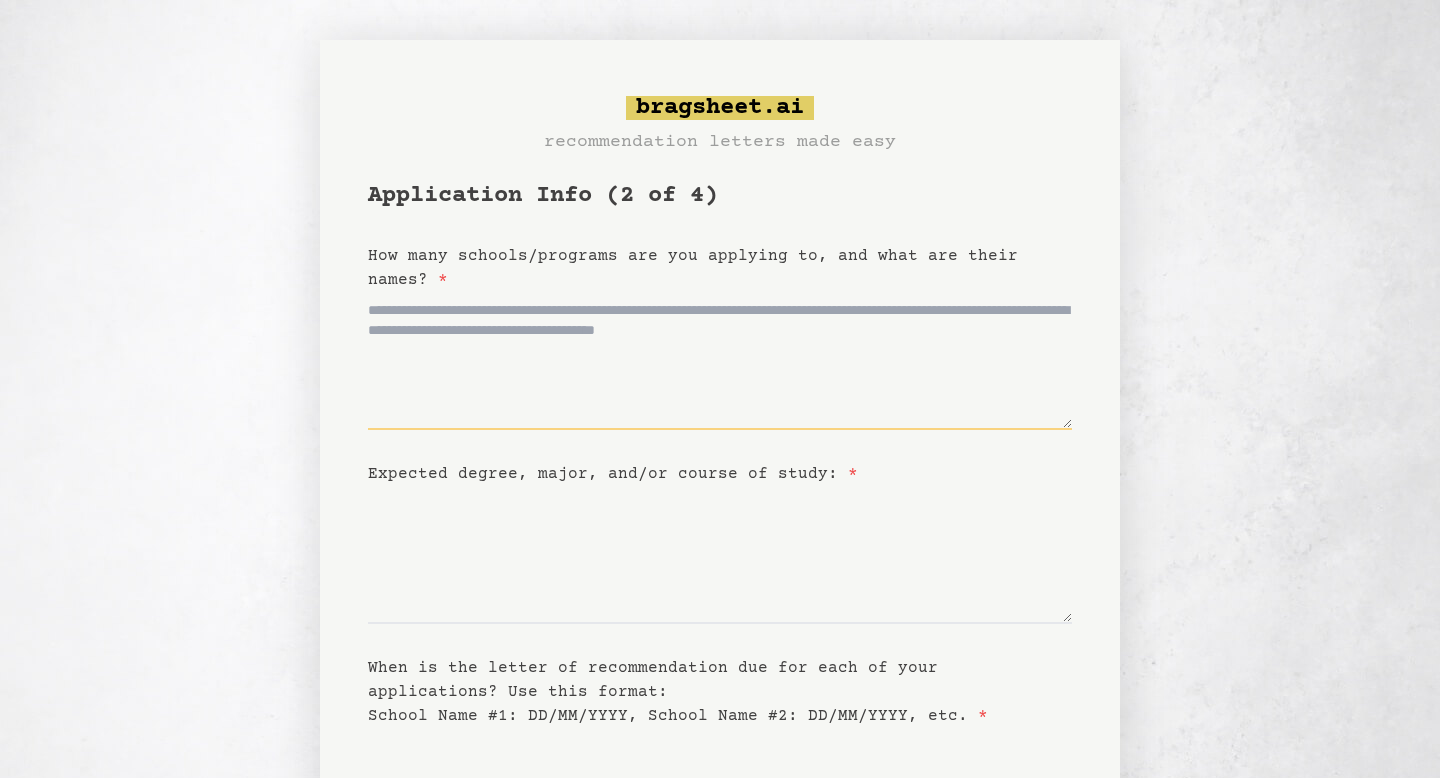 click on "How many schools/programs are you applying to, and what are
their names?   *" at bounding box center [720, 361] 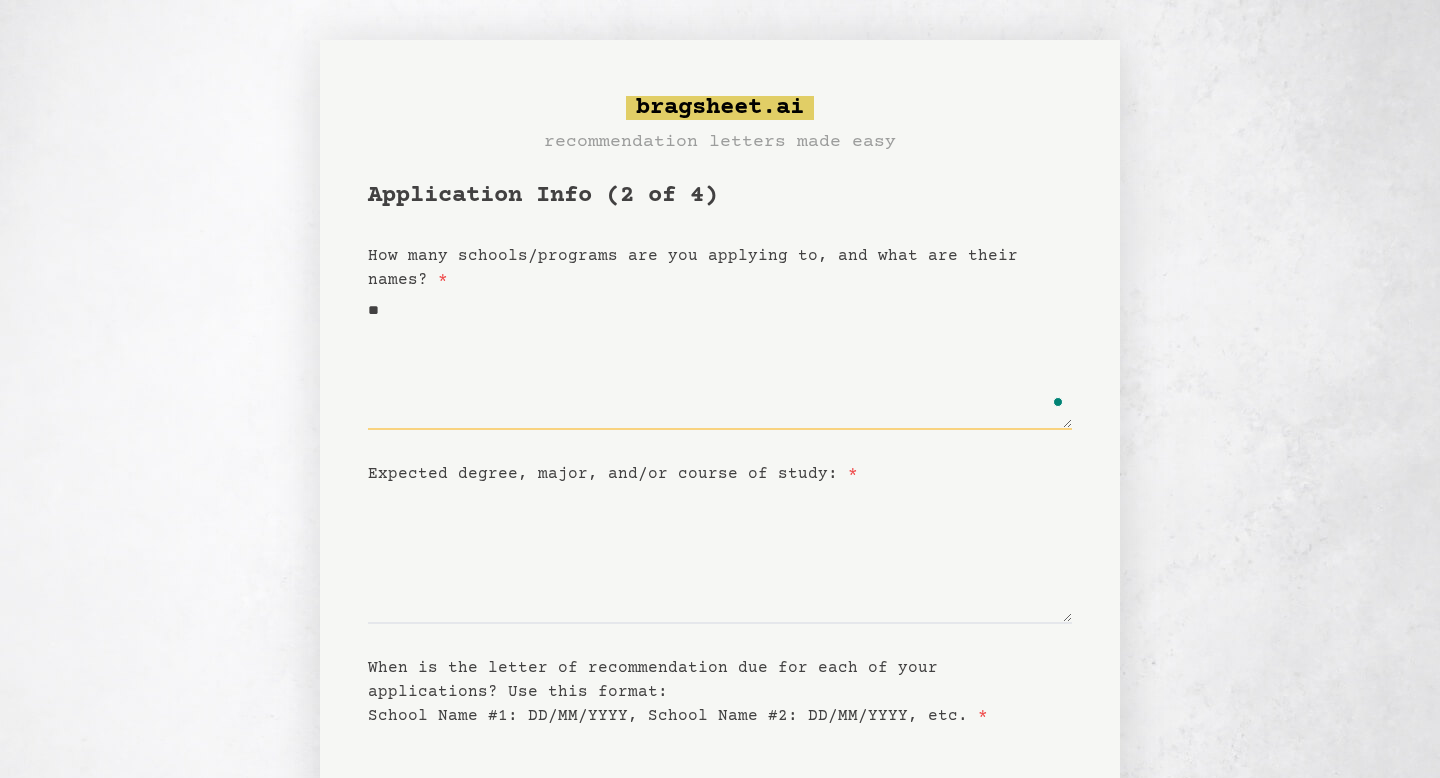 type on "*" 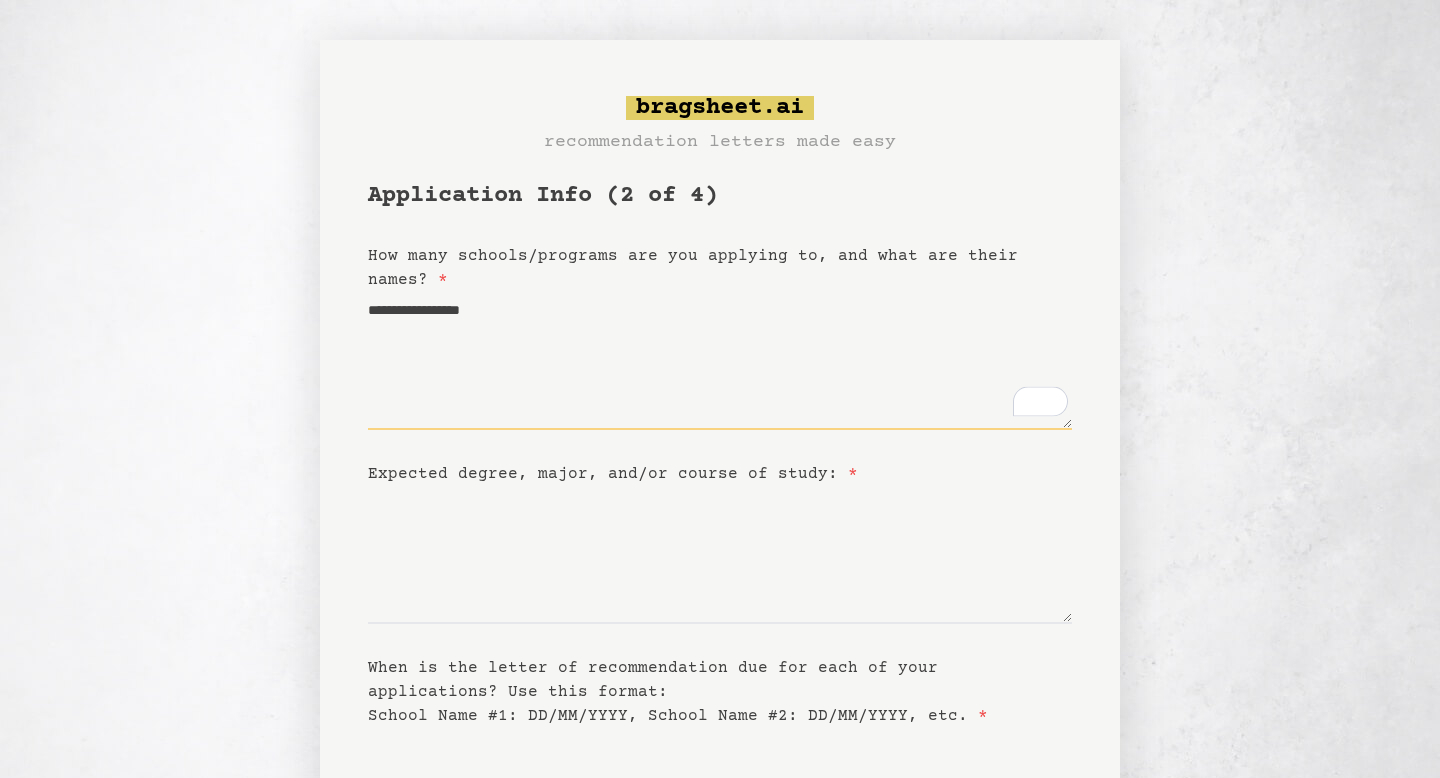 type on "**********" 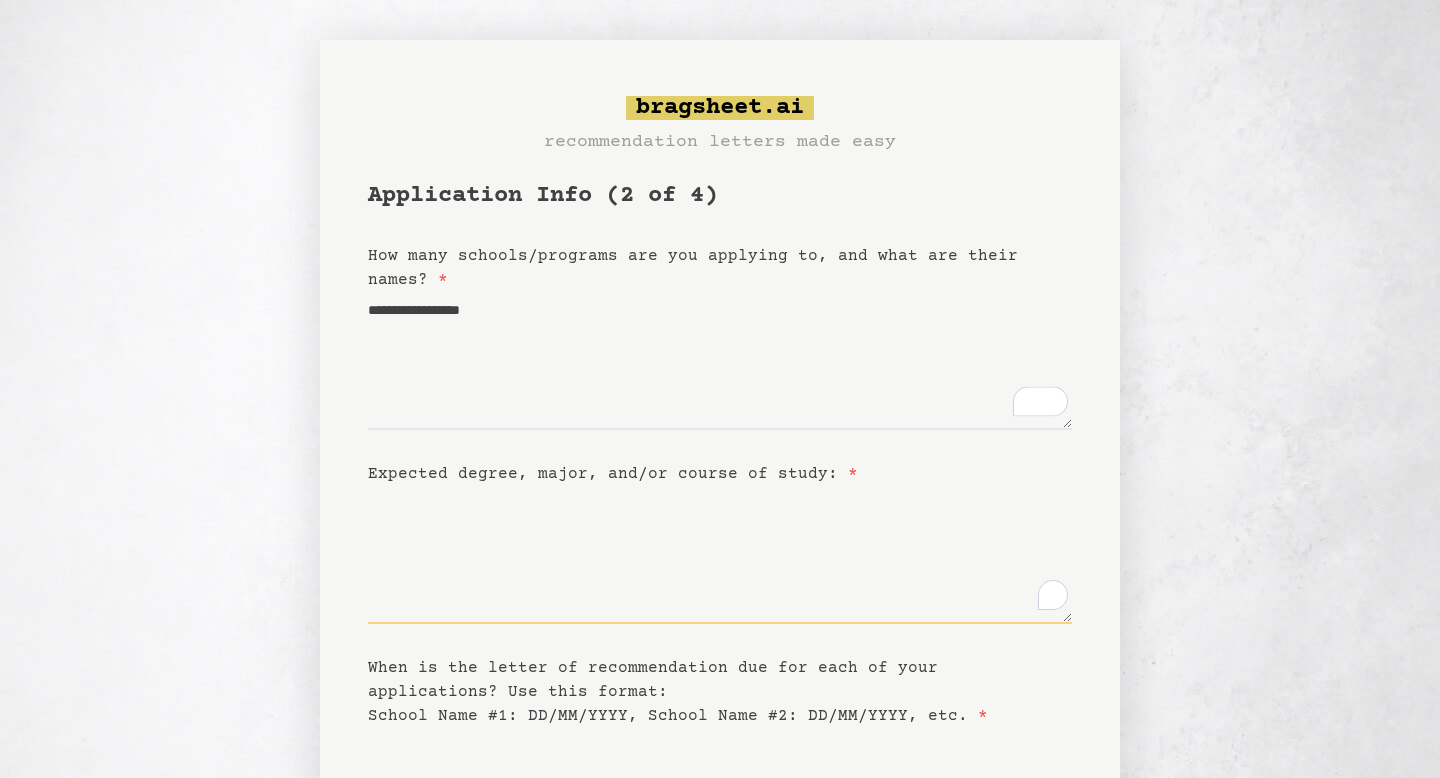 click on "Expected degree, major, and/or course of study:   *" at bounding box center (720, 555) 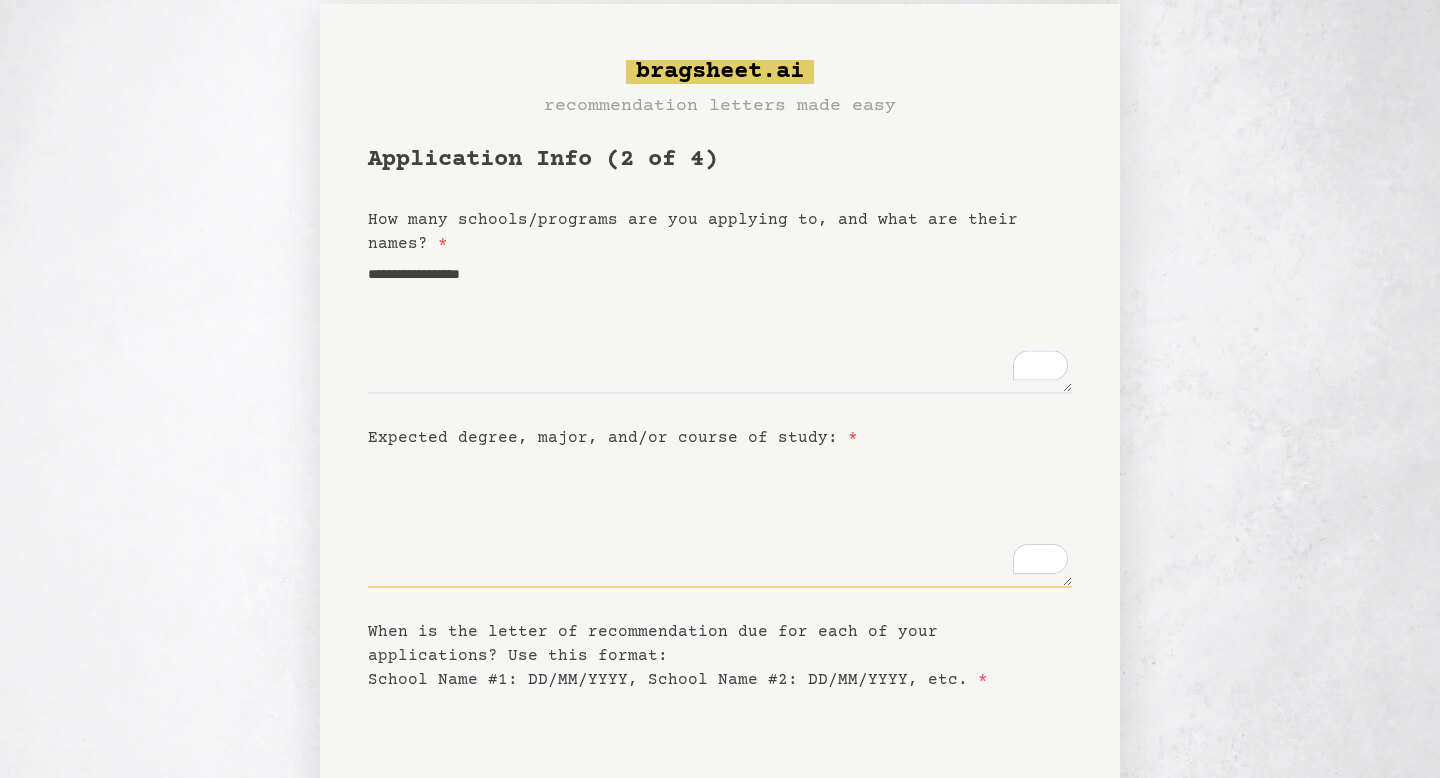 scroll, scrollTop: 46, scrollLeft: 0, axis: vertical 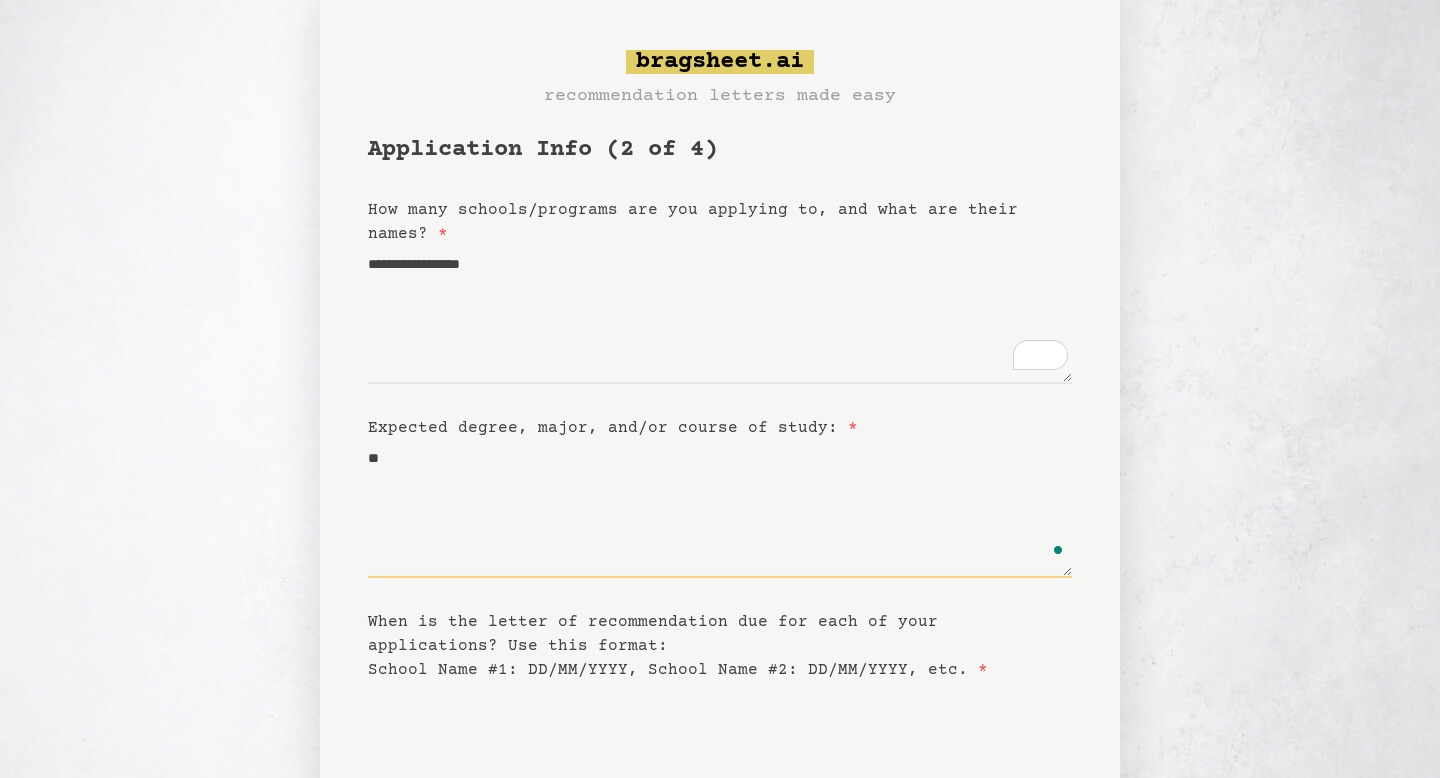 type on "*" 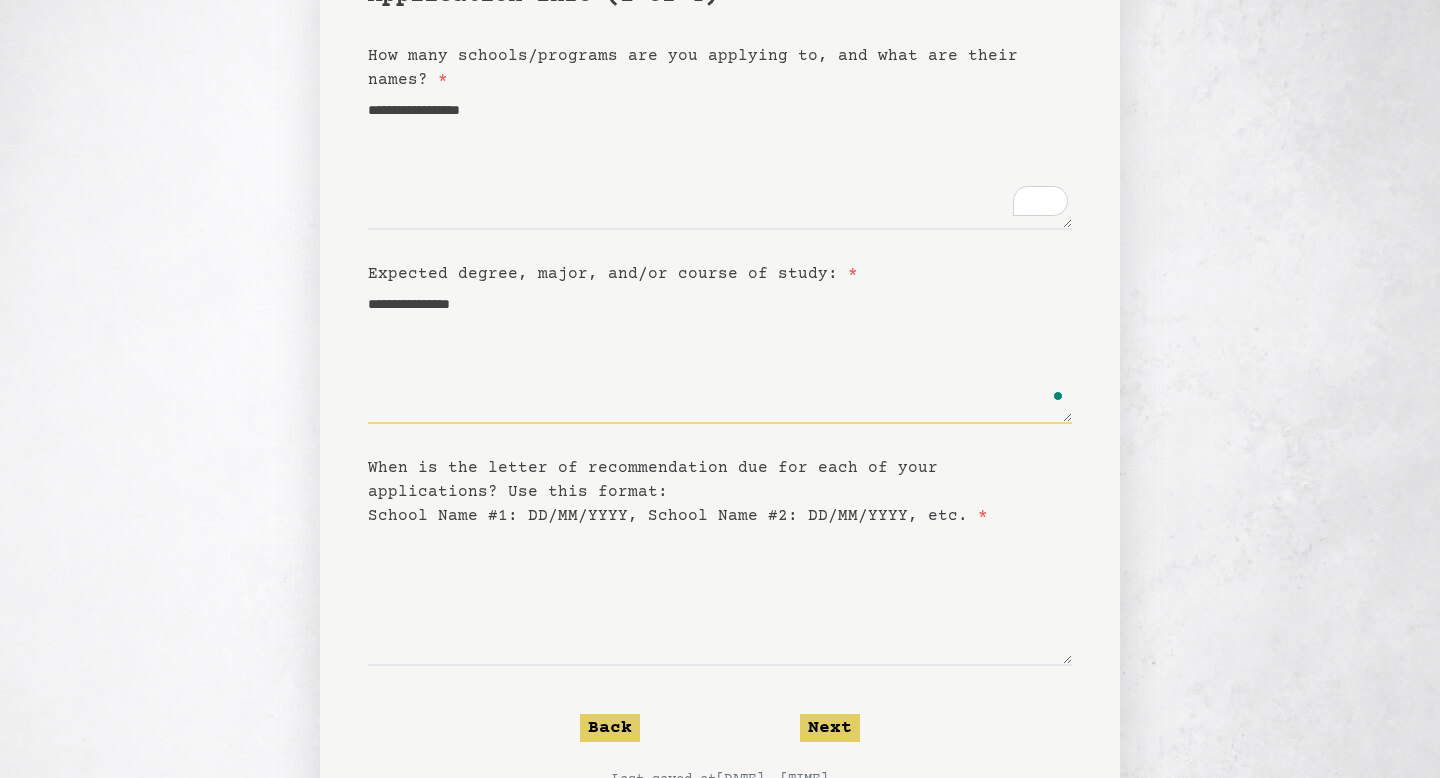 scroll, scrollTop: 205, scrollLeft: 0, axis: vertical 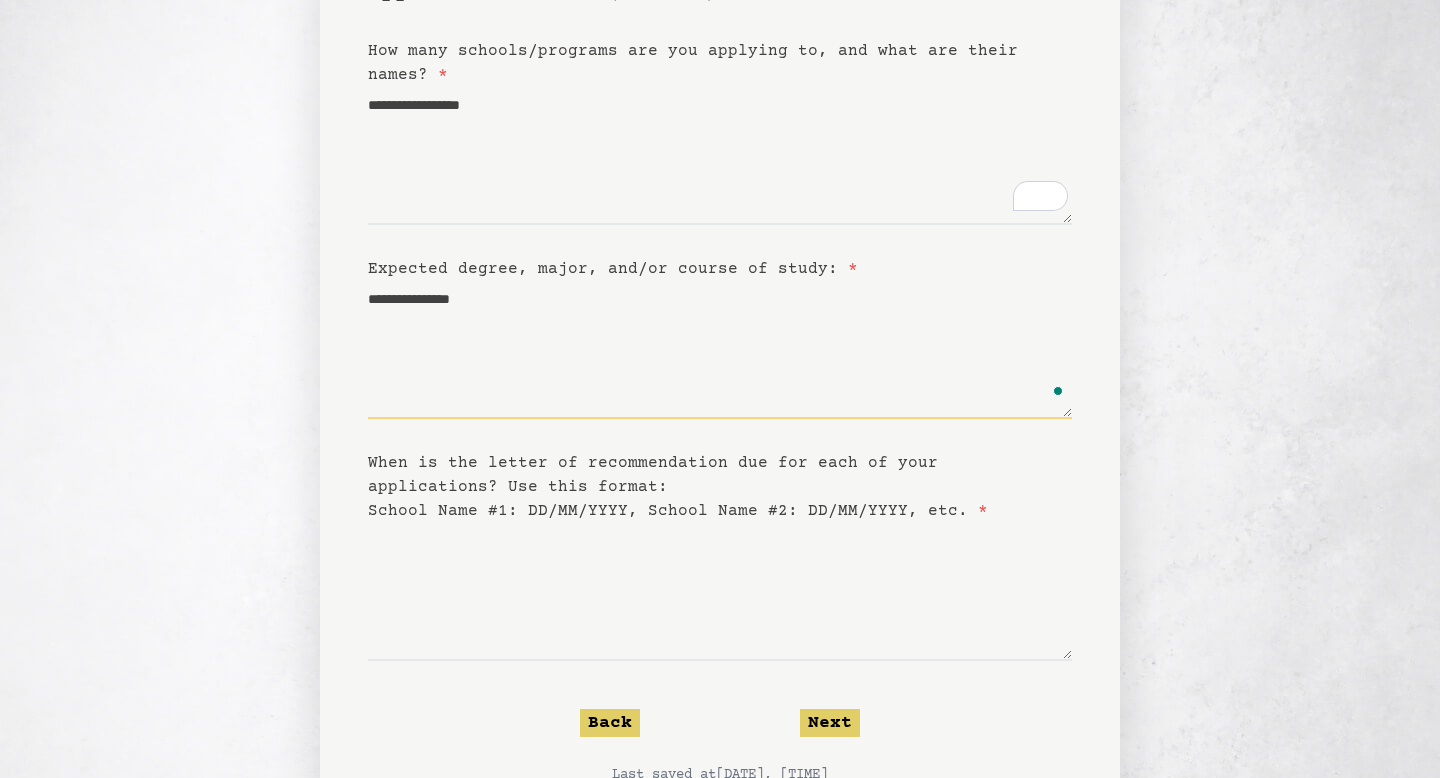 type on "**********" 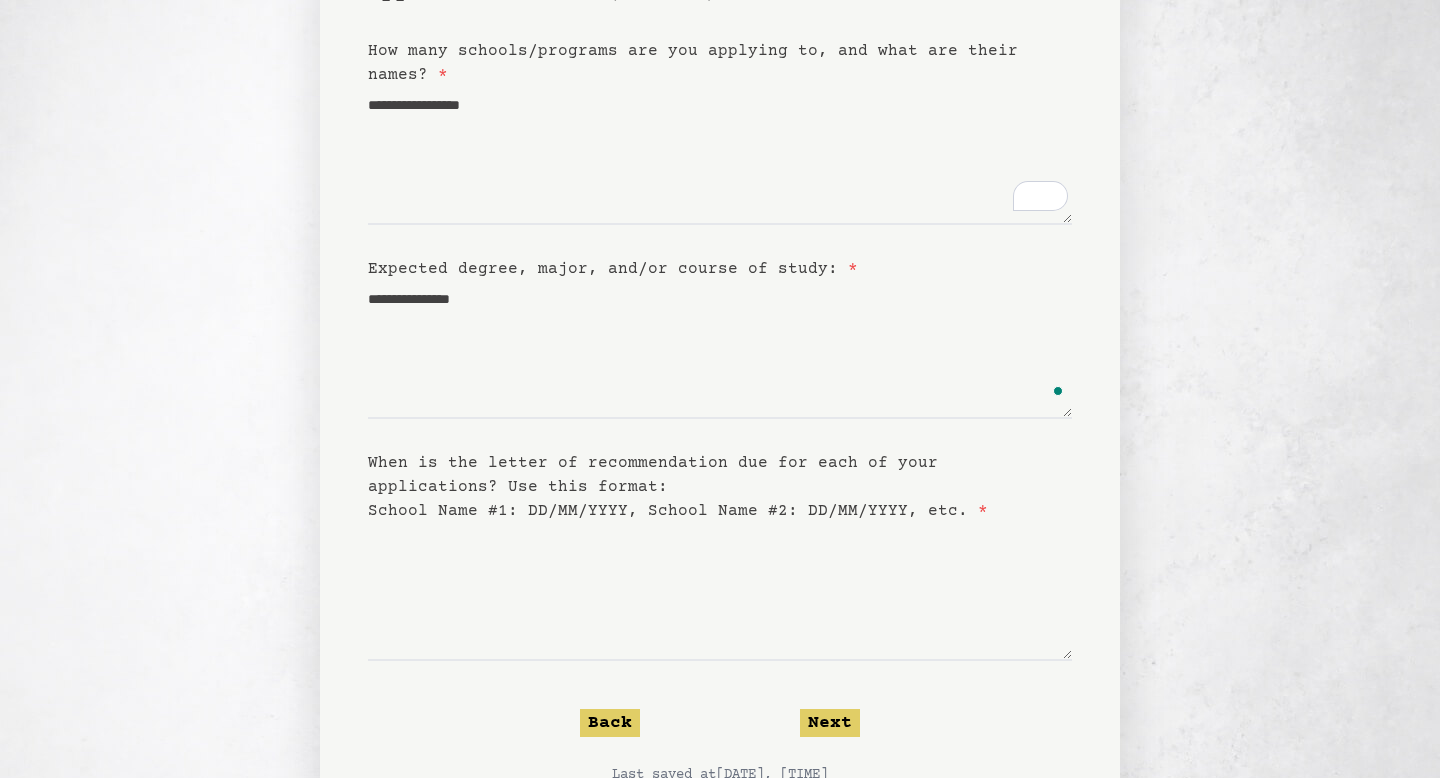 click on "**********" at bounding box center [720, 380] 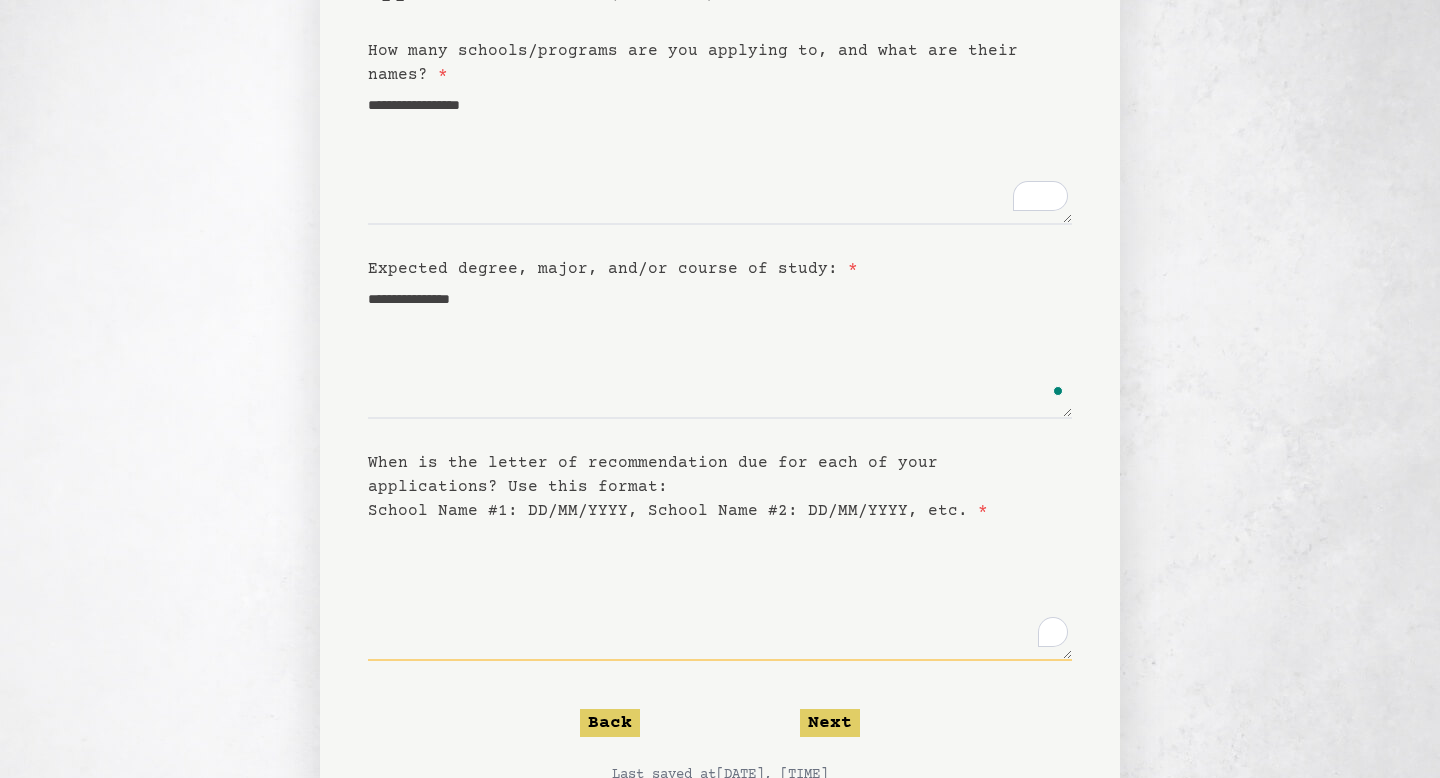 click on "When is the letter of recommendation due for each of your
applications? Use this format: School Name #1: DD/MM/YYYY,
School Name #2: DD/MM/YYYY, etc.   *" at bounding box center [720, 592] 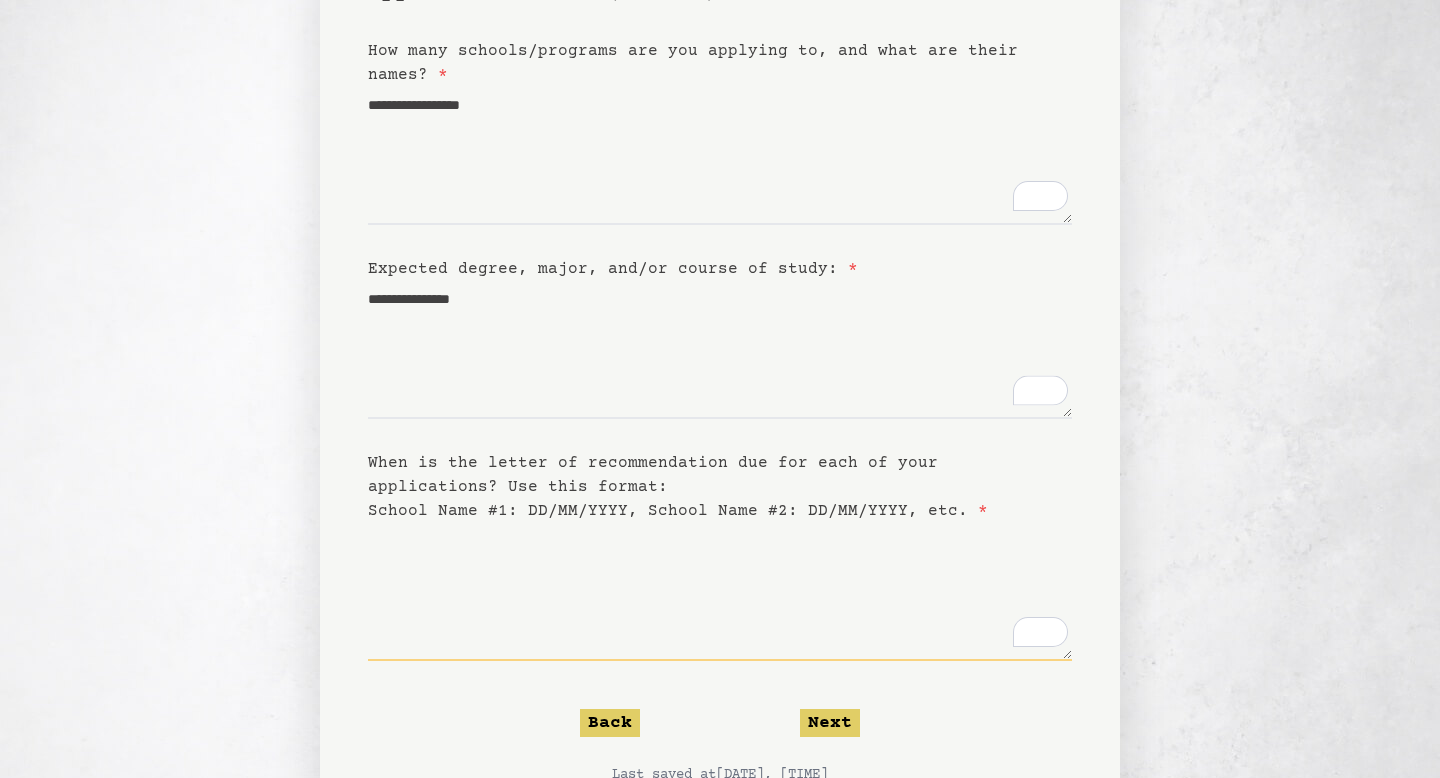 scroll, scrollTop: 284, scrollLeft: 0, axis: vertical 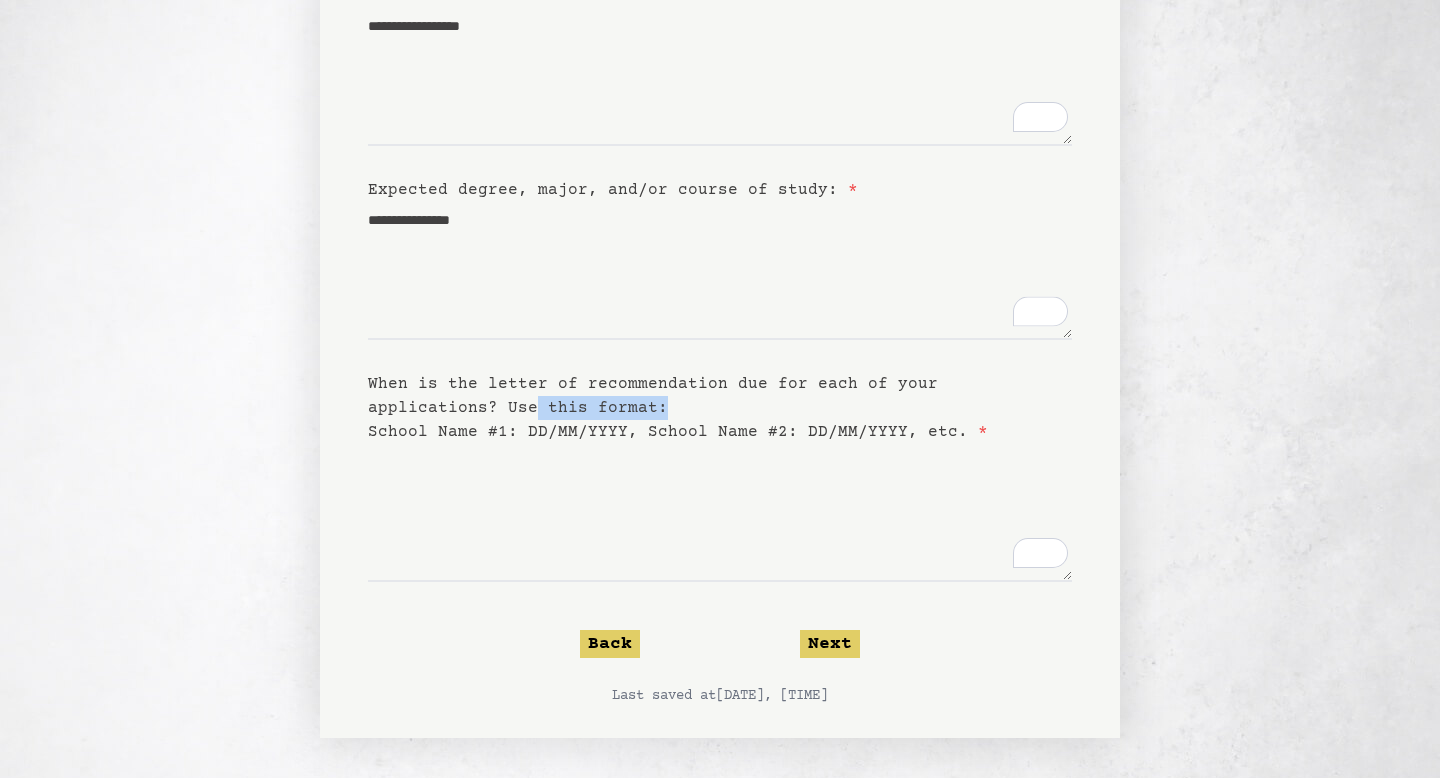 drag, startPoint x: 397, startPoint y: 403, endPoint x: 534, endPoint y: 414, distance: 137.4409 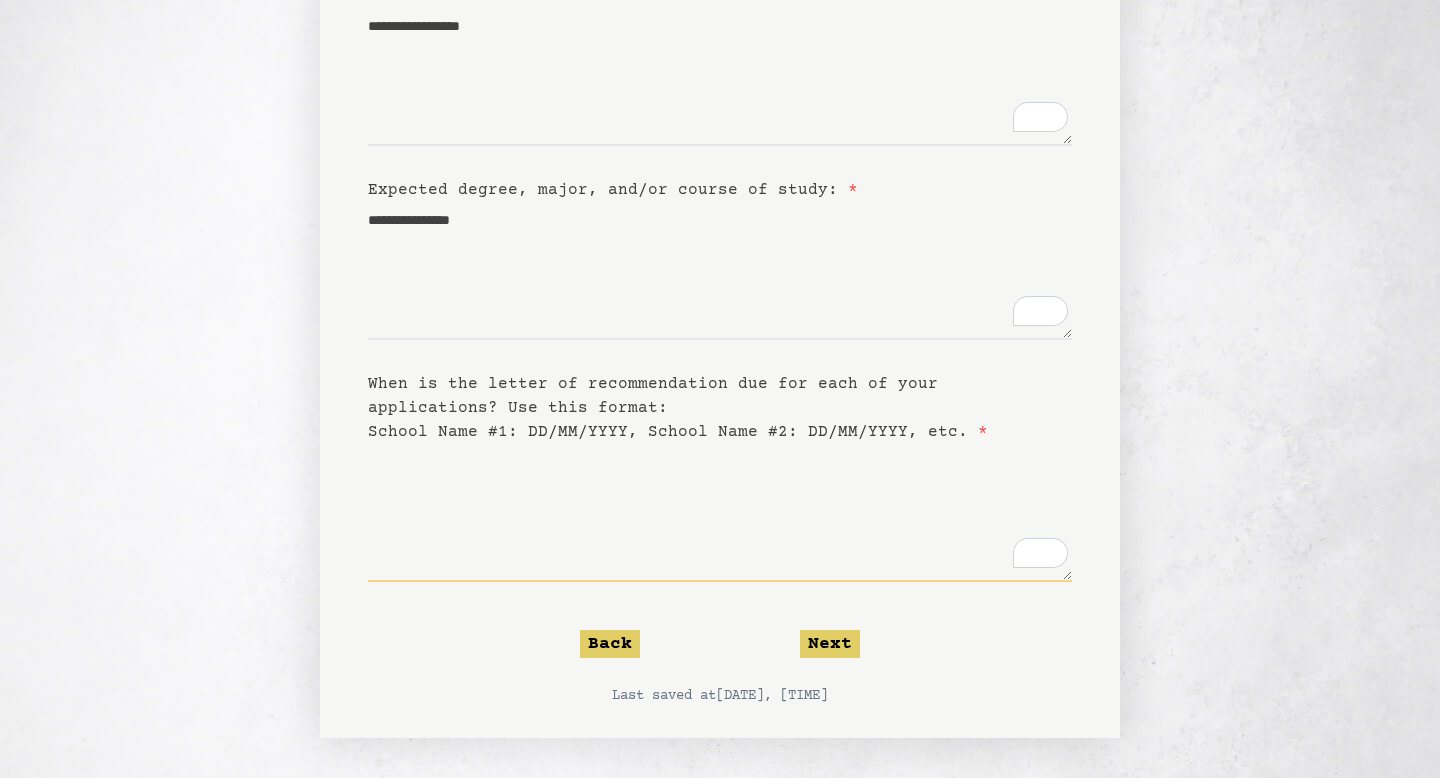 click on "When is the letter of recommendation due for each of your
applications? Use this format: School Name #1: DD/MM/YYYY,
School Name #2: DD/MM/YYYY, etc.   *" at bounding box center [720, 513] 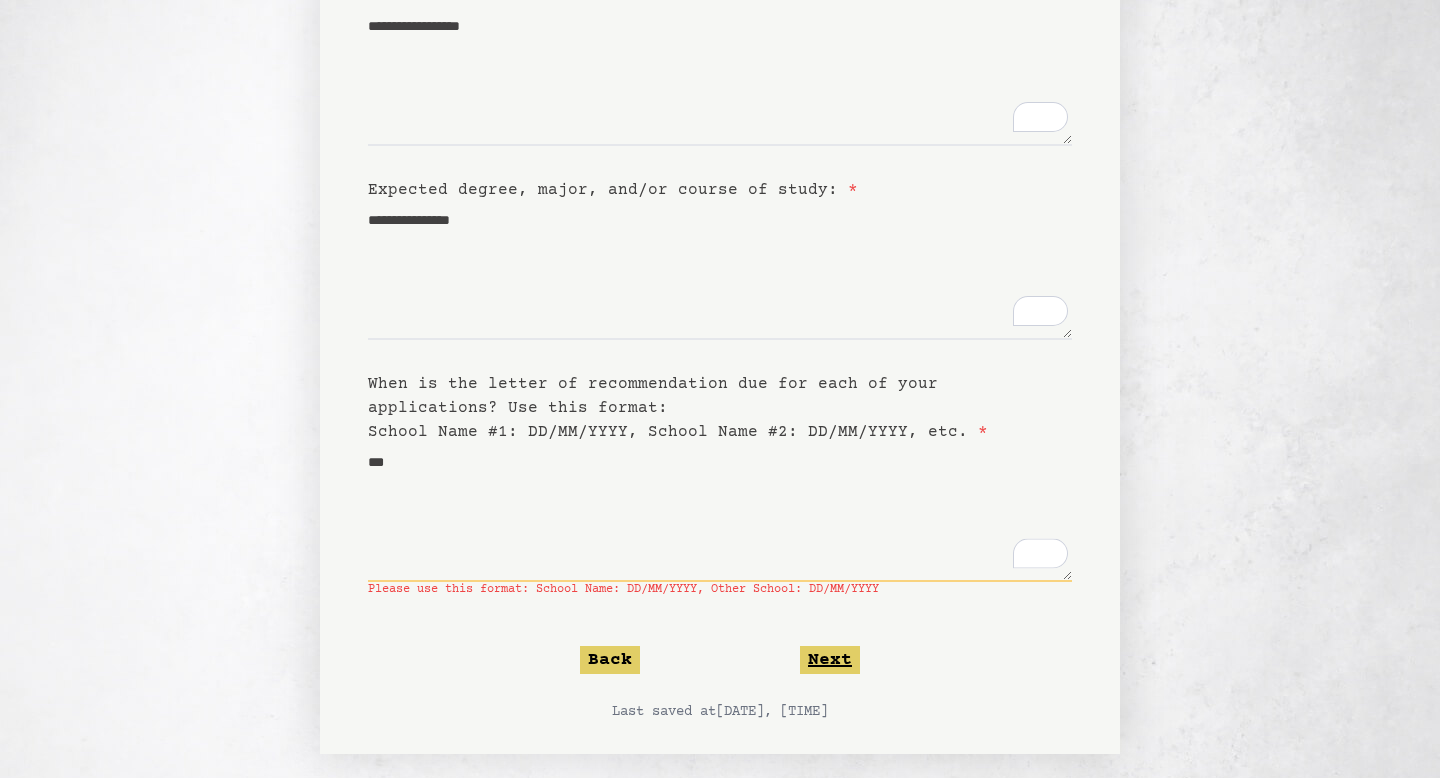 type on "***" 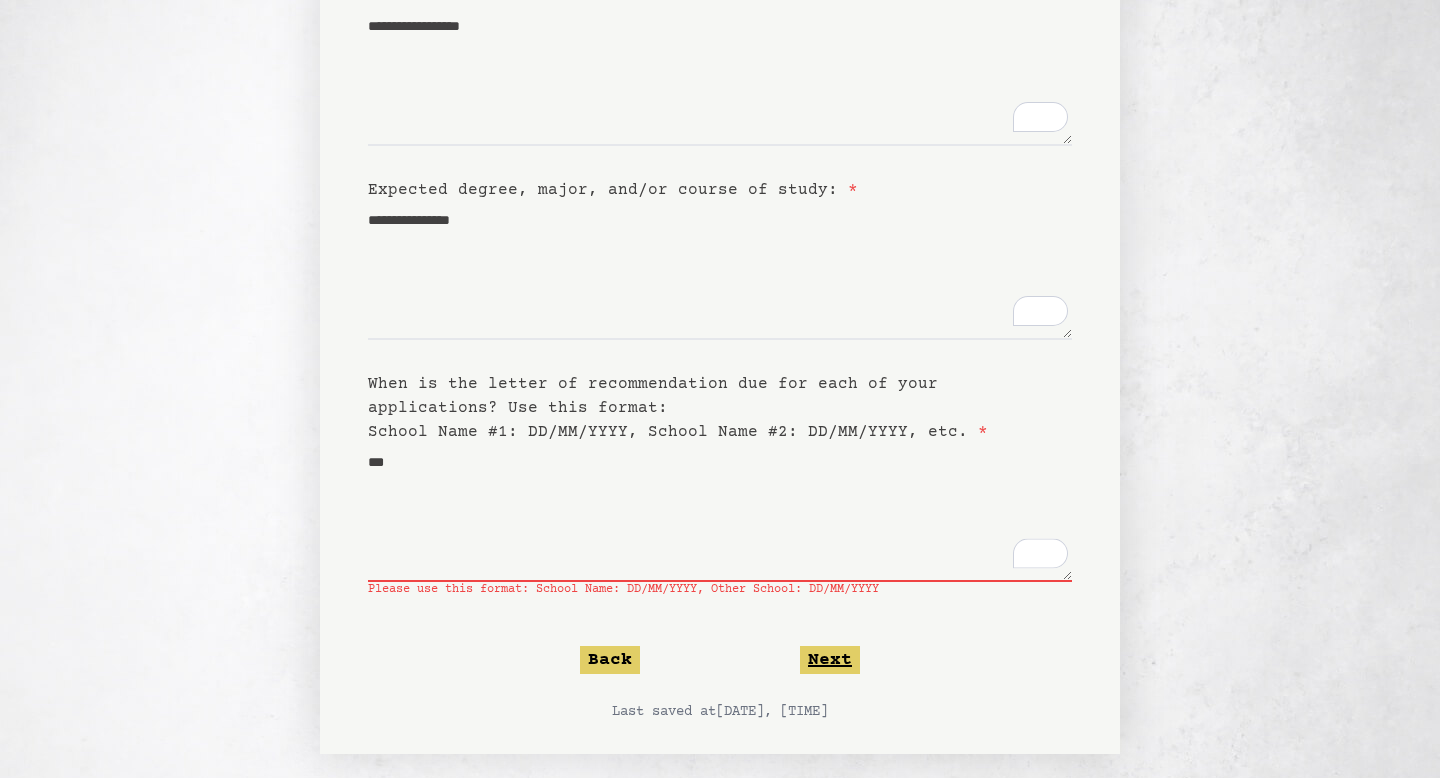 click on "Next" 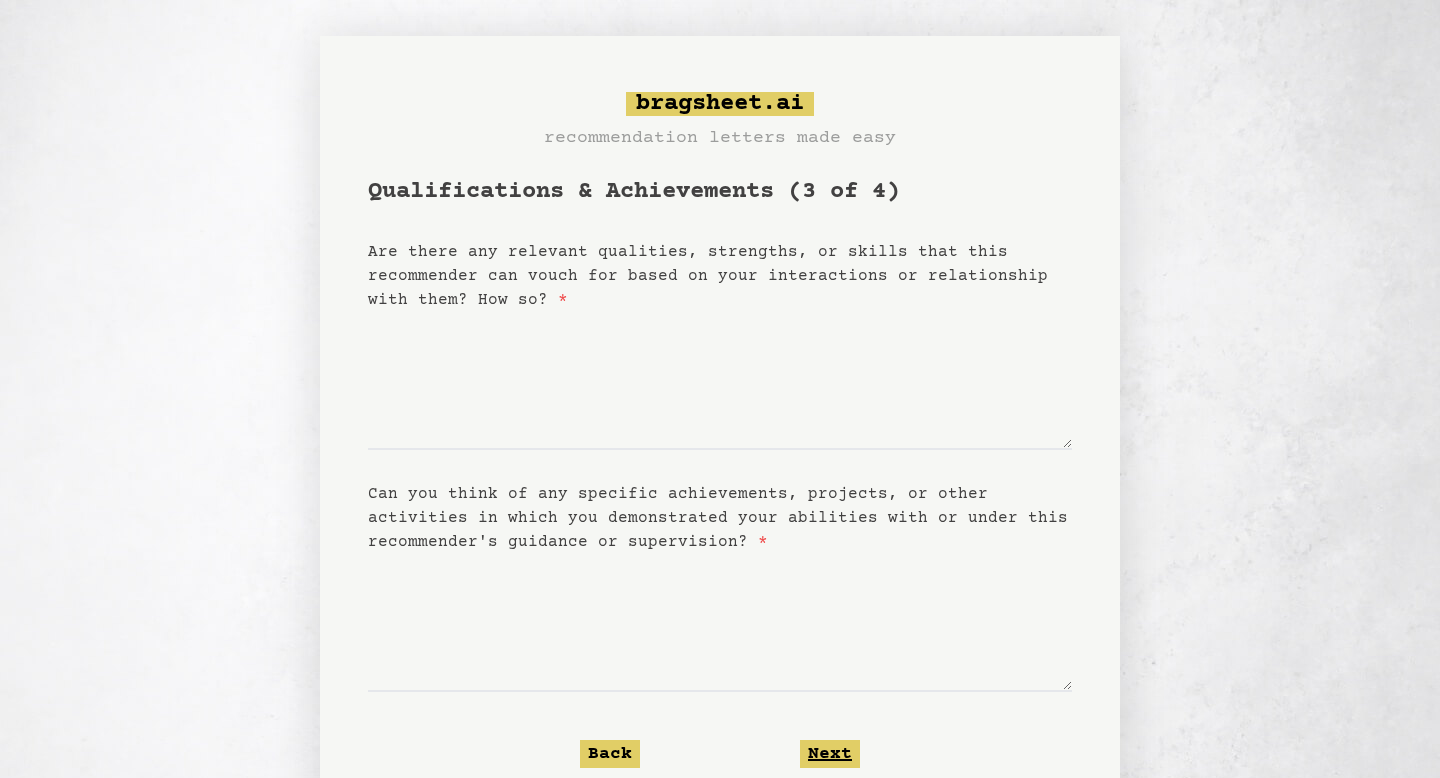 scroll, scrollTop: 0, scrollLeft: 0, axis: both 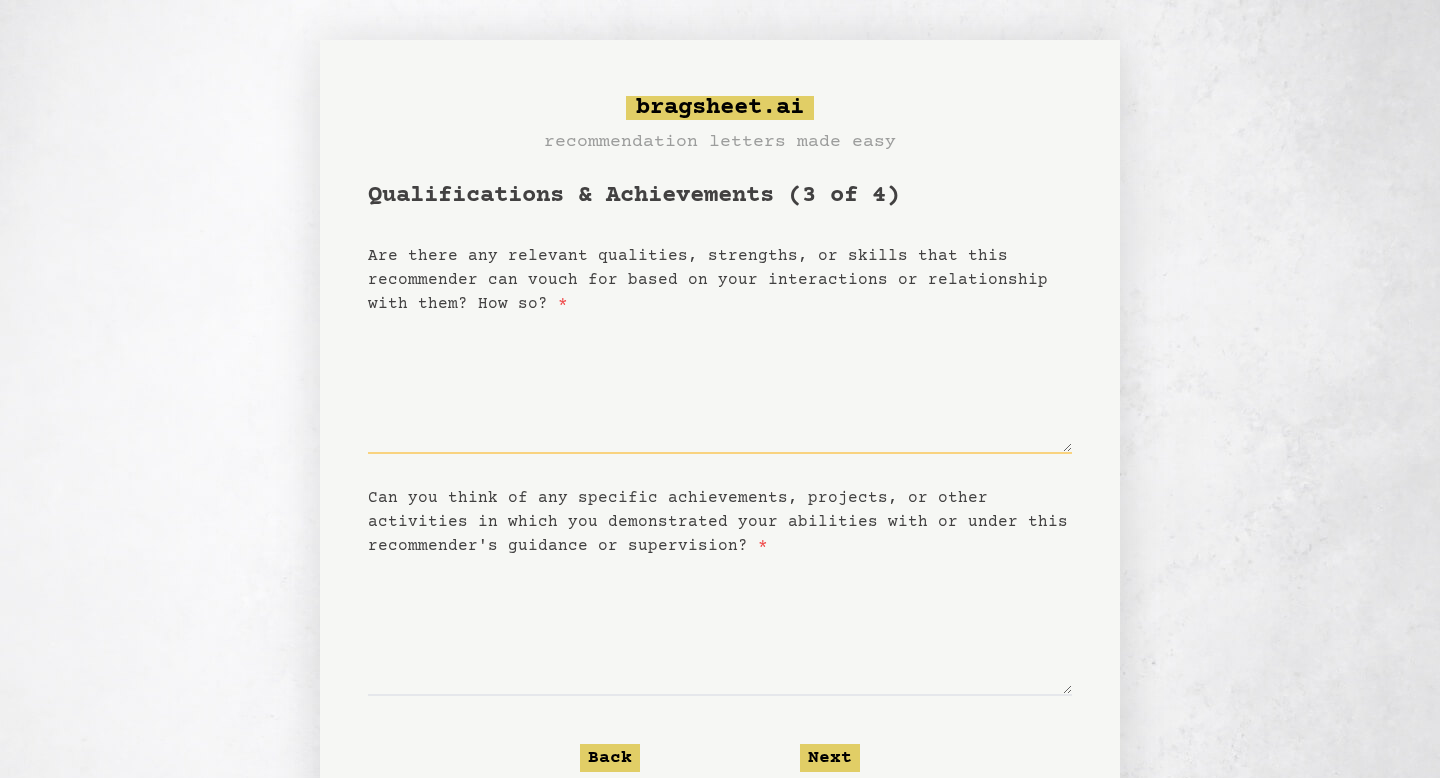 click on "Are there any relevant qualities, strengths, or skills that this
recommender can vouch for based on your interactions or
relationship with them? How so?   *" at bounding box center [720, 385] 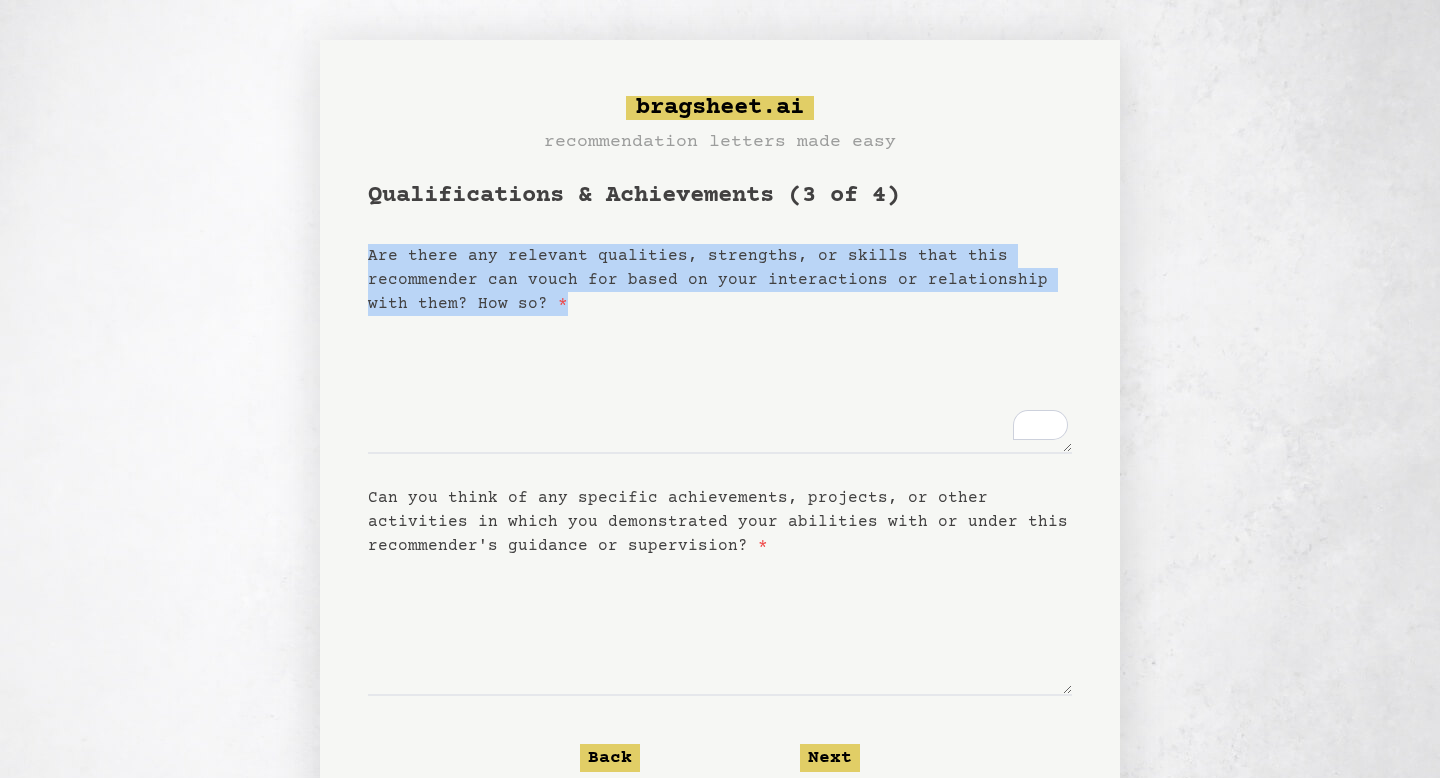 drag, startPoint x: 368, startPoint y: 239, endPoint x: 568, endPoint y: 305, distance: 210.60864 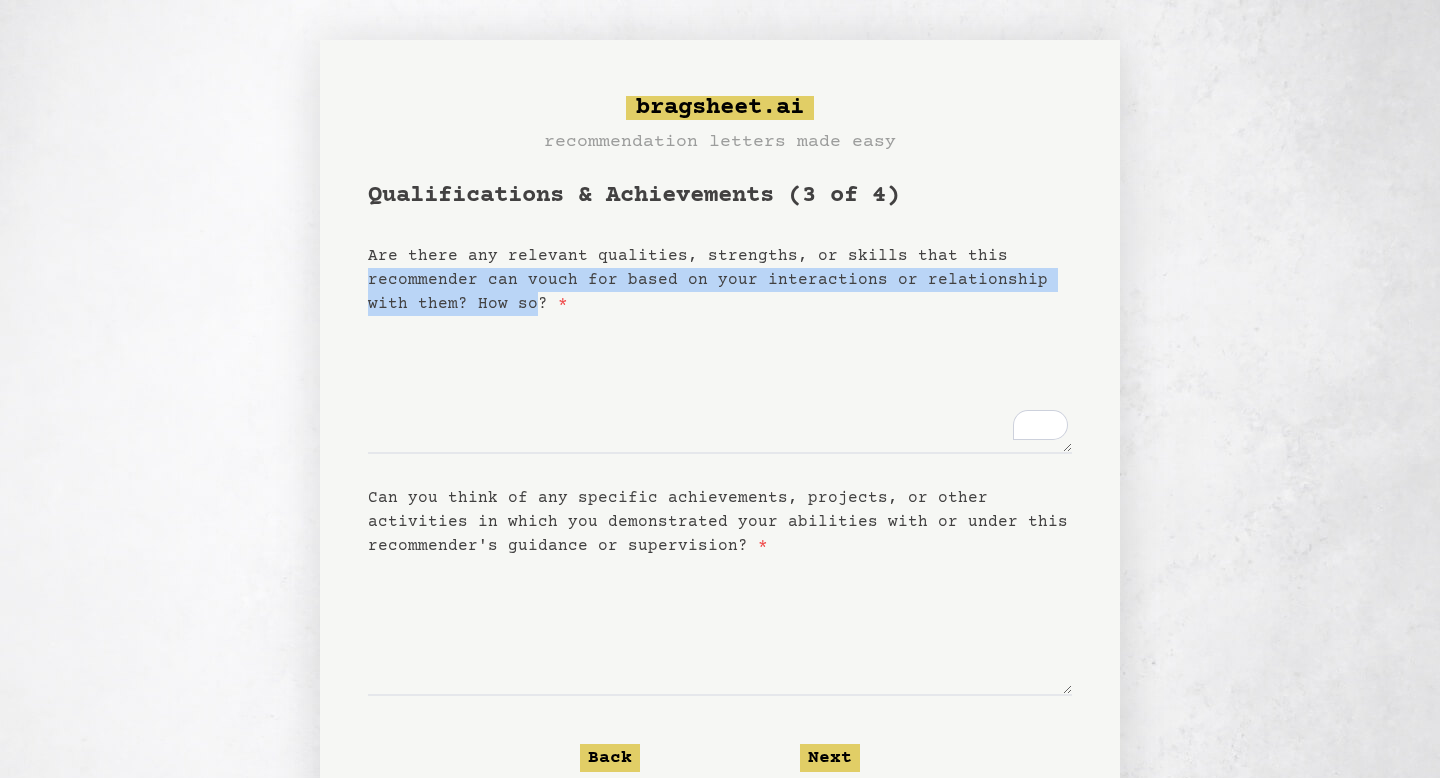 drag, startPoint x: 371, startPoint y: 277, endPoint x: 485, endPoint y: 312, distance: 119.25183 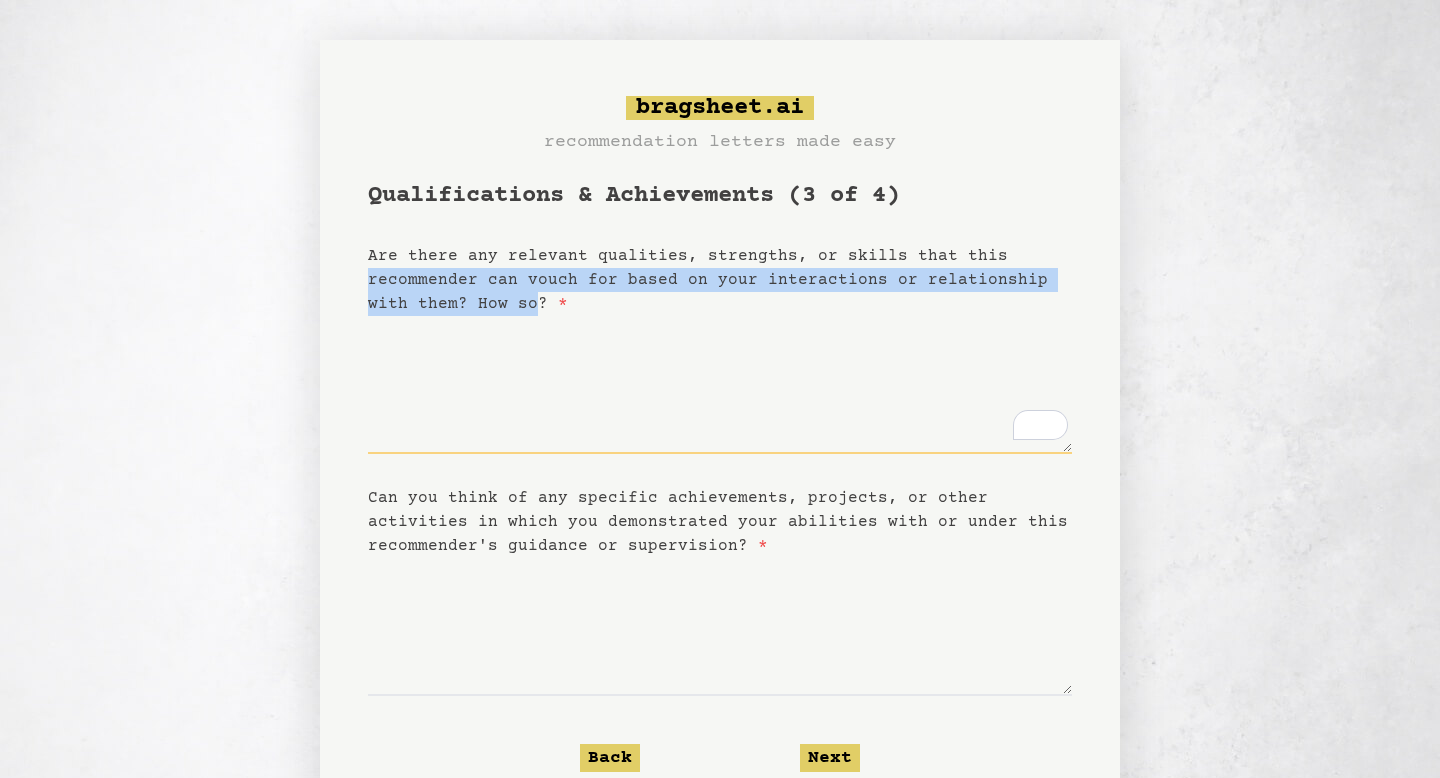 click on "Are there any relevant qualities, strengths, or skills that this
recommender can vouch for based on your interactions or
relationship with them? How so?   *" at bounding box center [720, 385] 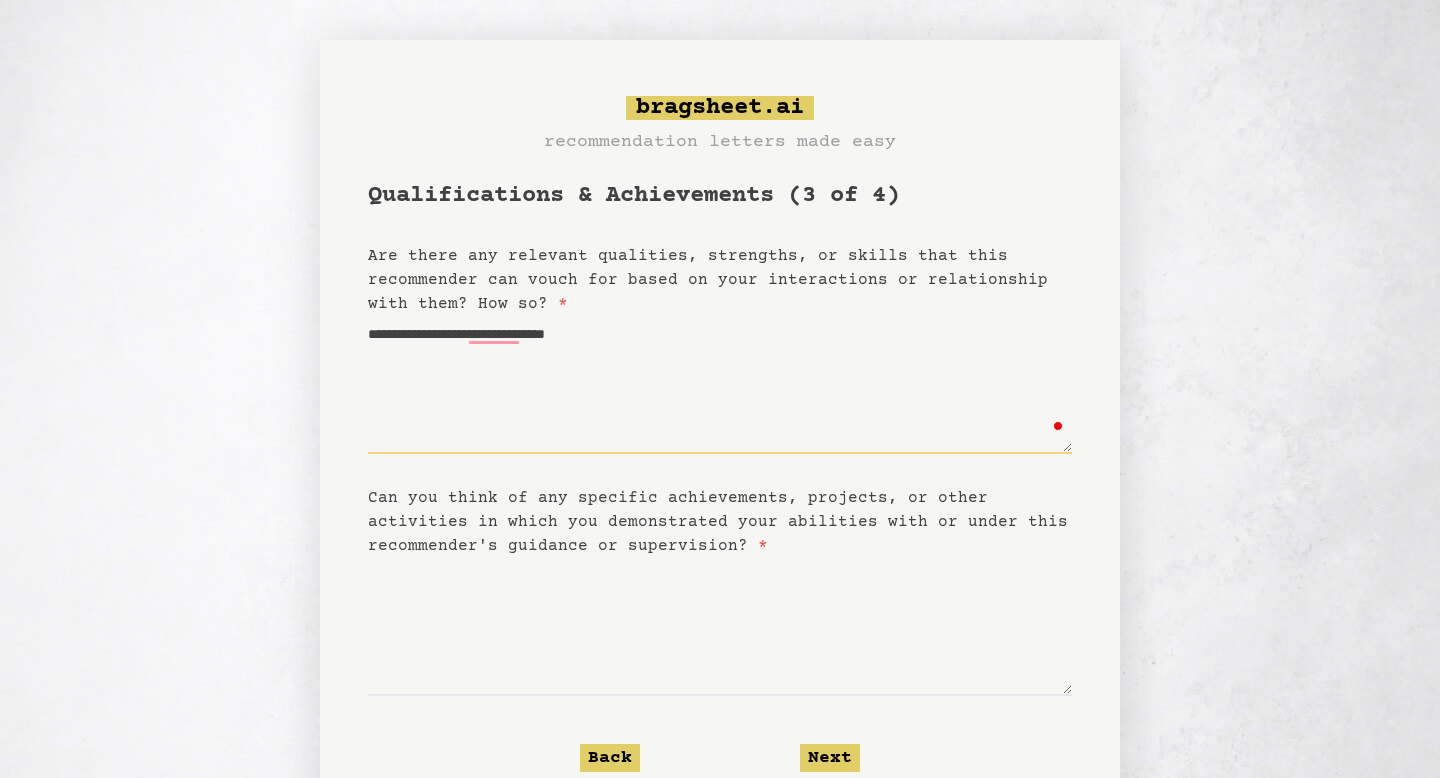click on "**********" at bounding box center (720, 385) 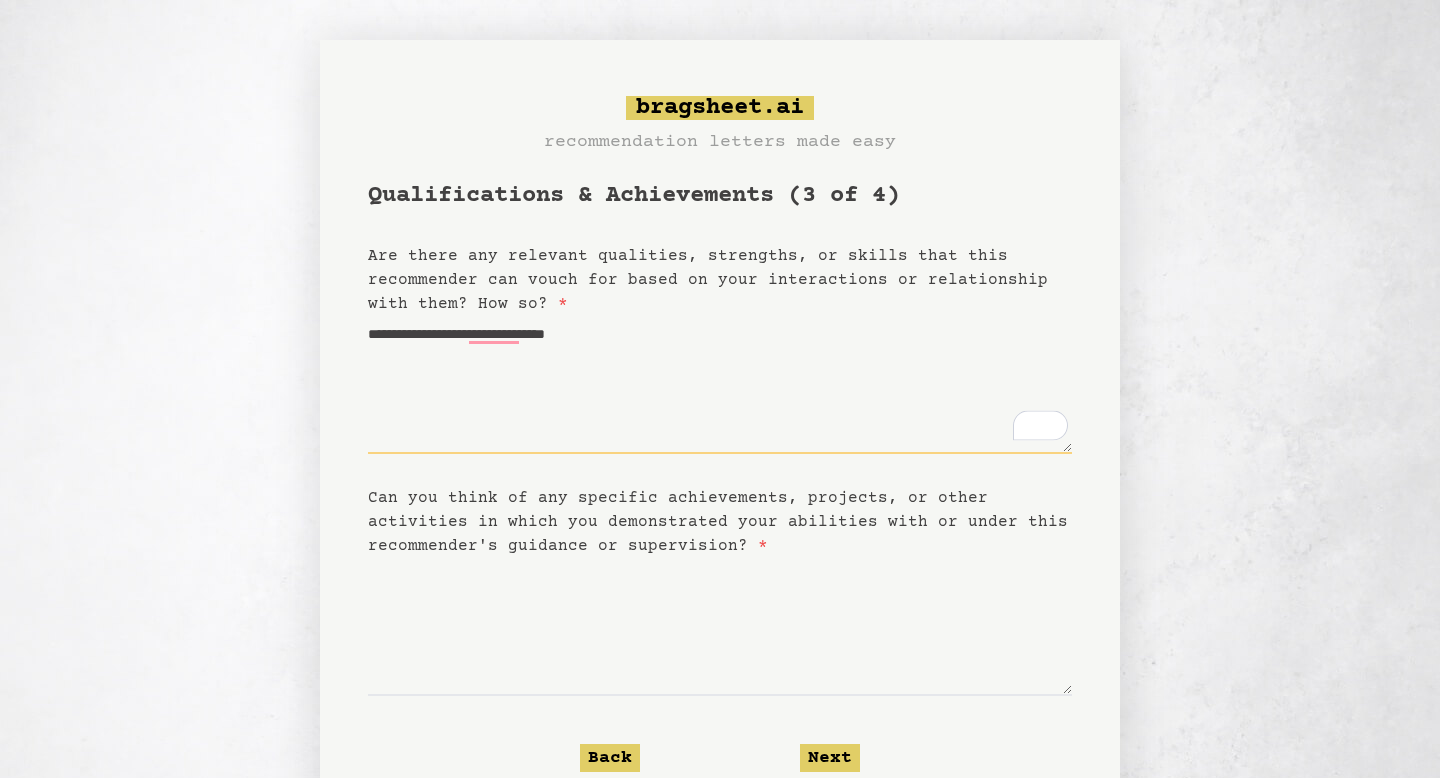 click on "**********" at bounding box center (720, 385) 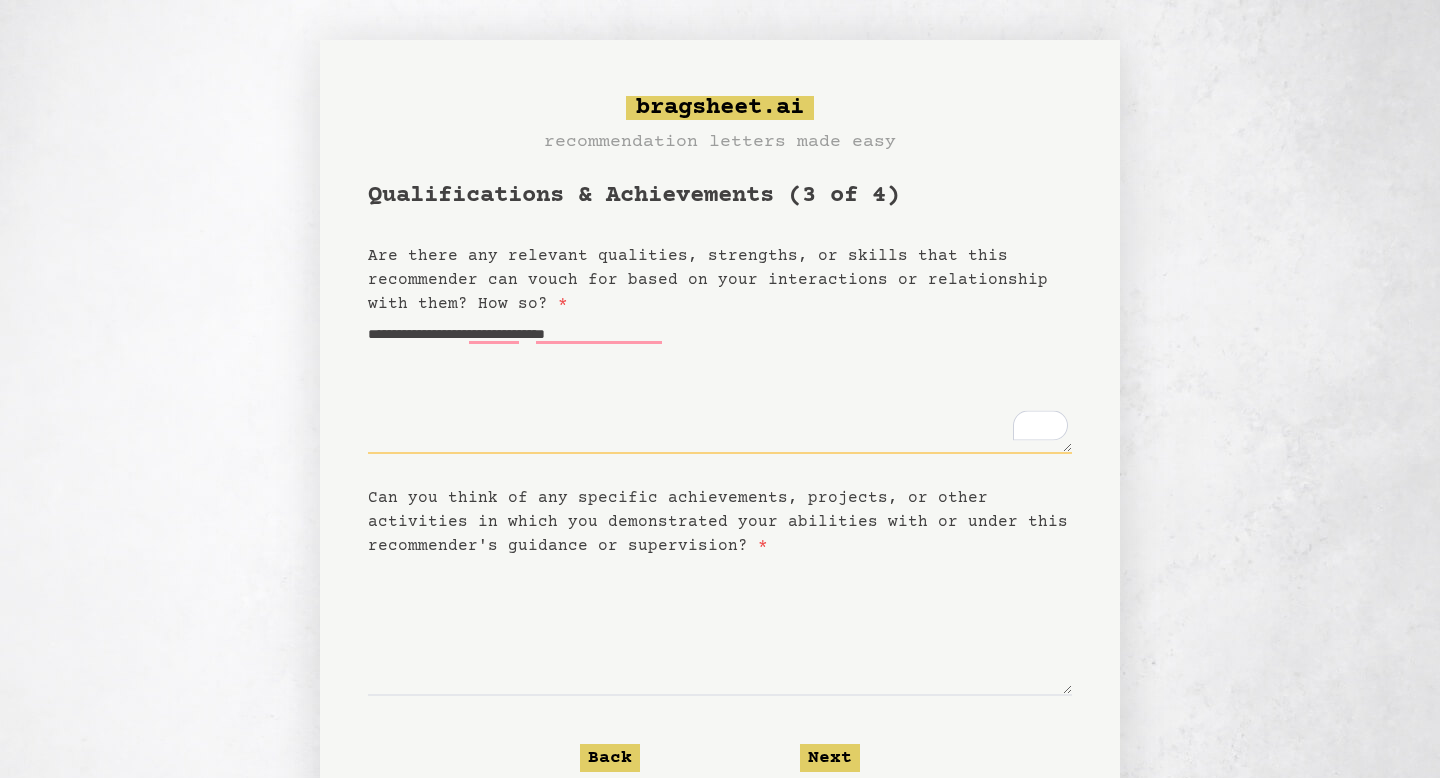 click on "**********" at bounding box center [720, 385] 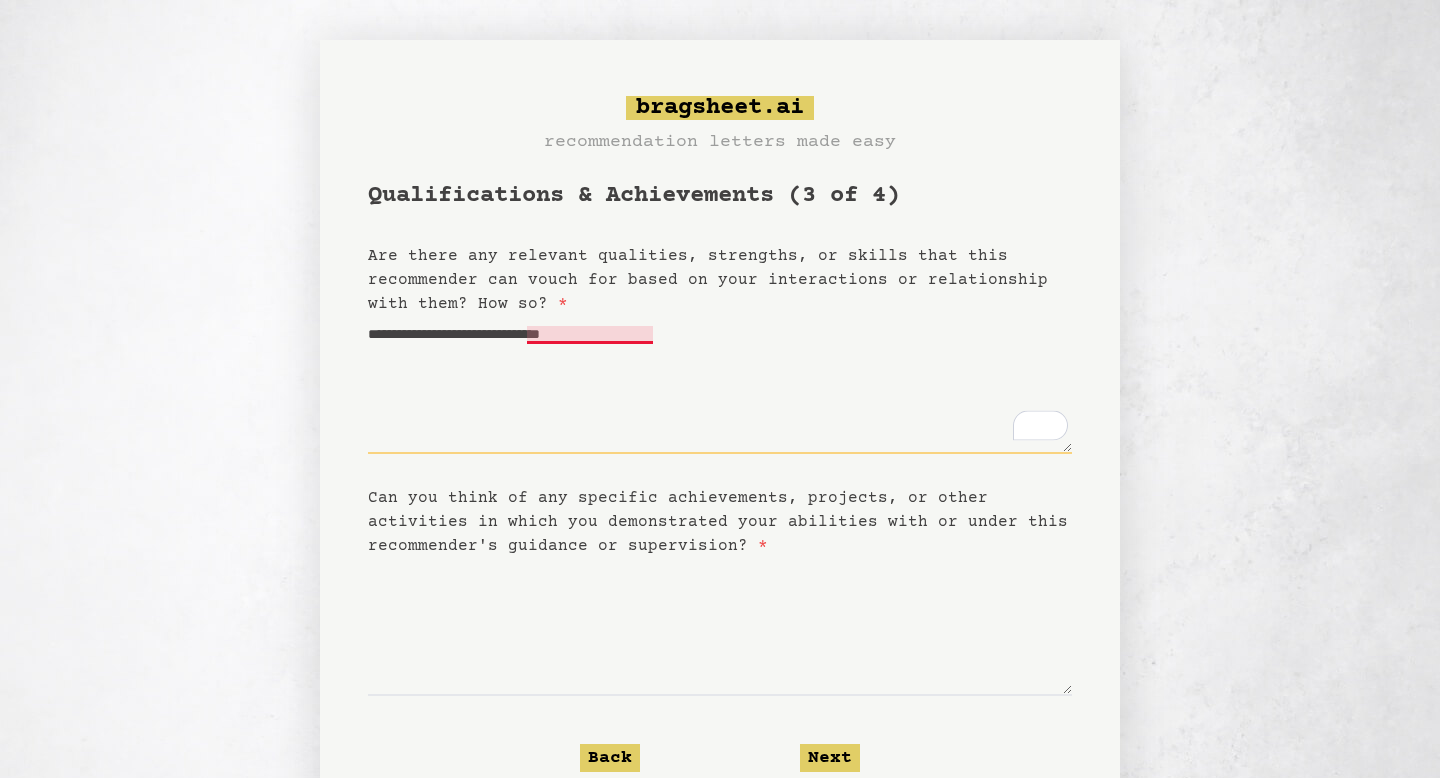 click on "**********" at bounding box center (720, 385) 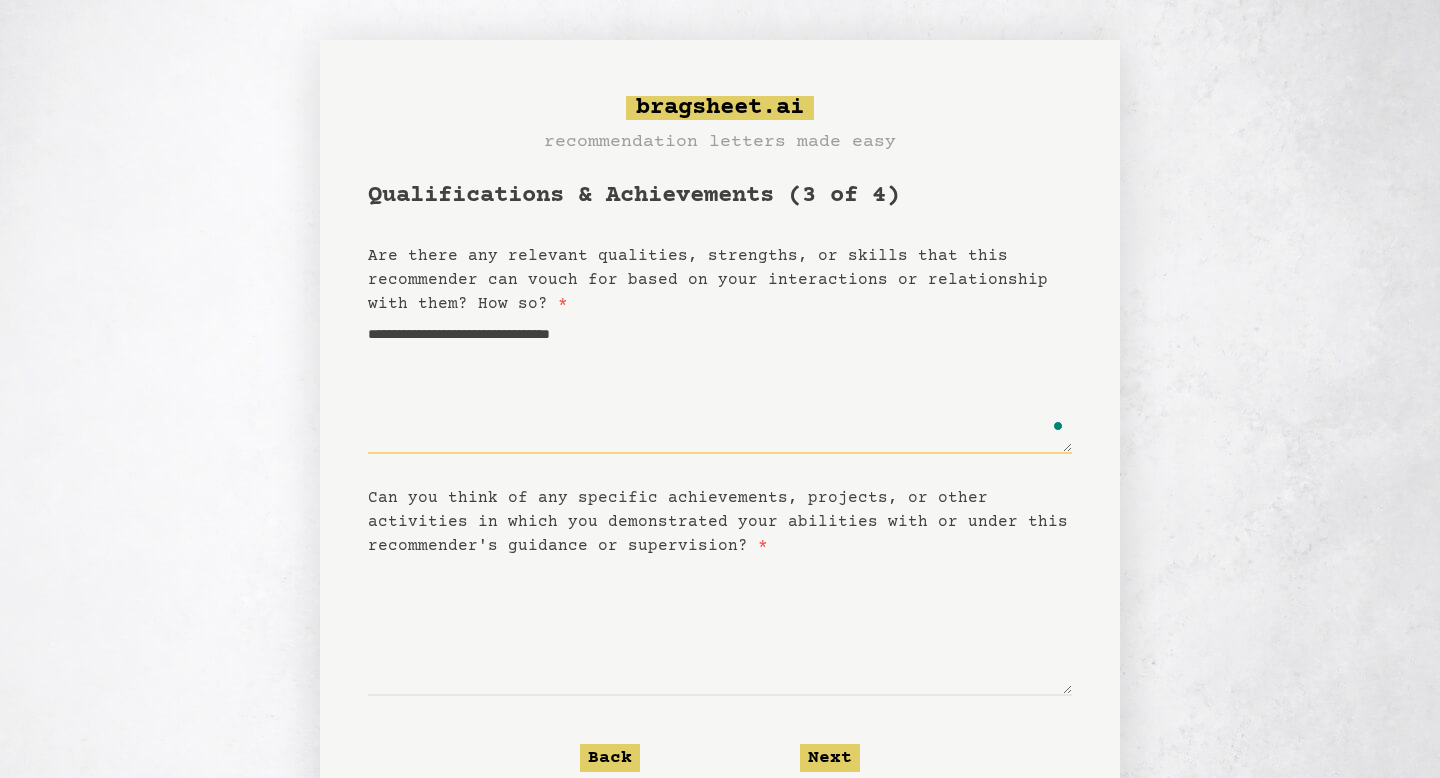 scroll, scrollTop: 114, scrollLeft: 0, axis: vertical 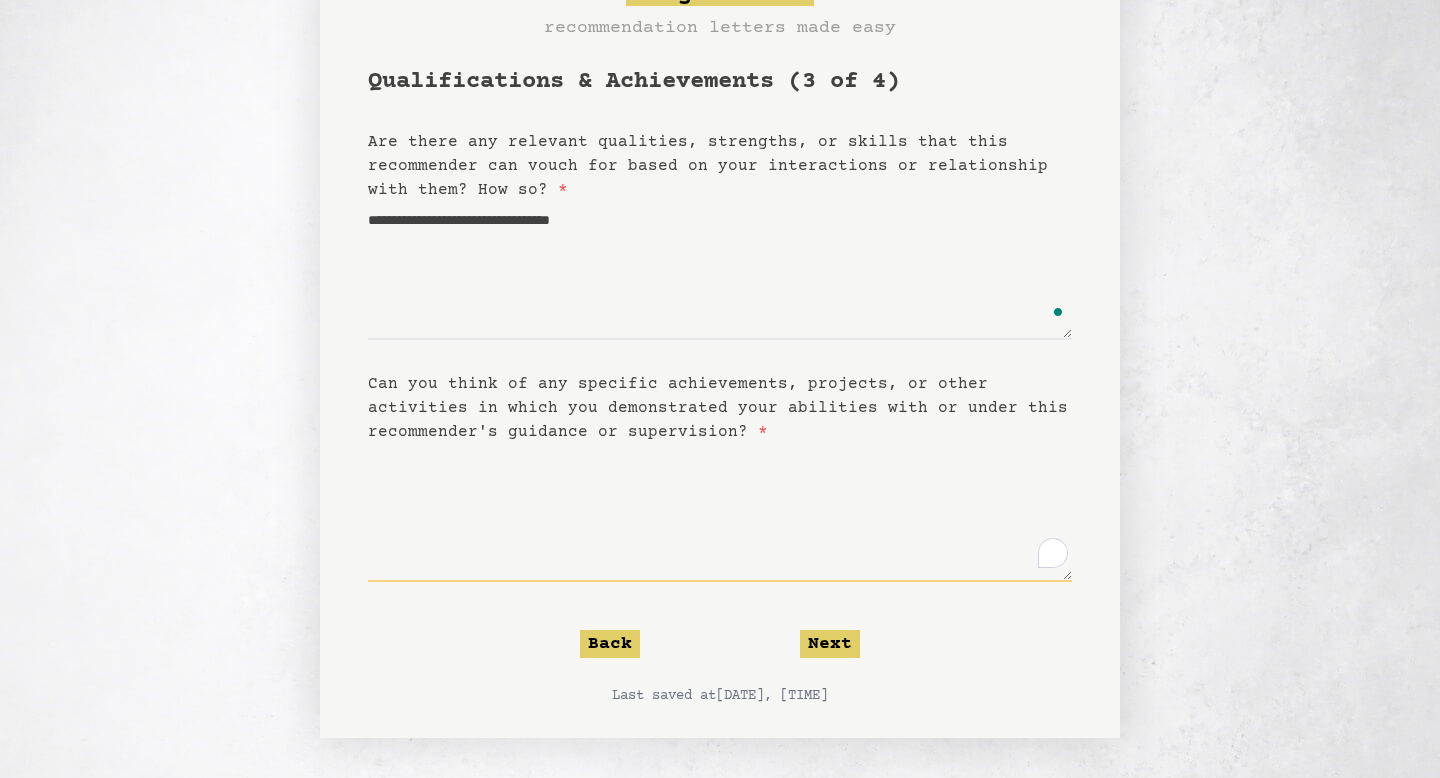 click on "Can you think of any specific achievements, projects, or other
activities in which you demonstrated your abilities with or
under this recommender's guidance or supervision?   *" at bounding box center [720, 513] 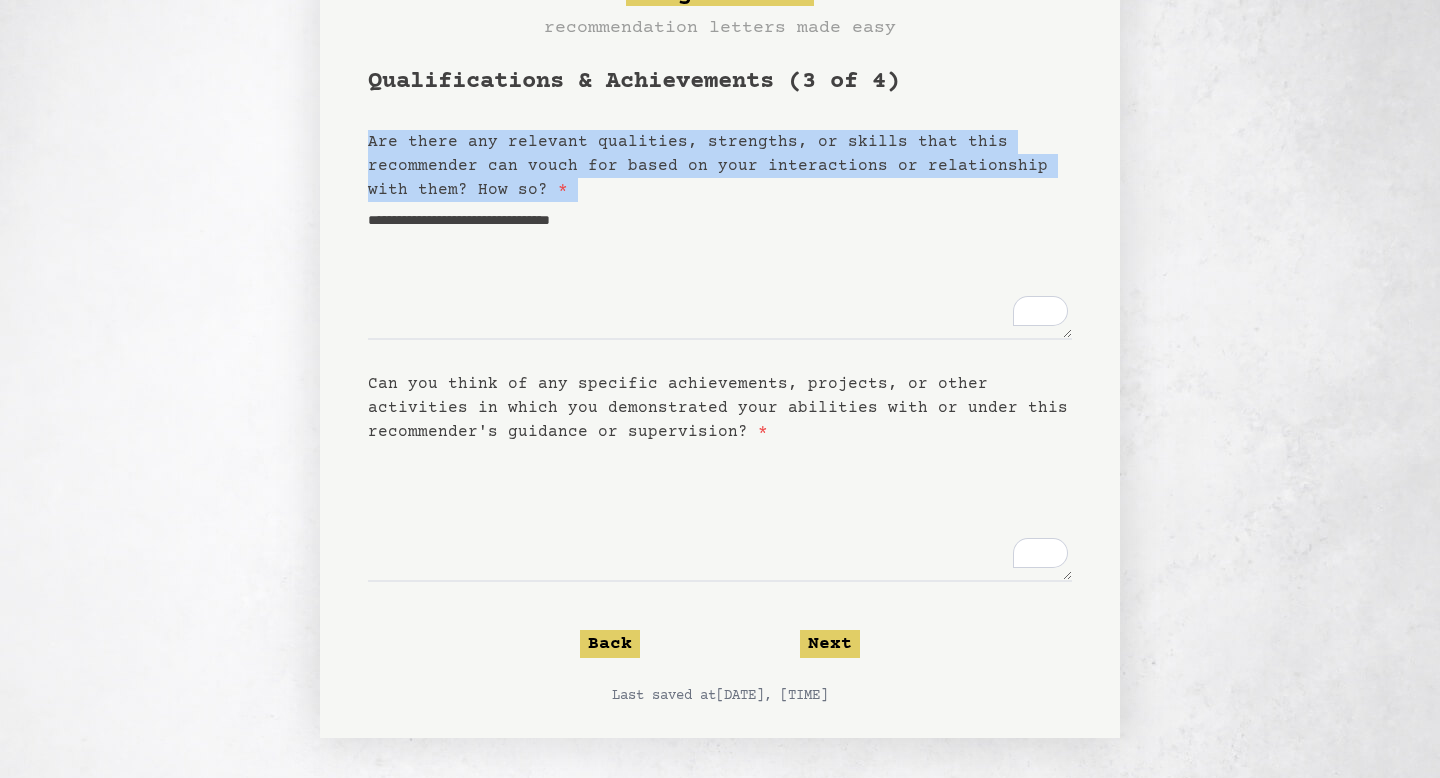 drag, startPoint x: 347, startPoint y: 127, endPoint x: 563, endPoint y: 205, distance: 229.65192 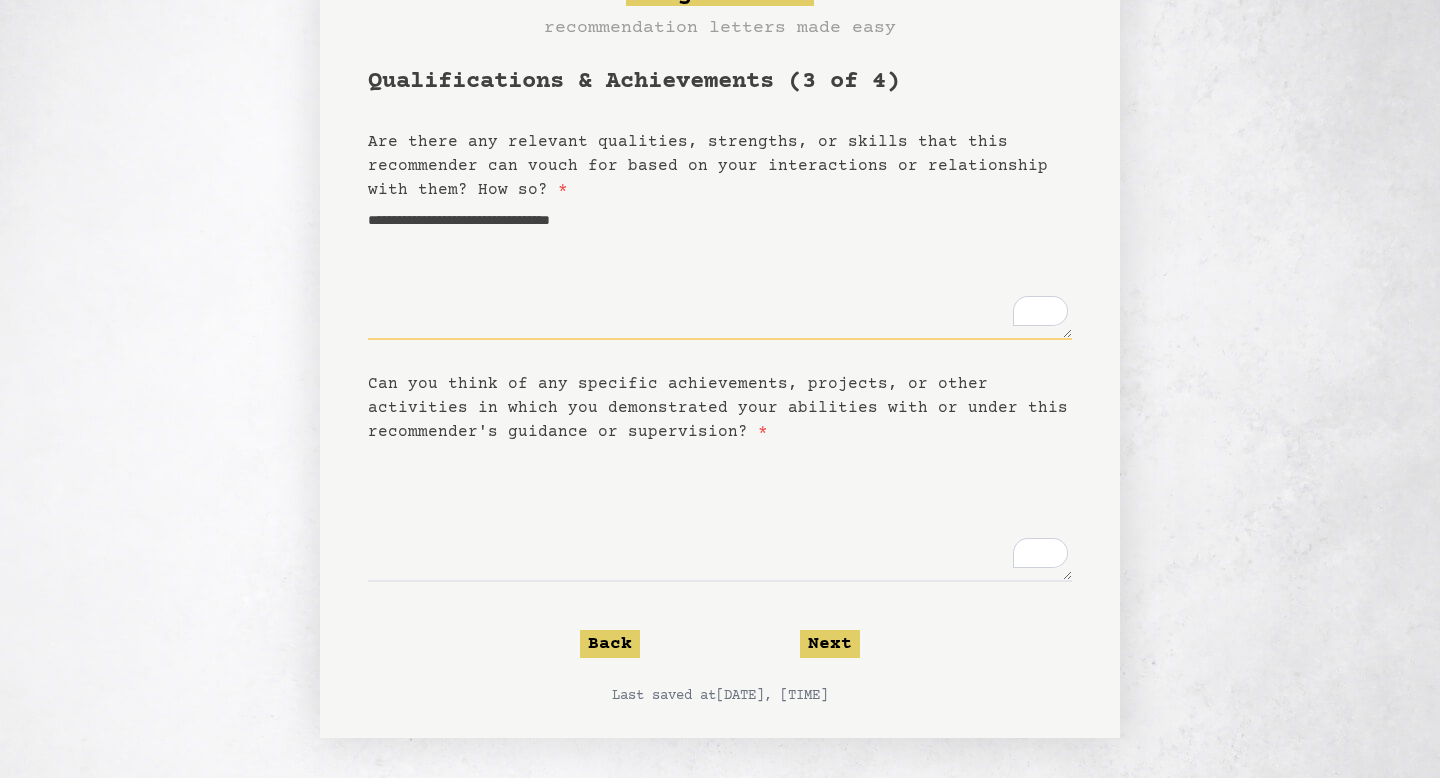 click on "**********" at bounding box center [720, 271] 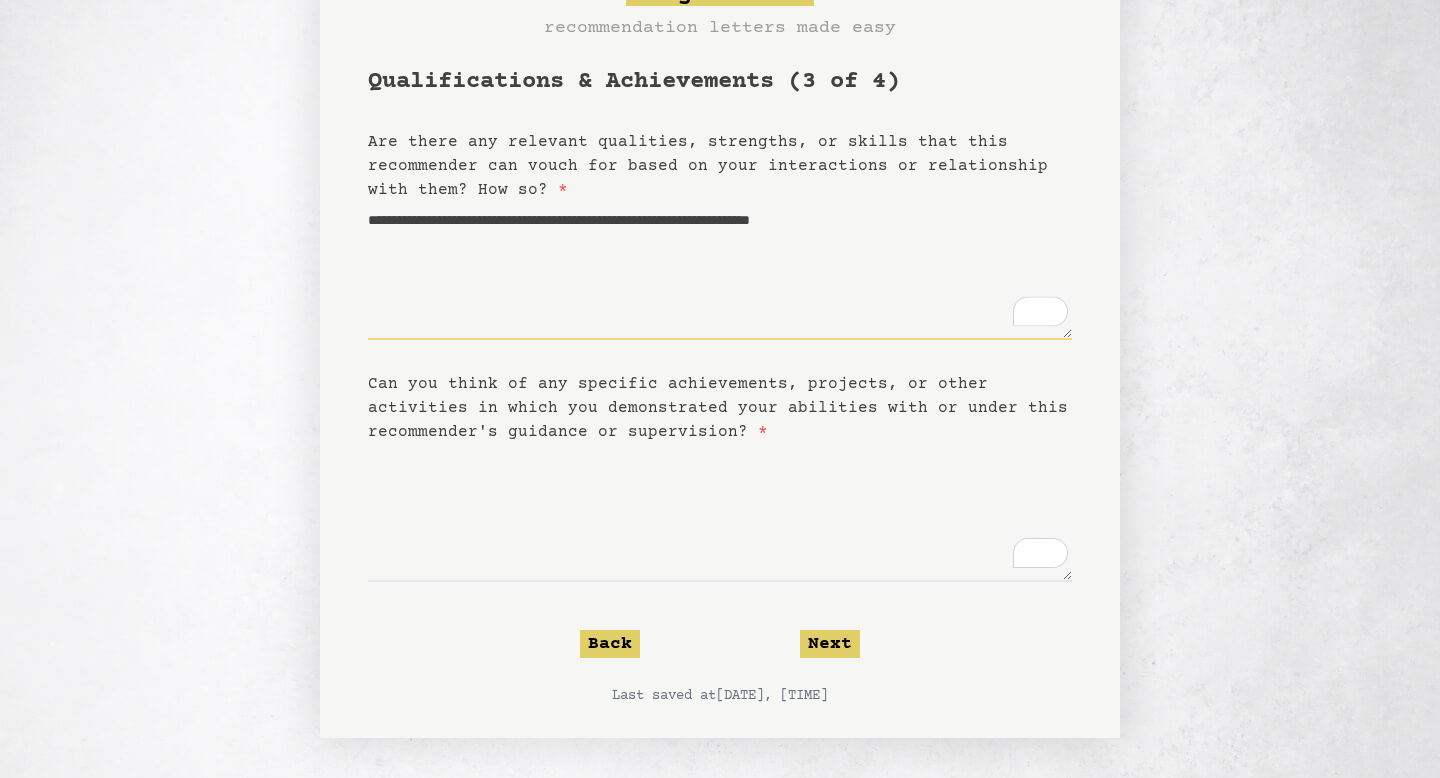 click on "**********" at bounding box center [720, 271] 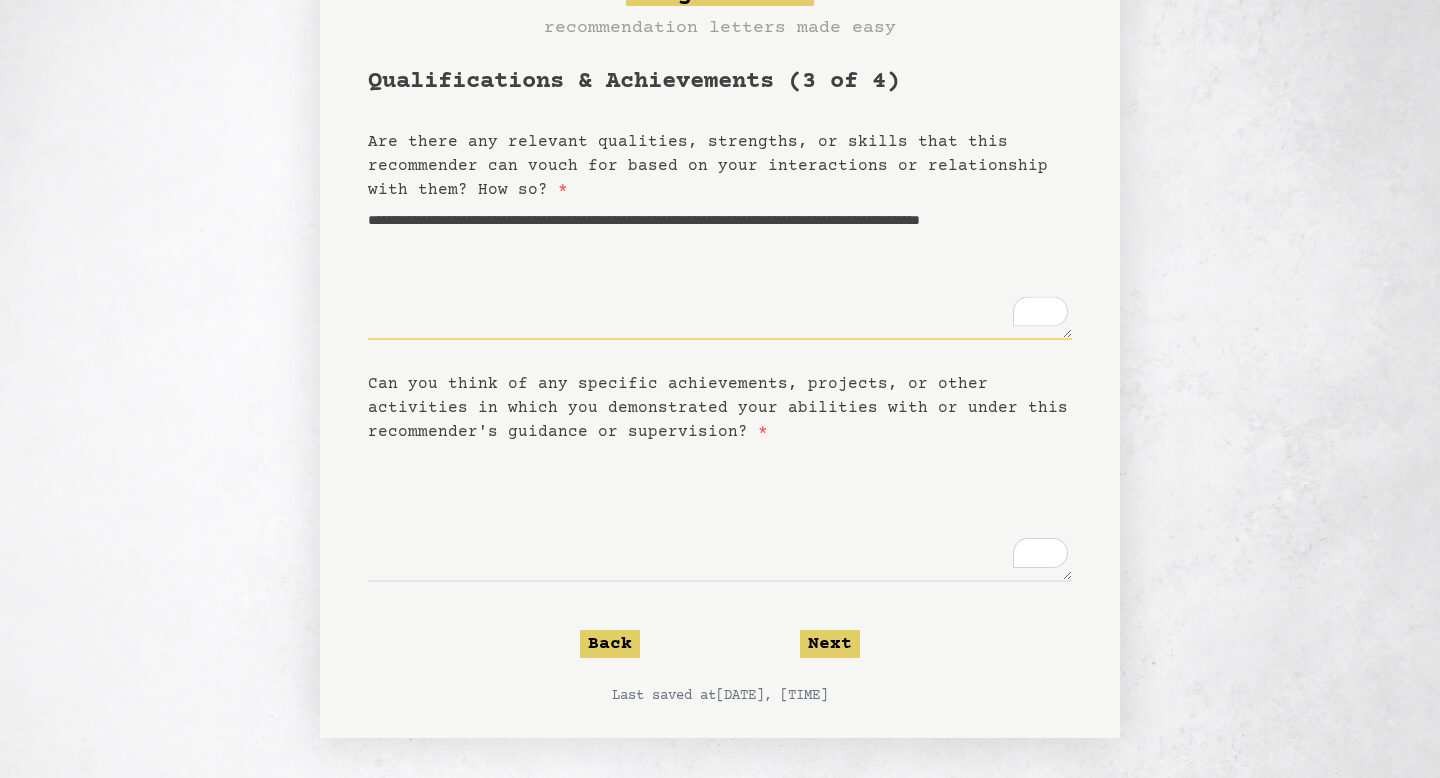 type on "**********" 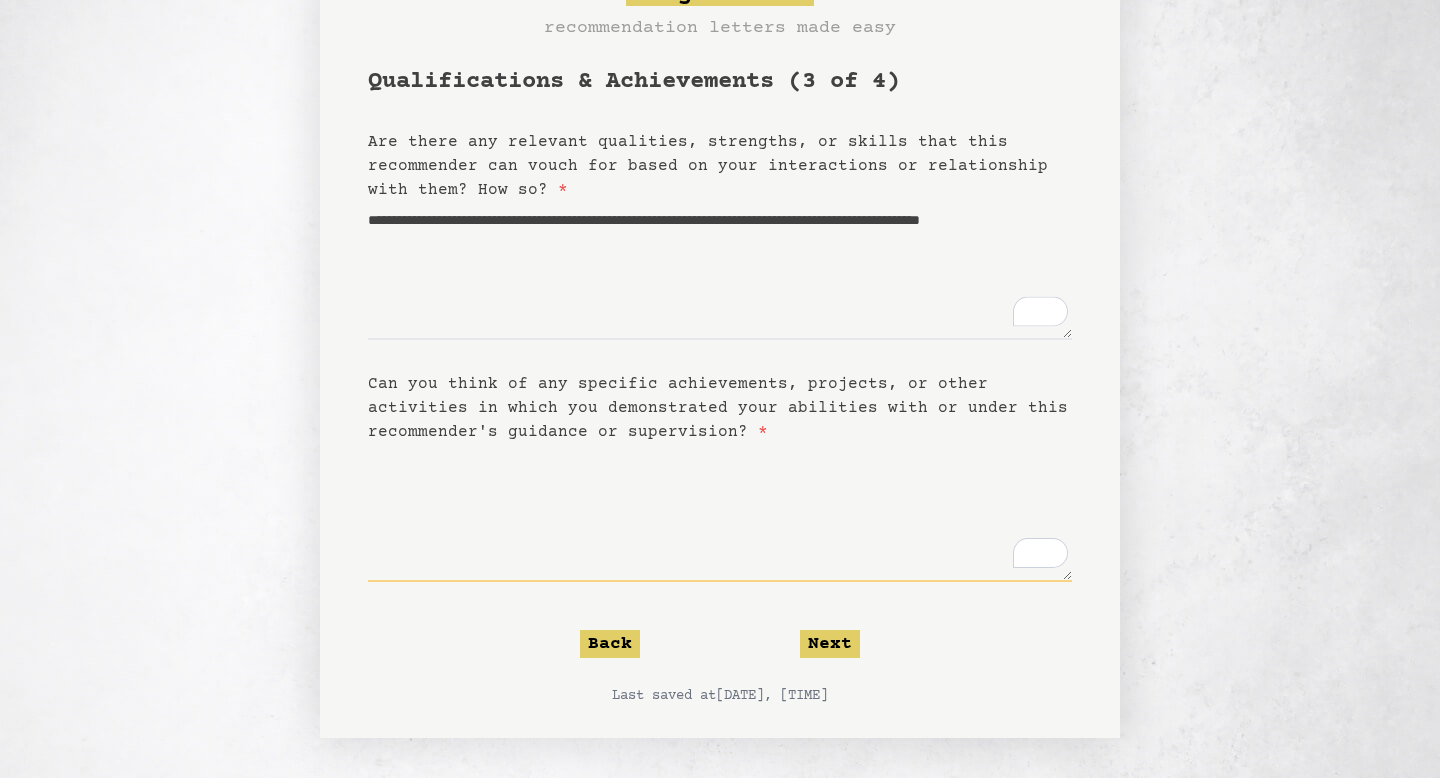 click on "Can you think of any specific achievements, projects, or other
activities in which you demonstrated your abilities with or
under this recommender's guidance or supervision?   *" at bounding box center (720, 513) 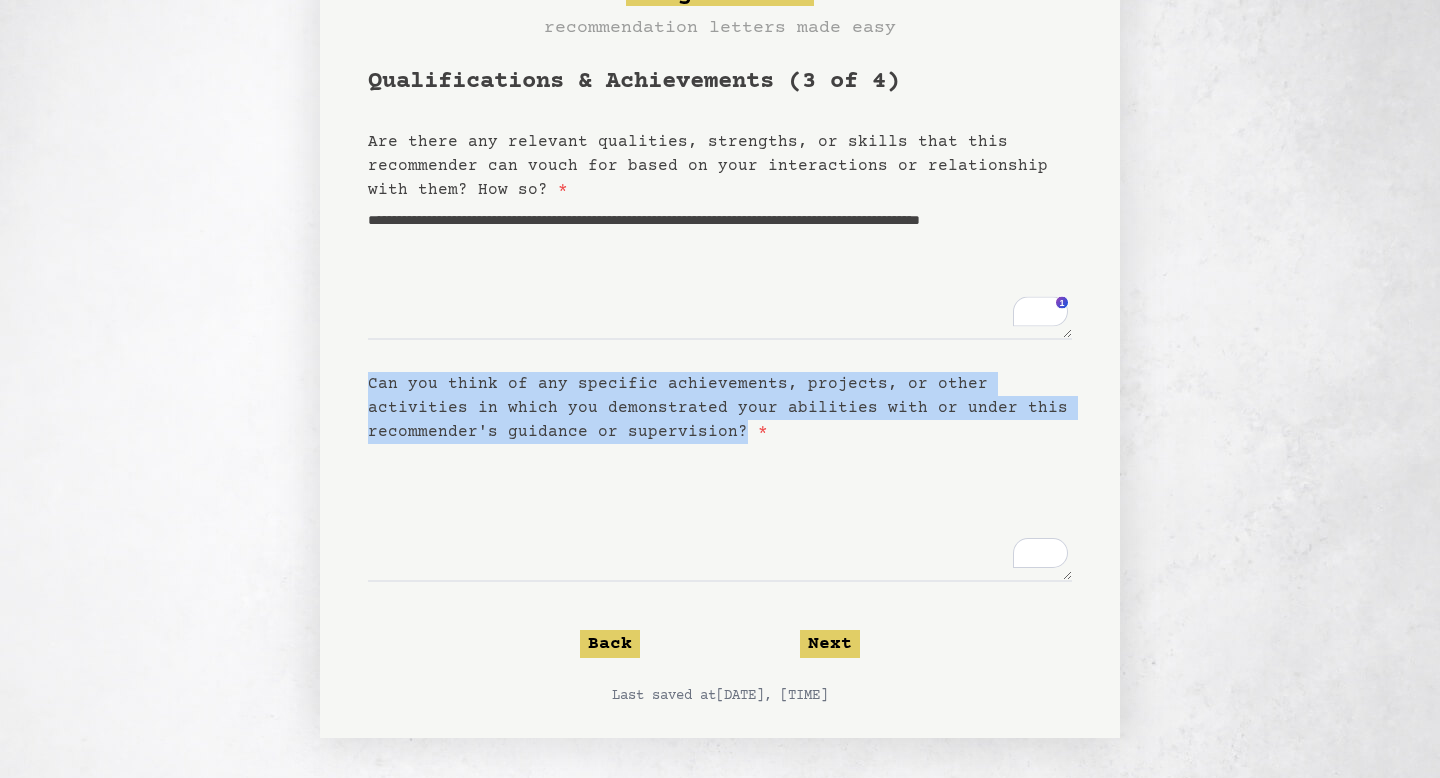 drag, startPoint x: 371, startPoint y: 387, endPoint x: 593, endPoint y: 437, distance: 227.56097 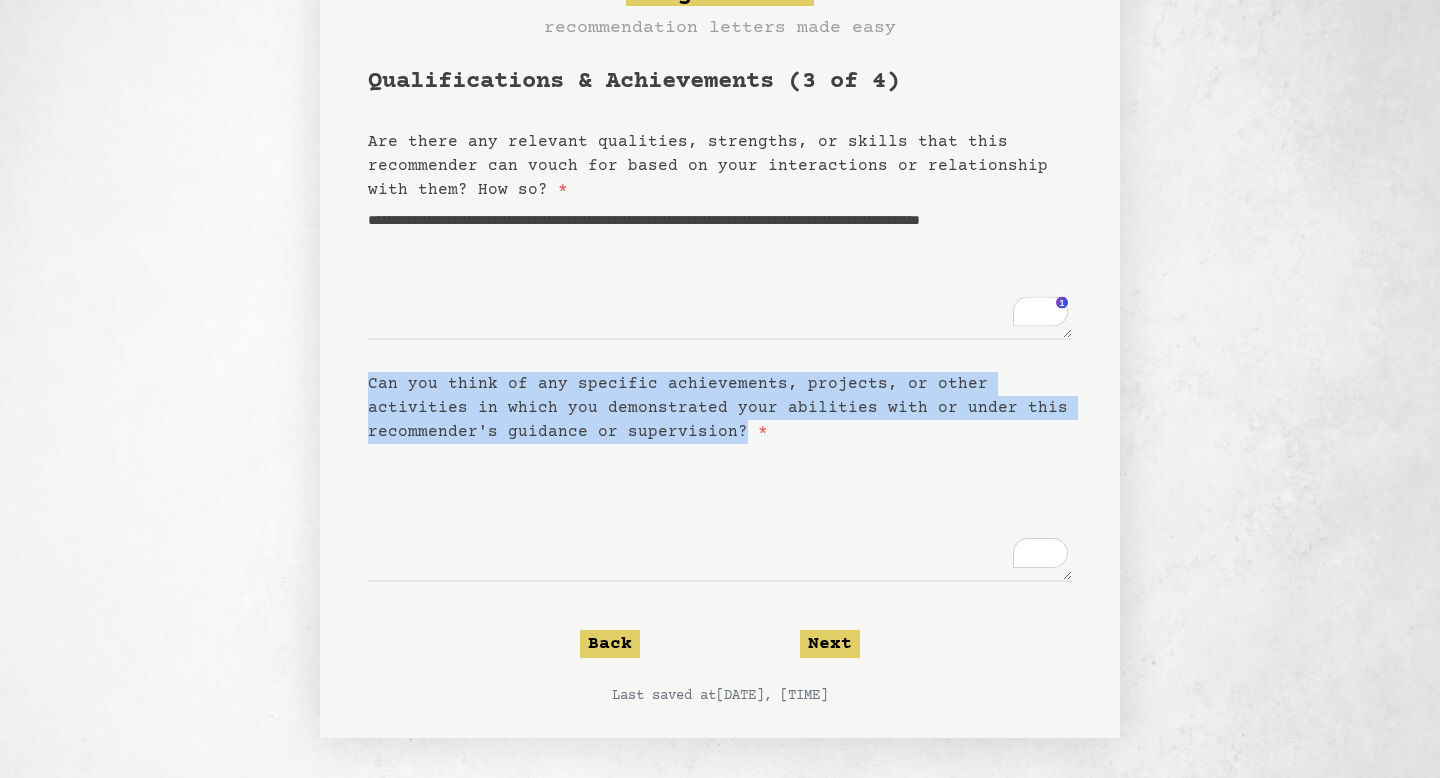 click on "Can you think of any specific achievements, projects, or other
activities in which you demonstrated your abilities with or
under this recommender's guidance or supervision?   *" at bounding box center [718, 408] 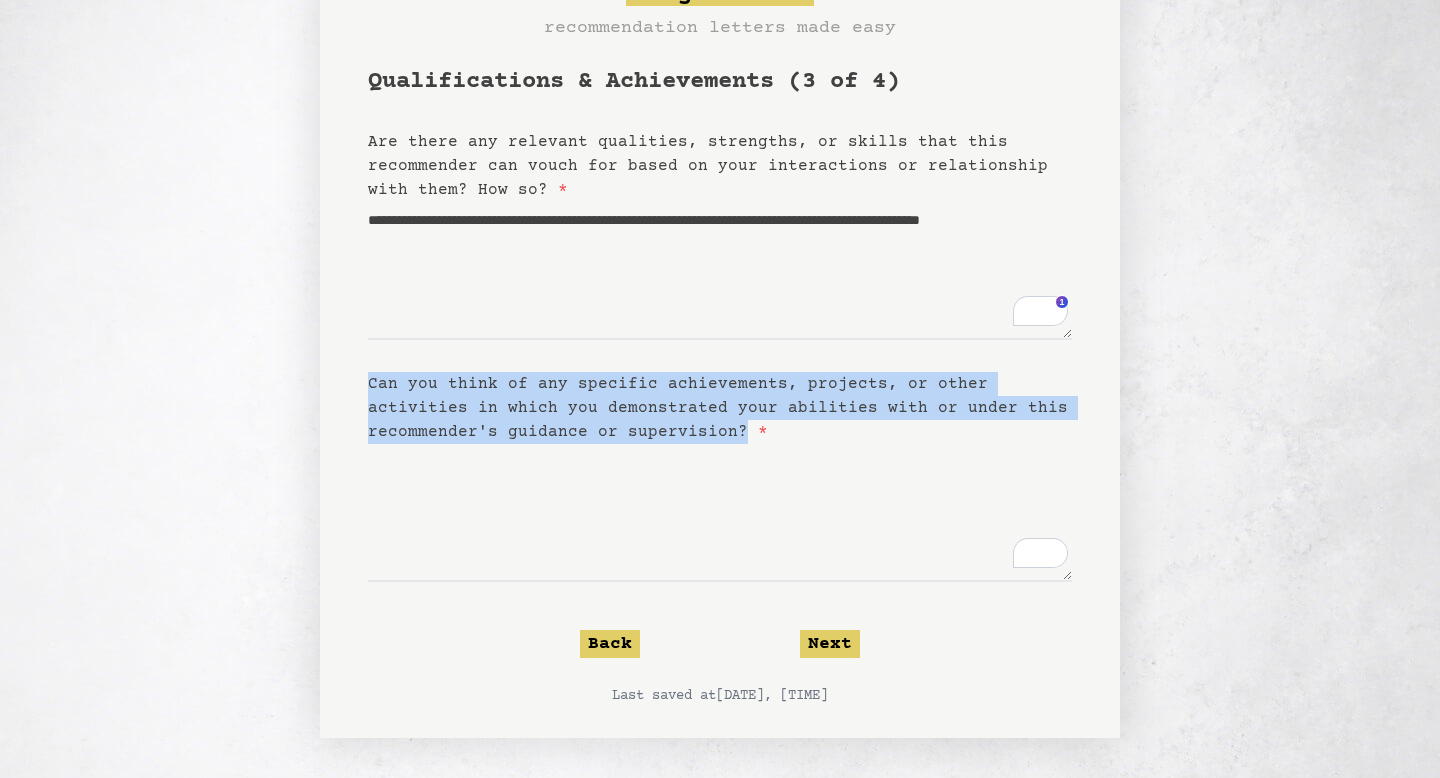 click on "Can you think of any specific achievements, projects, or other
activities in which you demonstrated your abilities with or
under this recommender's guidance or supervision?   *" at bounding box center [718, 408] 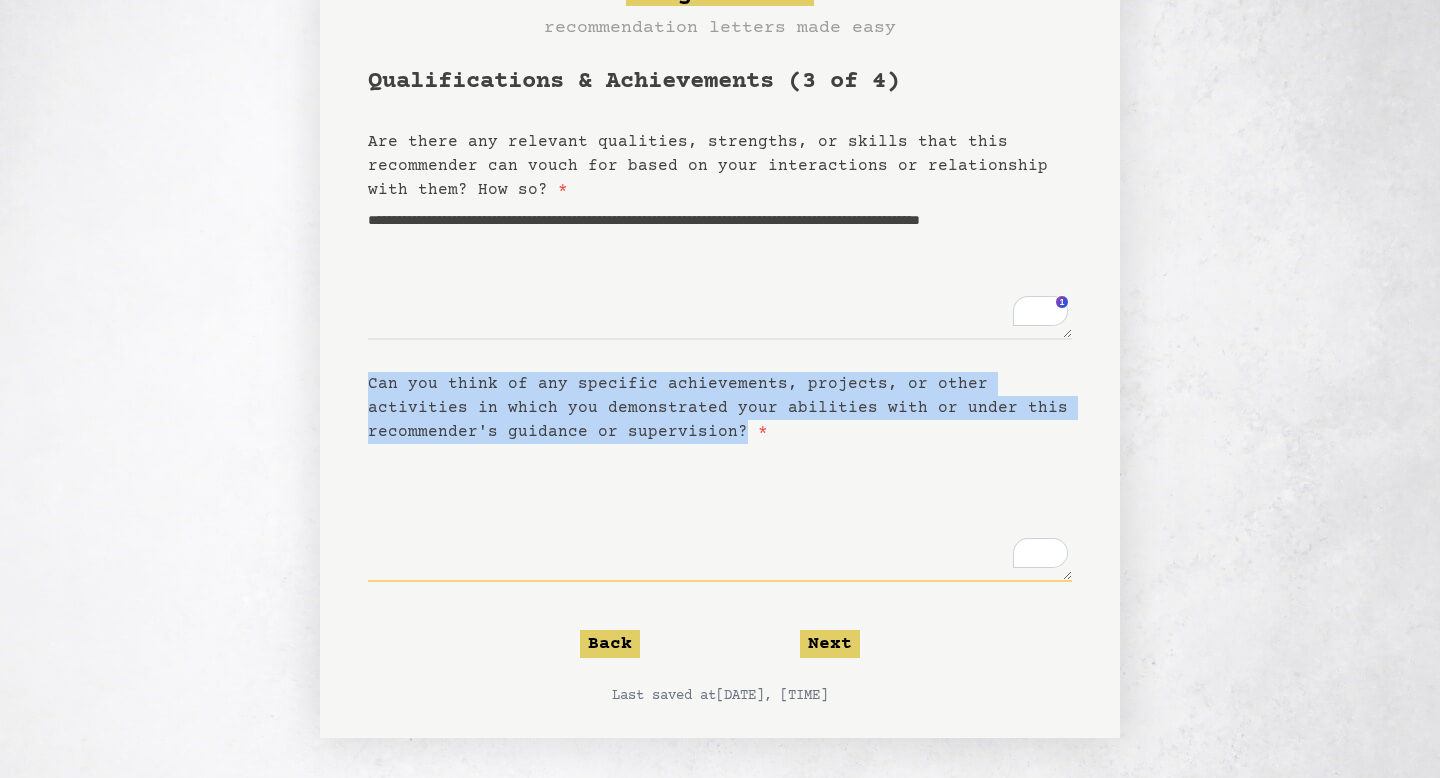 click on "Can you think of any specific achievements, projects, or other
activities in which you demonstrated your abilities with or
under this recommender's guidance or supervision?   *" at bounding box center [720, 513] 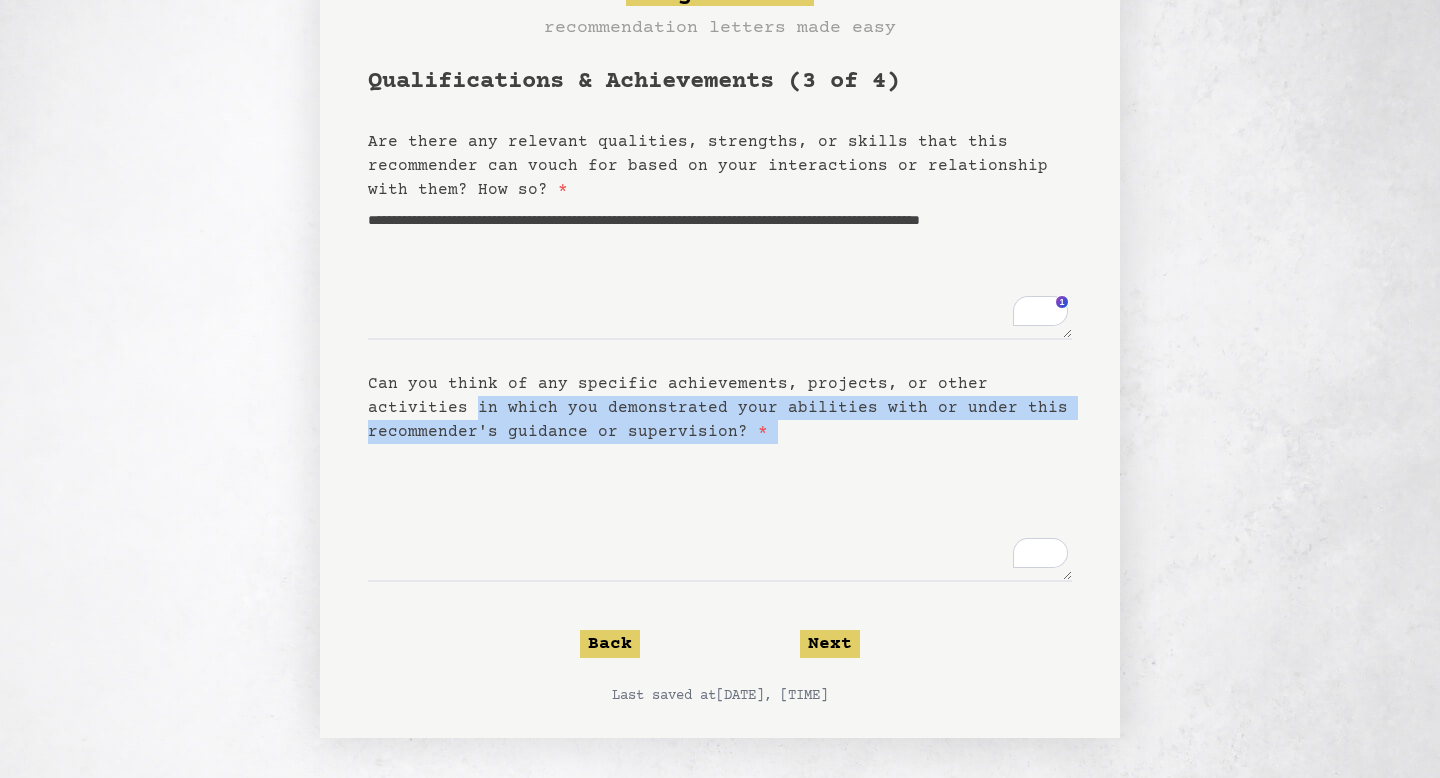 drag, startPoint x: 358, startPoint y: 418, endPoint x: 604, endPoint y: 444, distance: 247.37016 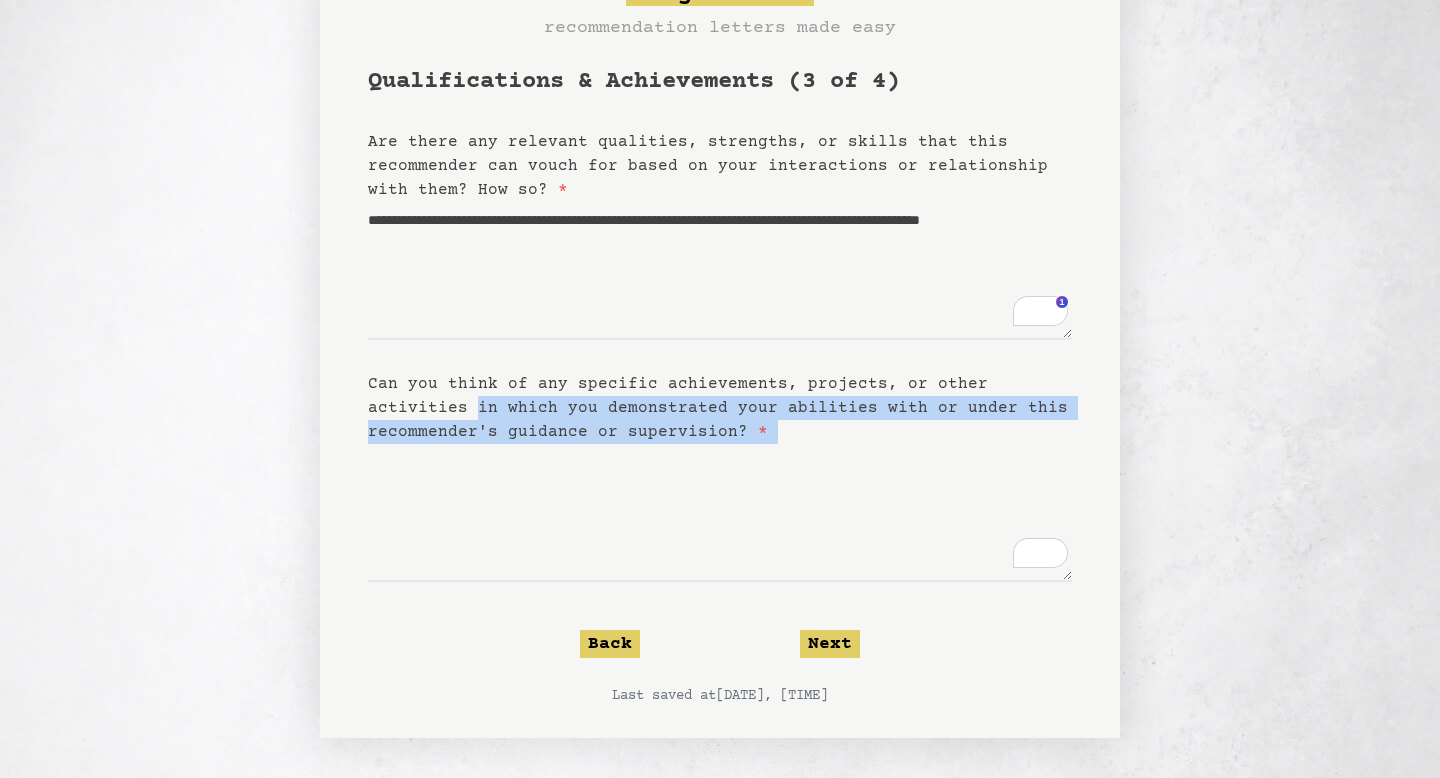 click on "**********" at bounding box center (720, 332) 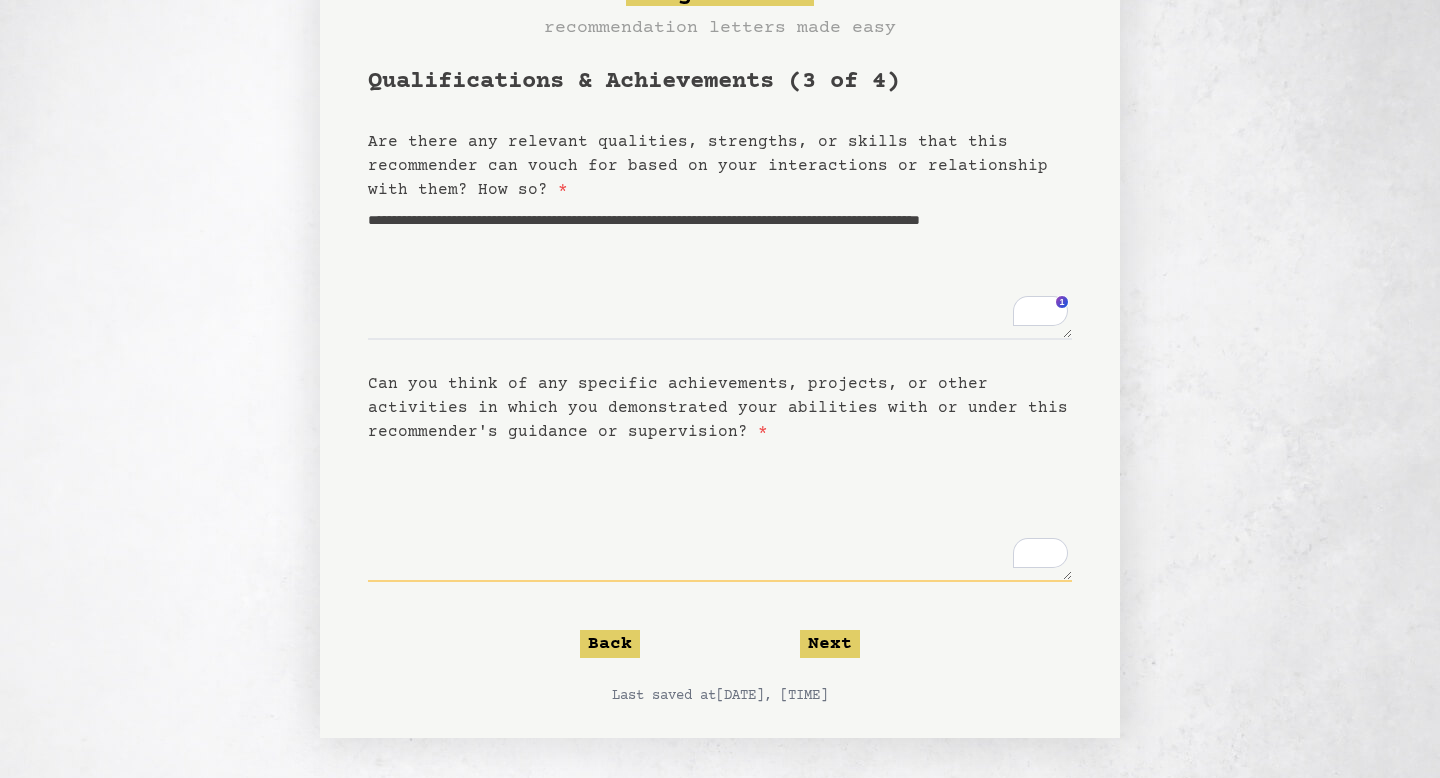 click on "Can you think of any specific achievements, projects, or other
activities in which you demonstrated your abilities with or
under this recommender's guidance or supervision?   *" at bounding box center [720, 513] 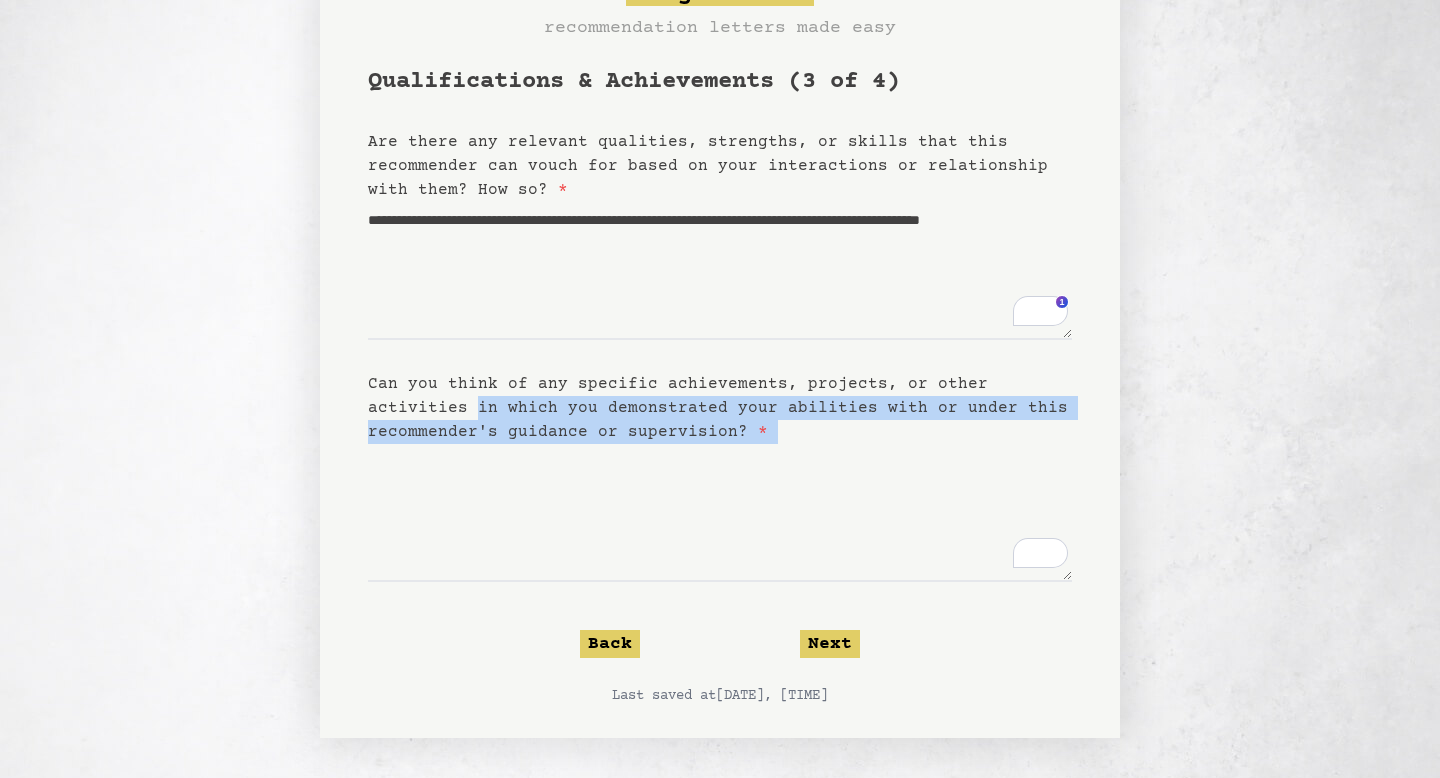 drag, startPoint x: 333, startPoint y: 418, endPoint x: 599, endPoint y: 447, distance: 267.57617 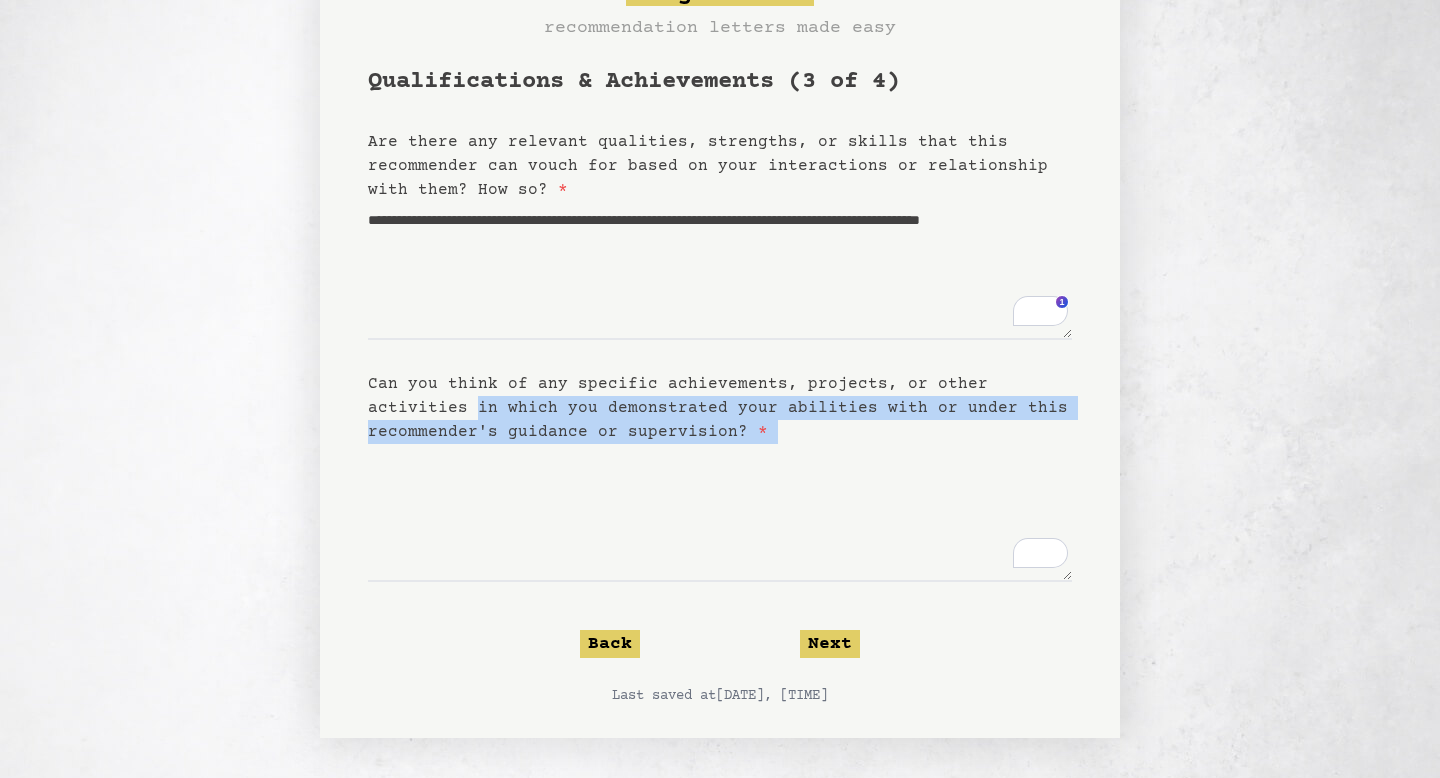 click on "**********" at bounding box center (720, 332) 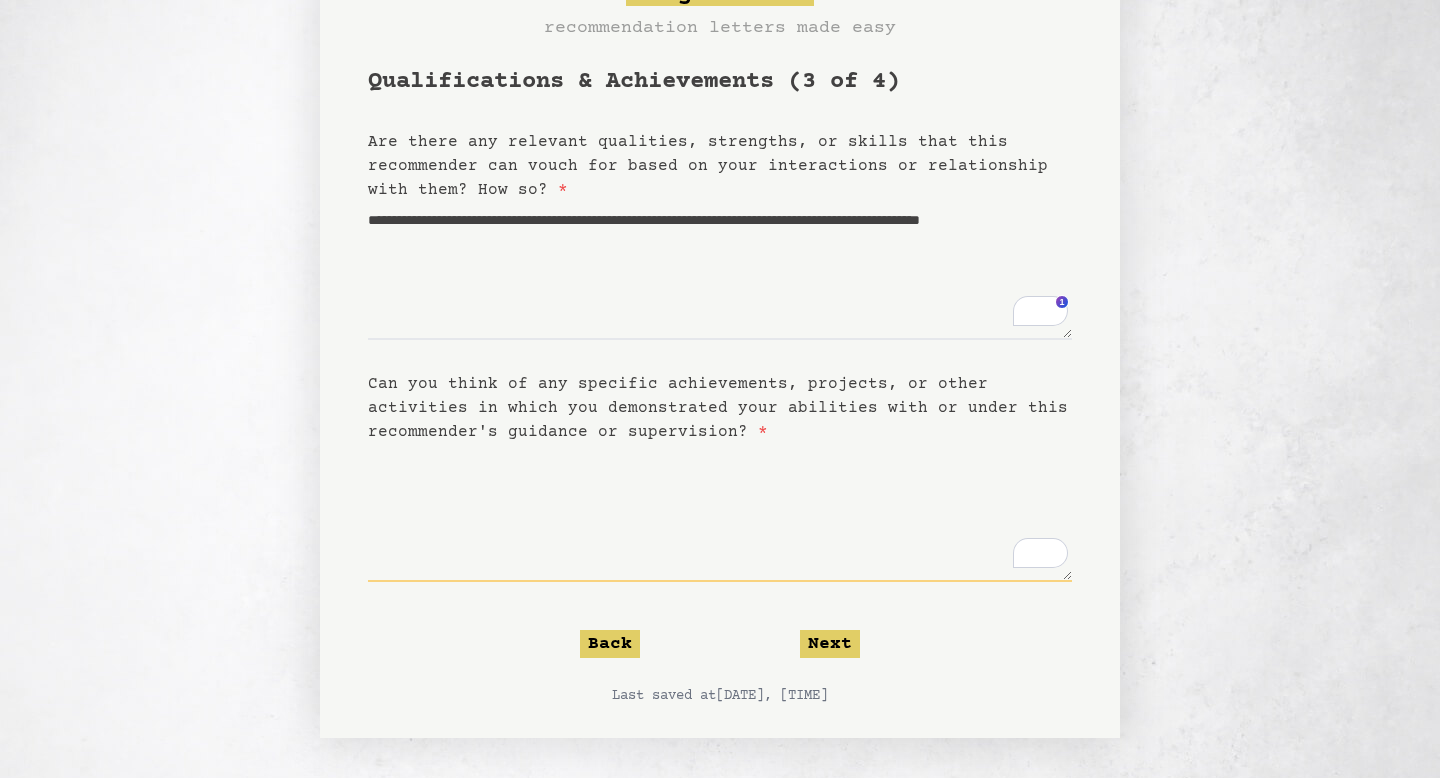 click on "Can you think of any specific achievements, projects, or other
activities in which you demonstrated your abilities with or
under this recommender's guidance or supervision?   *" at bounding box center (720, 513) 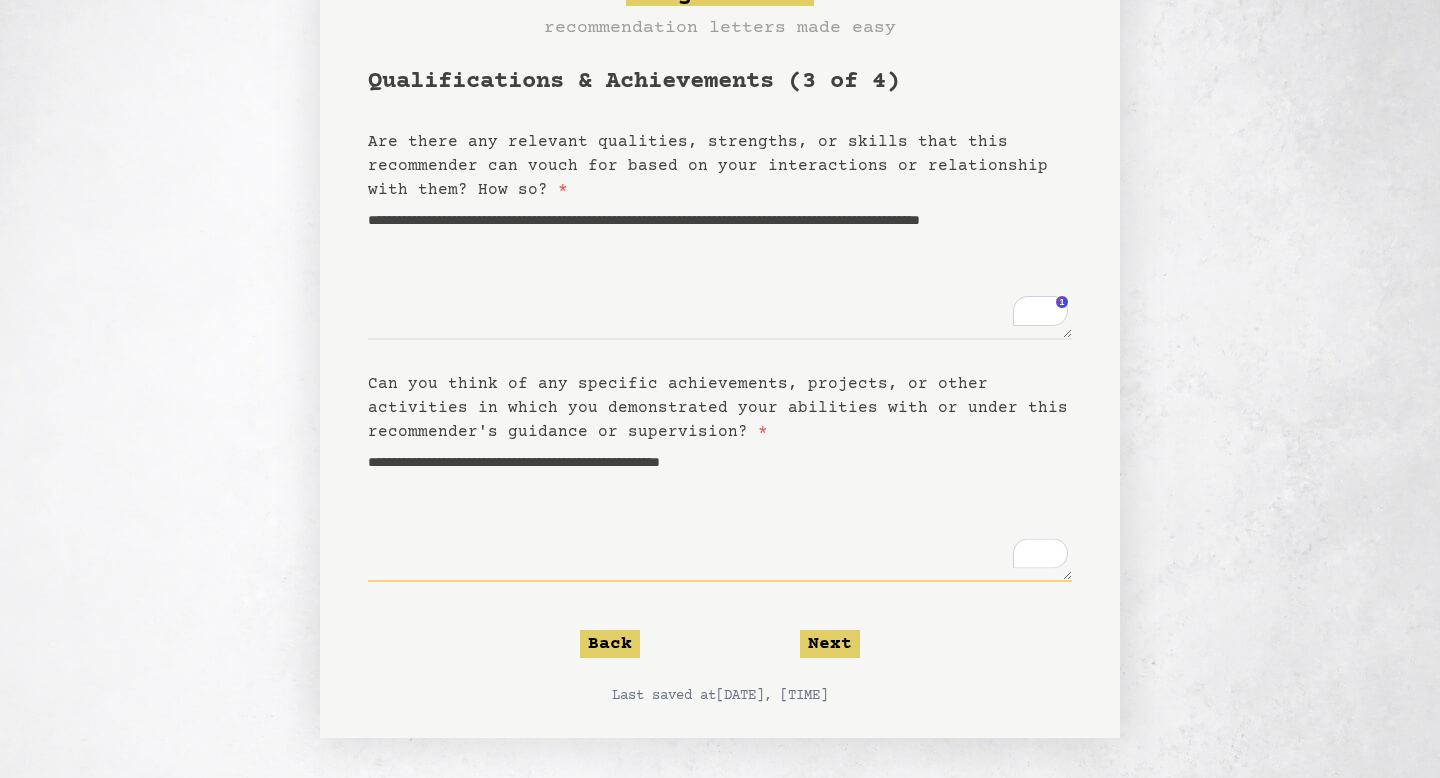 type on "**********" 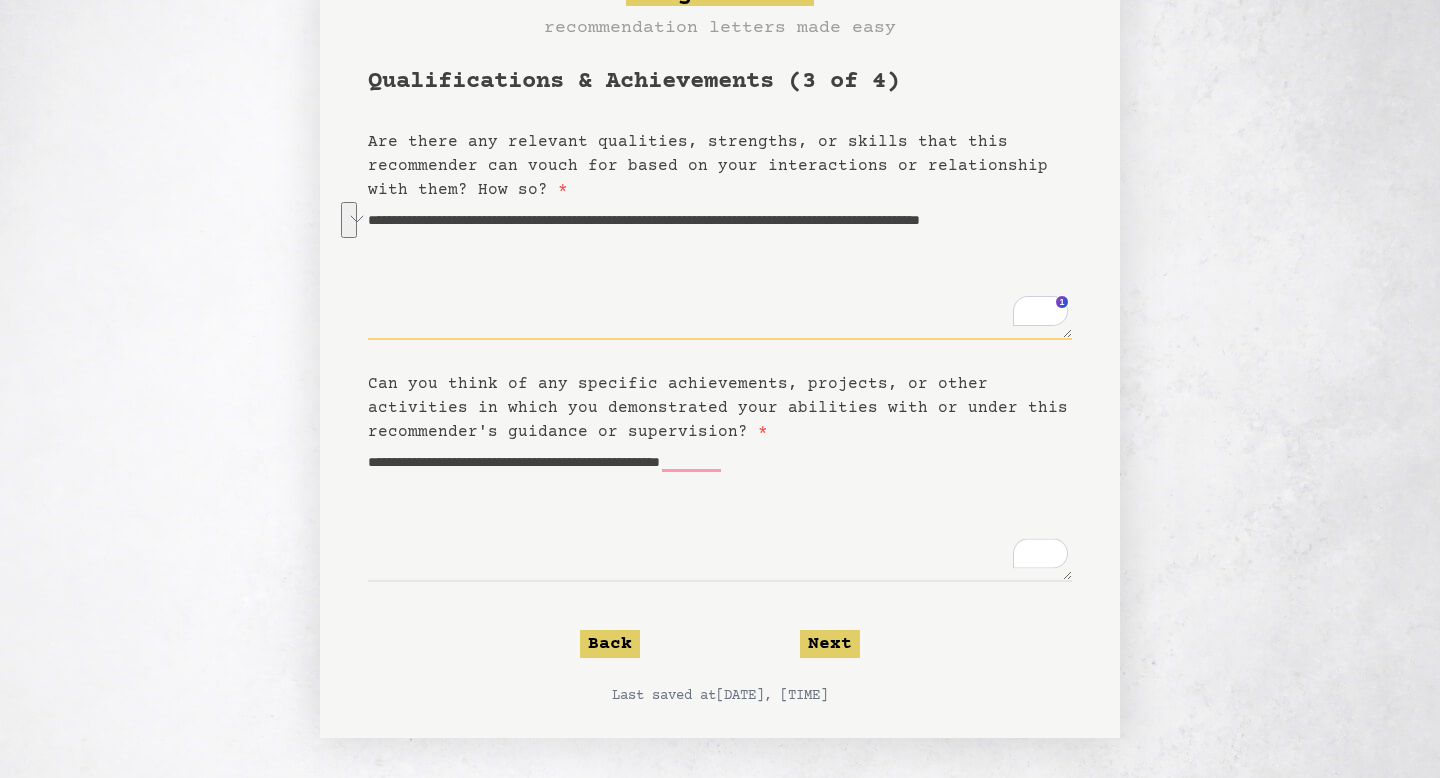 drag, startPoint x: 686, startPoint y: 219, endPoint x: 470, endPoint y: 242, distance: 217.22108 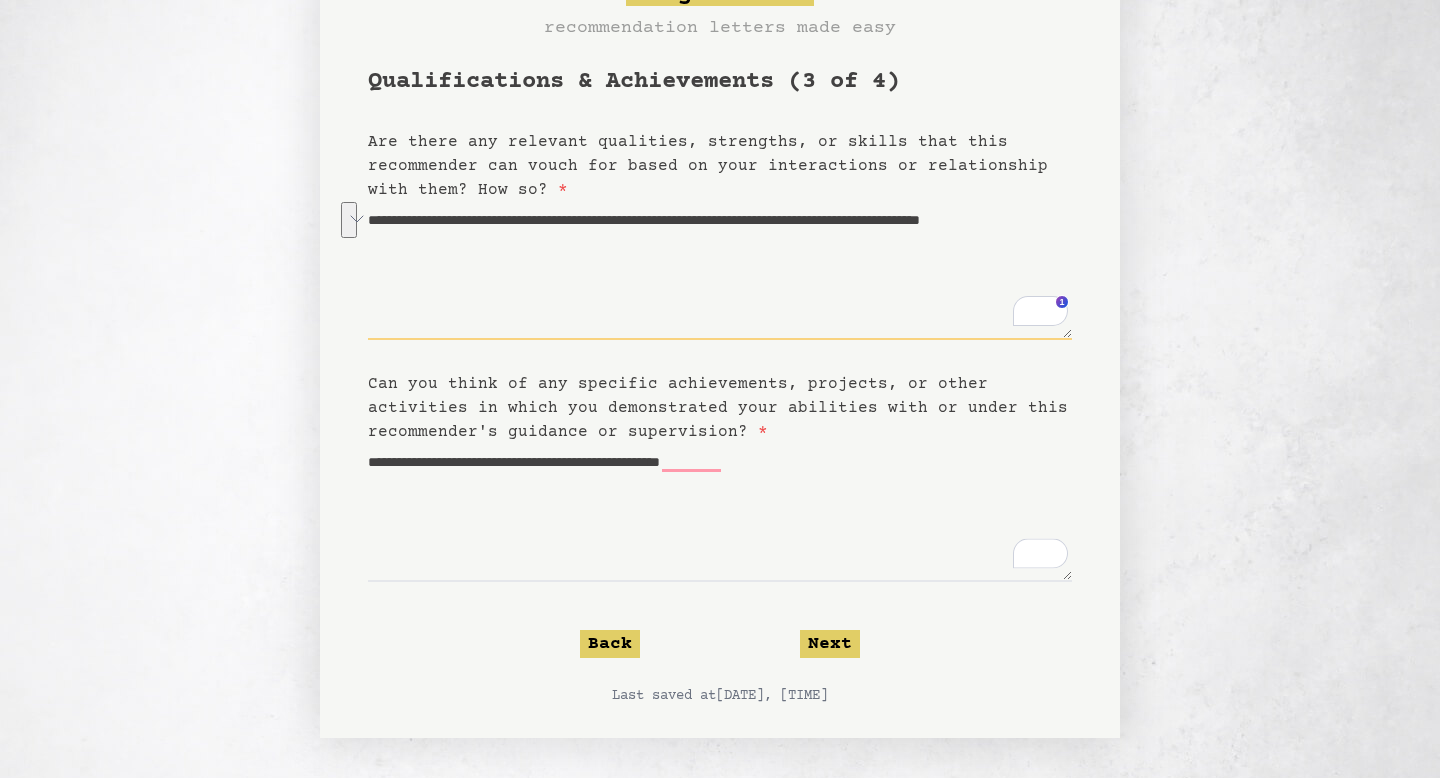 click on "**********" at bounding box center (720, 271) 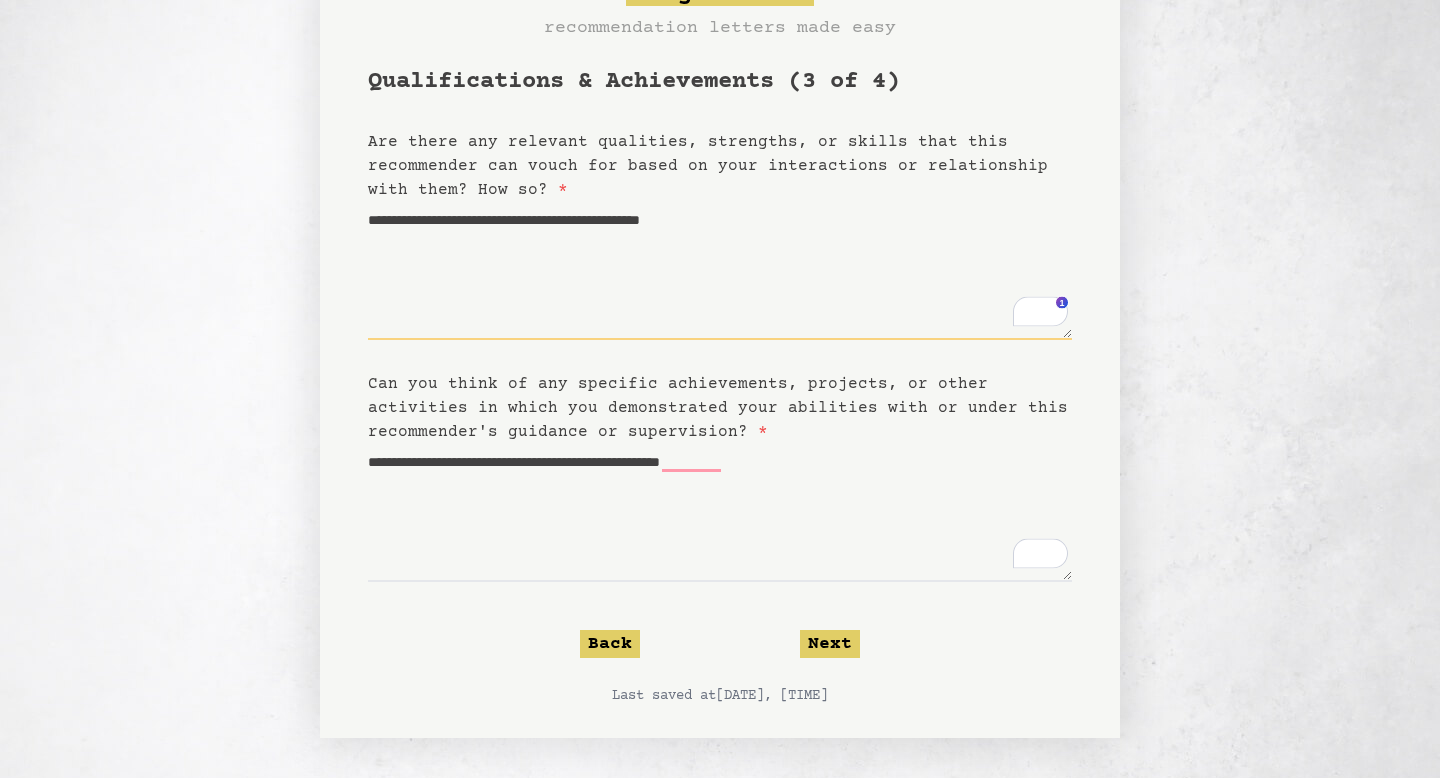 type on "**********" 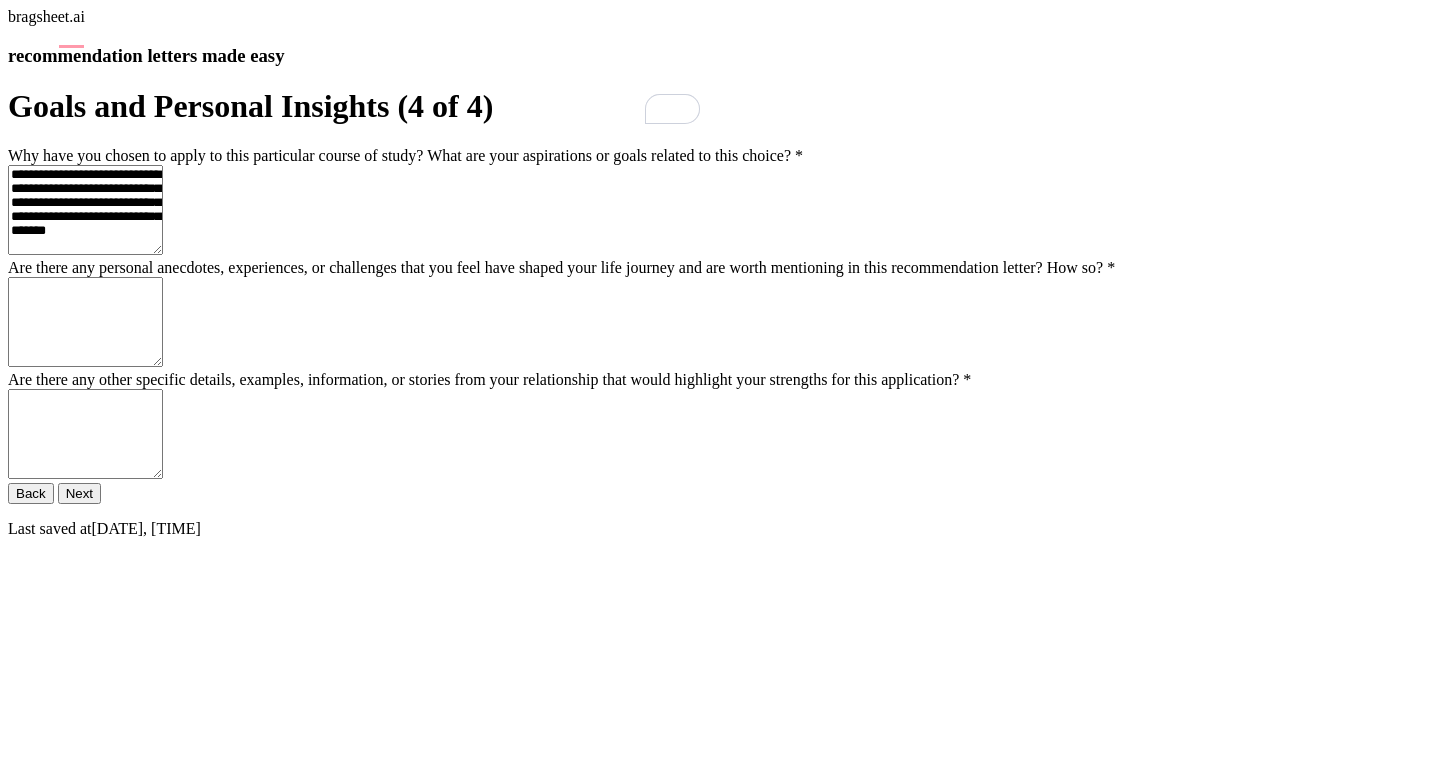 scroll, scrollTop: 0, scrollLeft: 0, axis: both 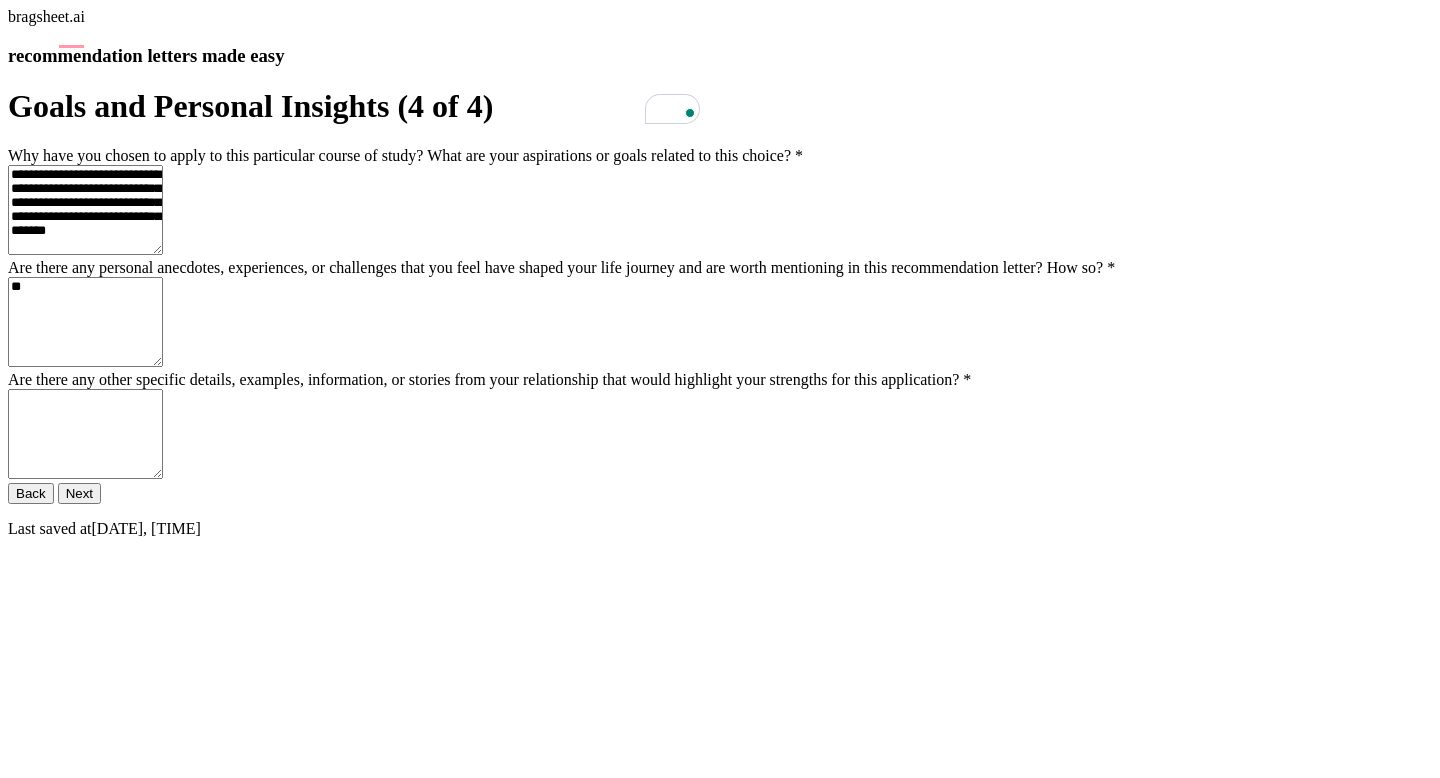 type on "*" 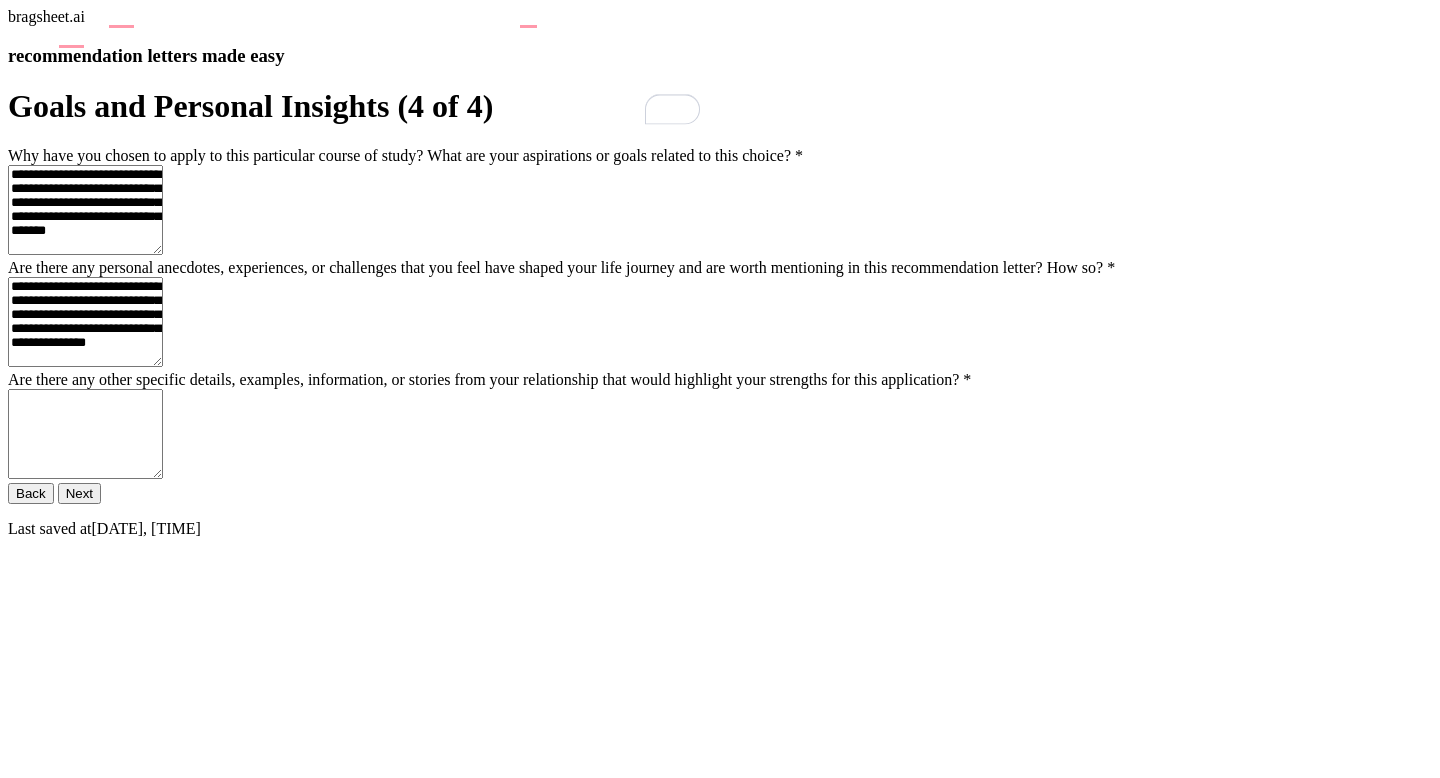 click on "**********" at bounding box center [85, 322] 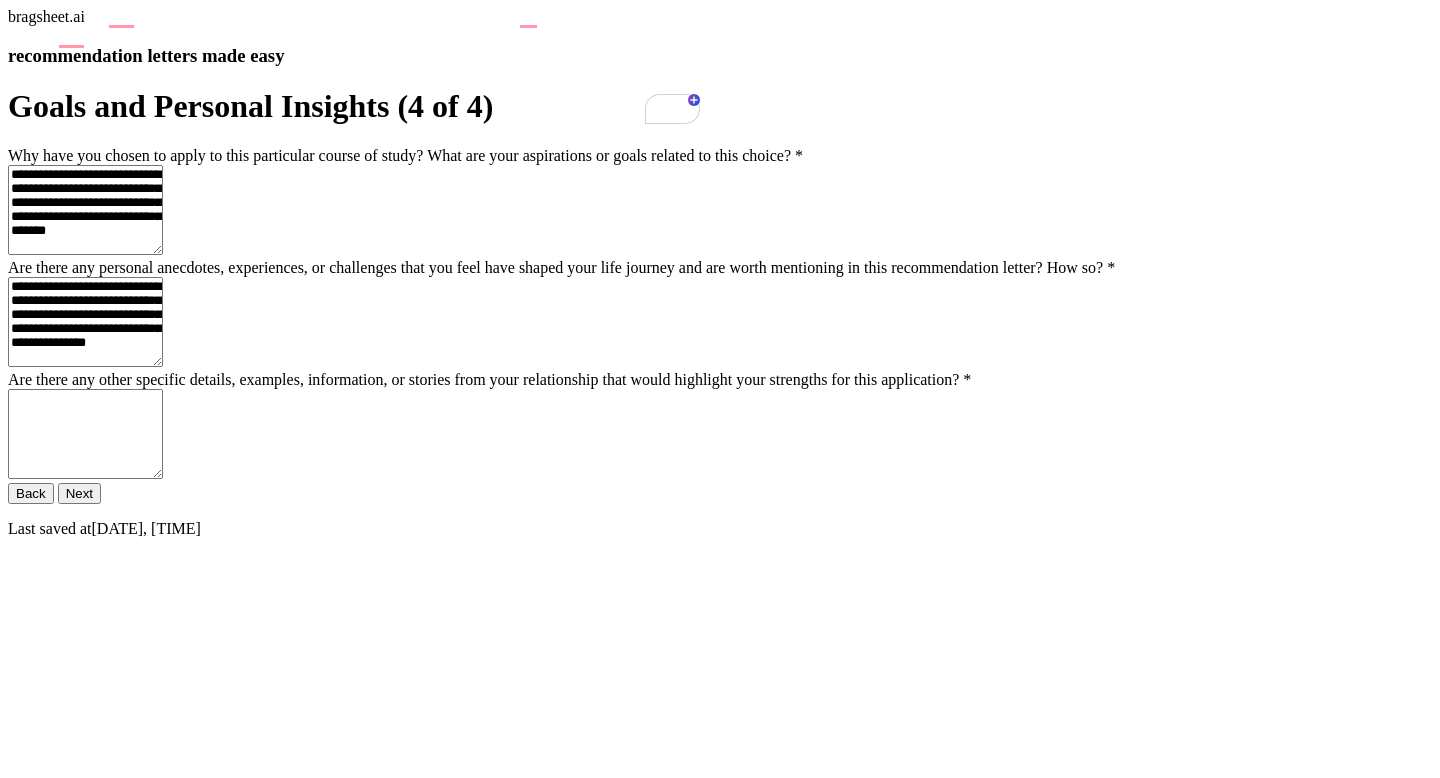 click on "**********" at bounding box center [85, 322] 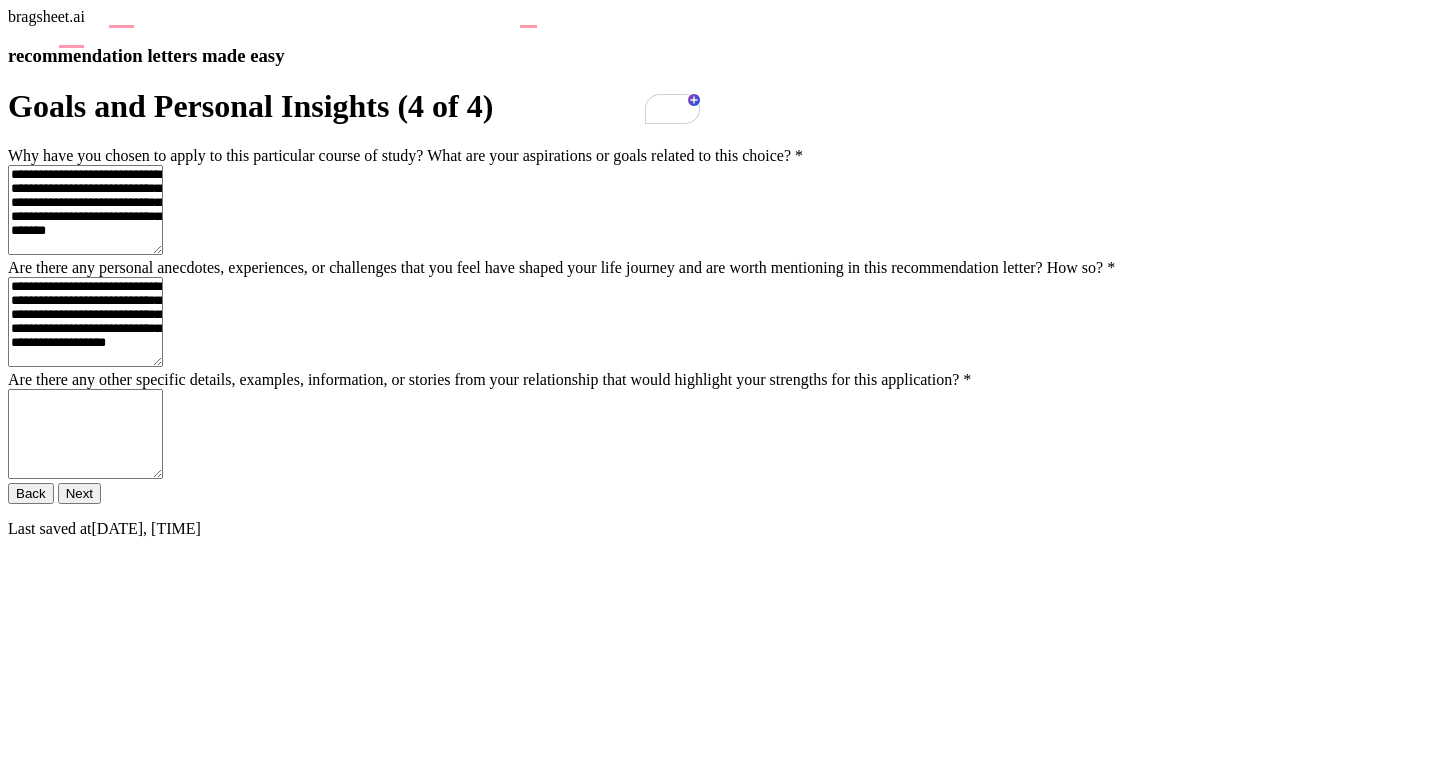 click on "**********" at bounding box center [85, 322] 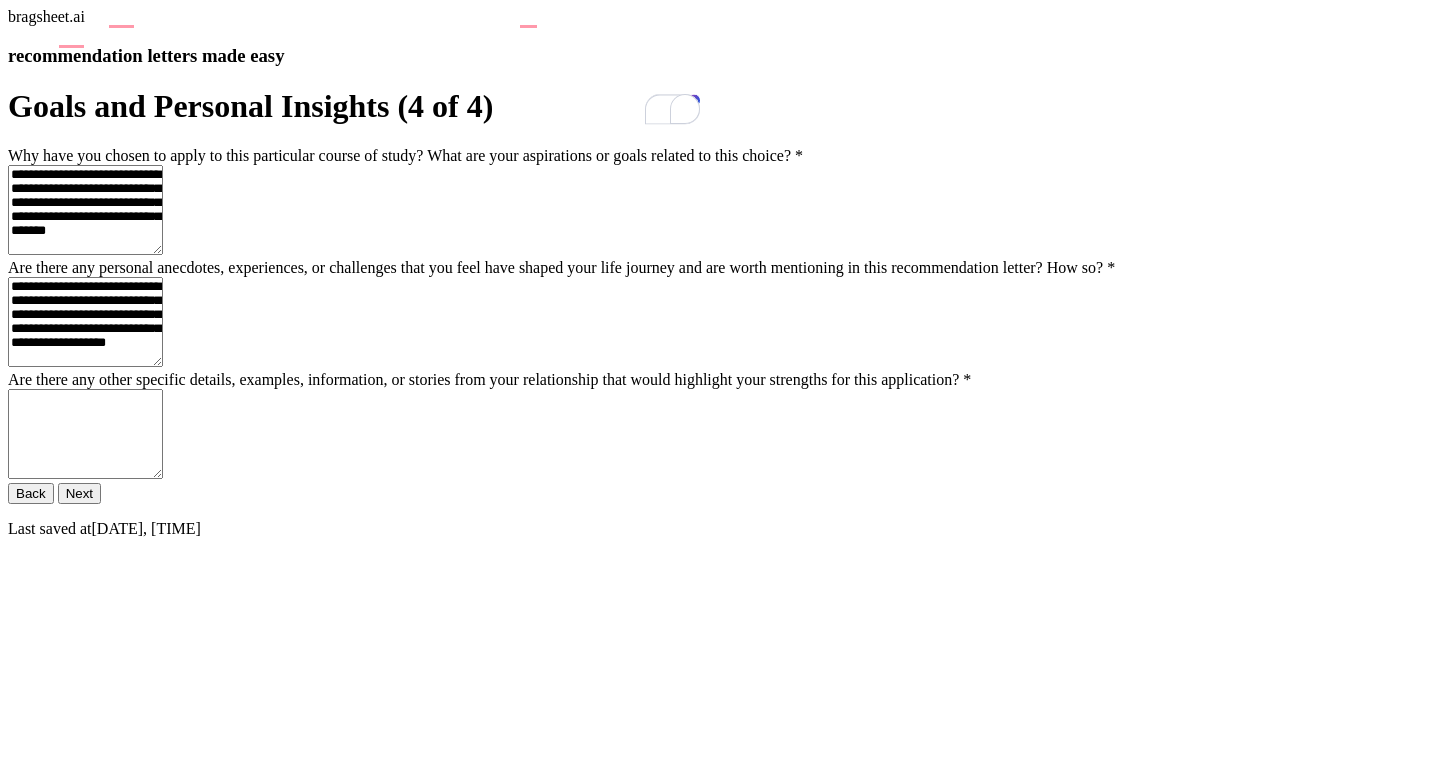 click on "Are there any other specific details, examples, information, or
stories from your relationship that would highlight your
strengths for this application?   *" at bounding box center [85, 434] 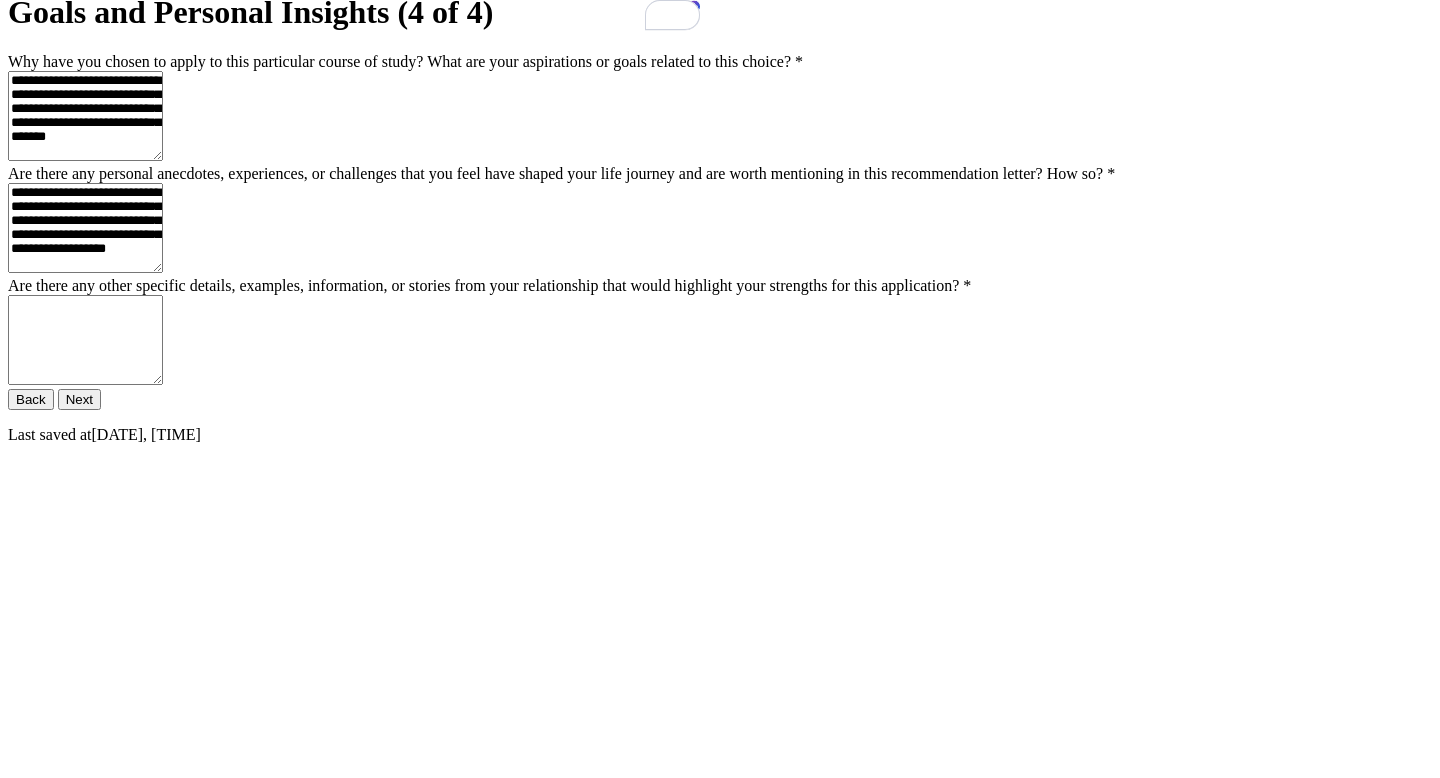 click on "**********" at bounding box center [85, 228] 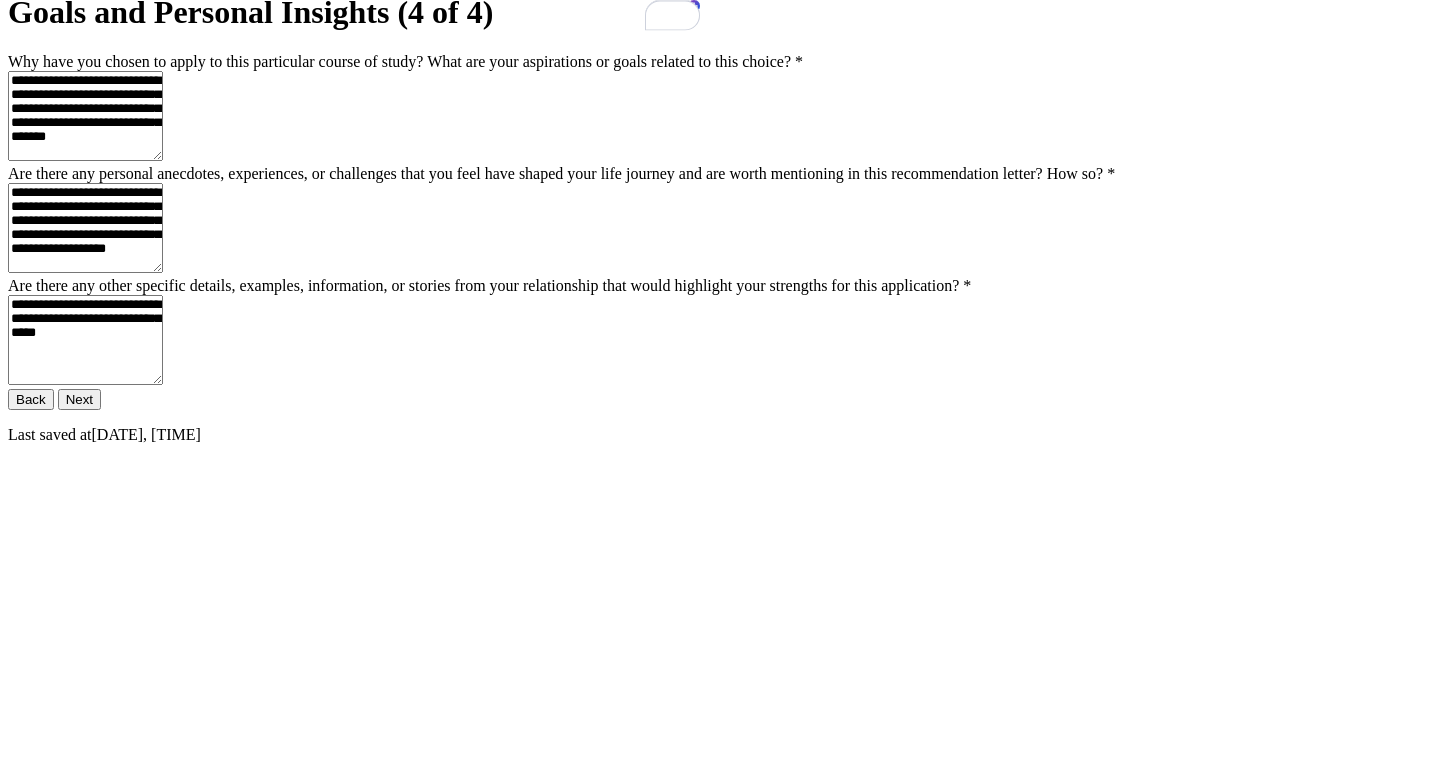 click on "**********" at bounding box center (85, 340) 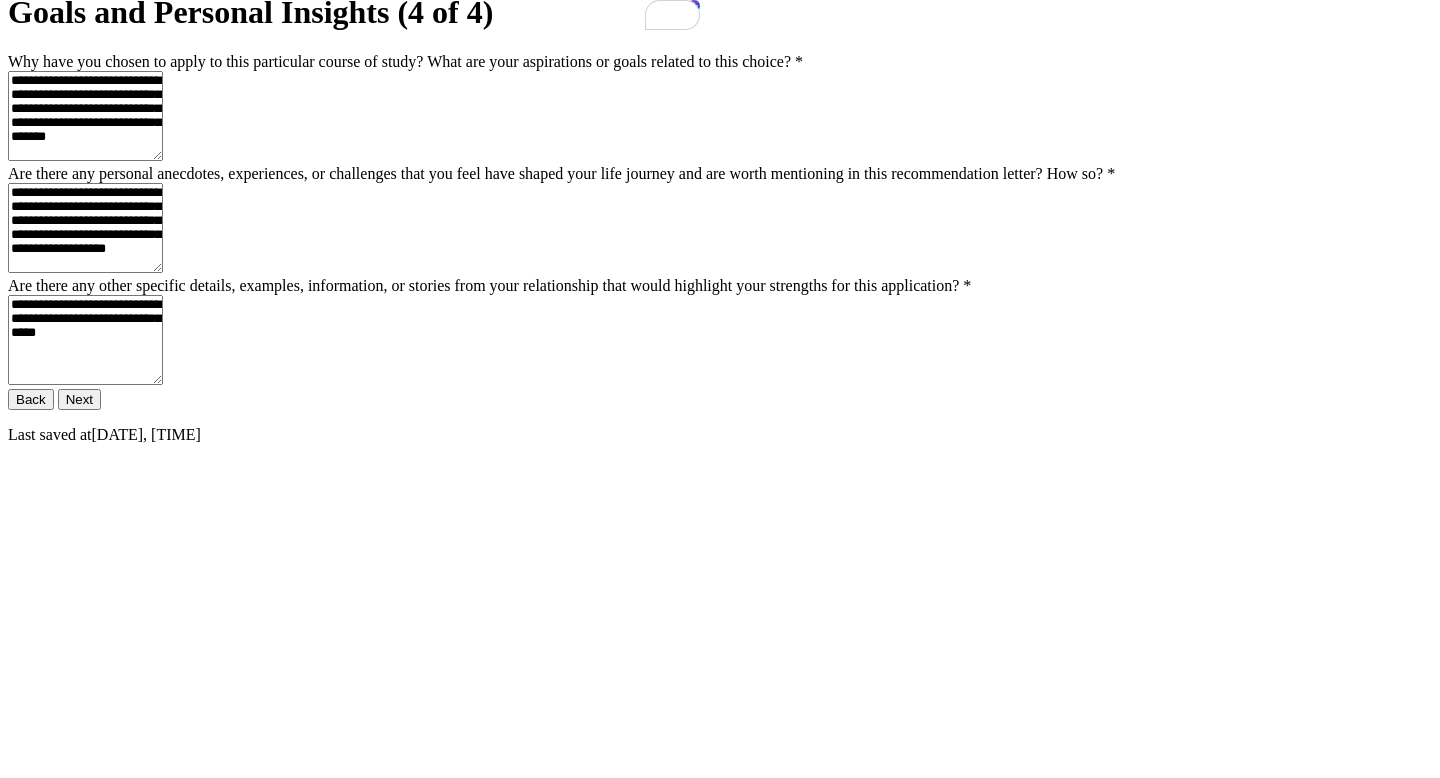 click on "**********" at bounding box center [85, 340] 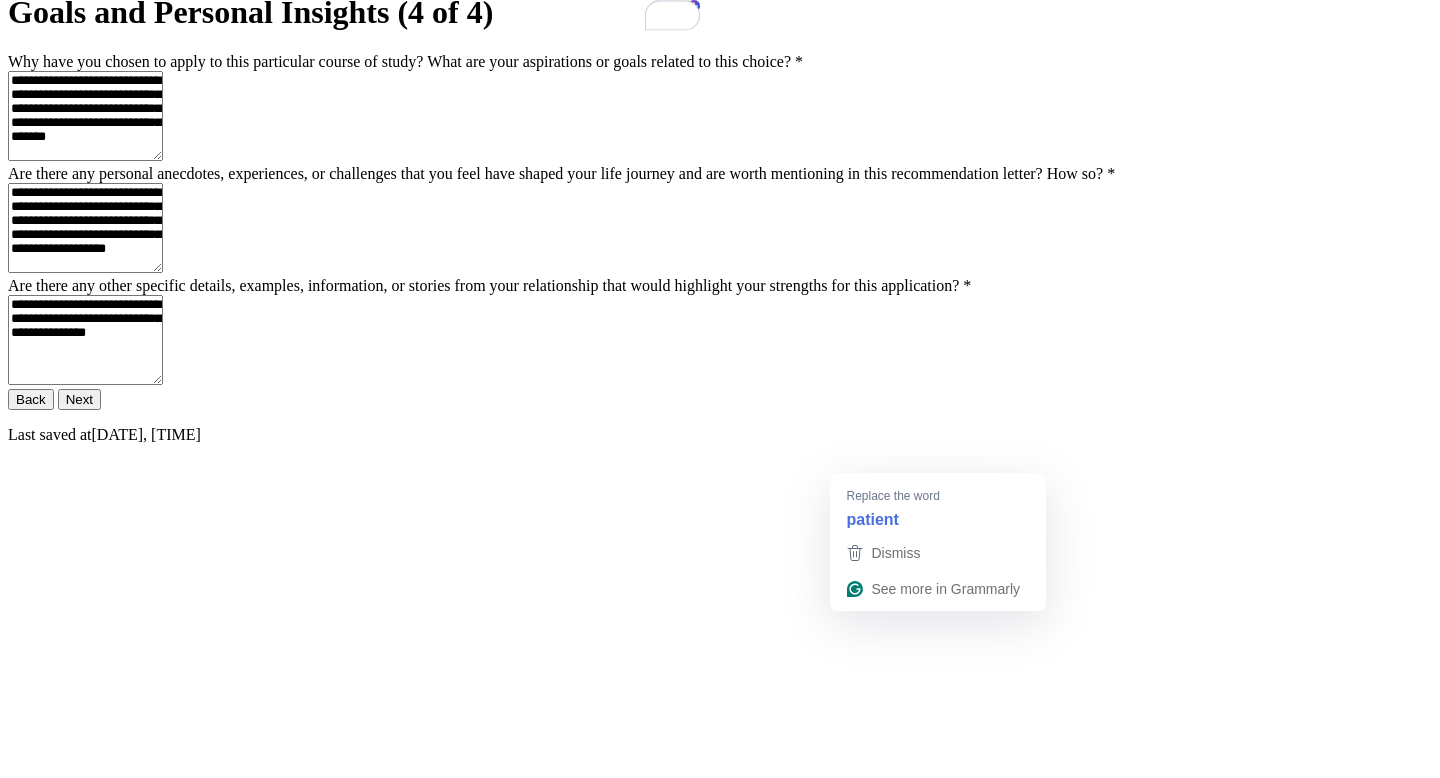 click on "**********" at bounding box center [85, 340] 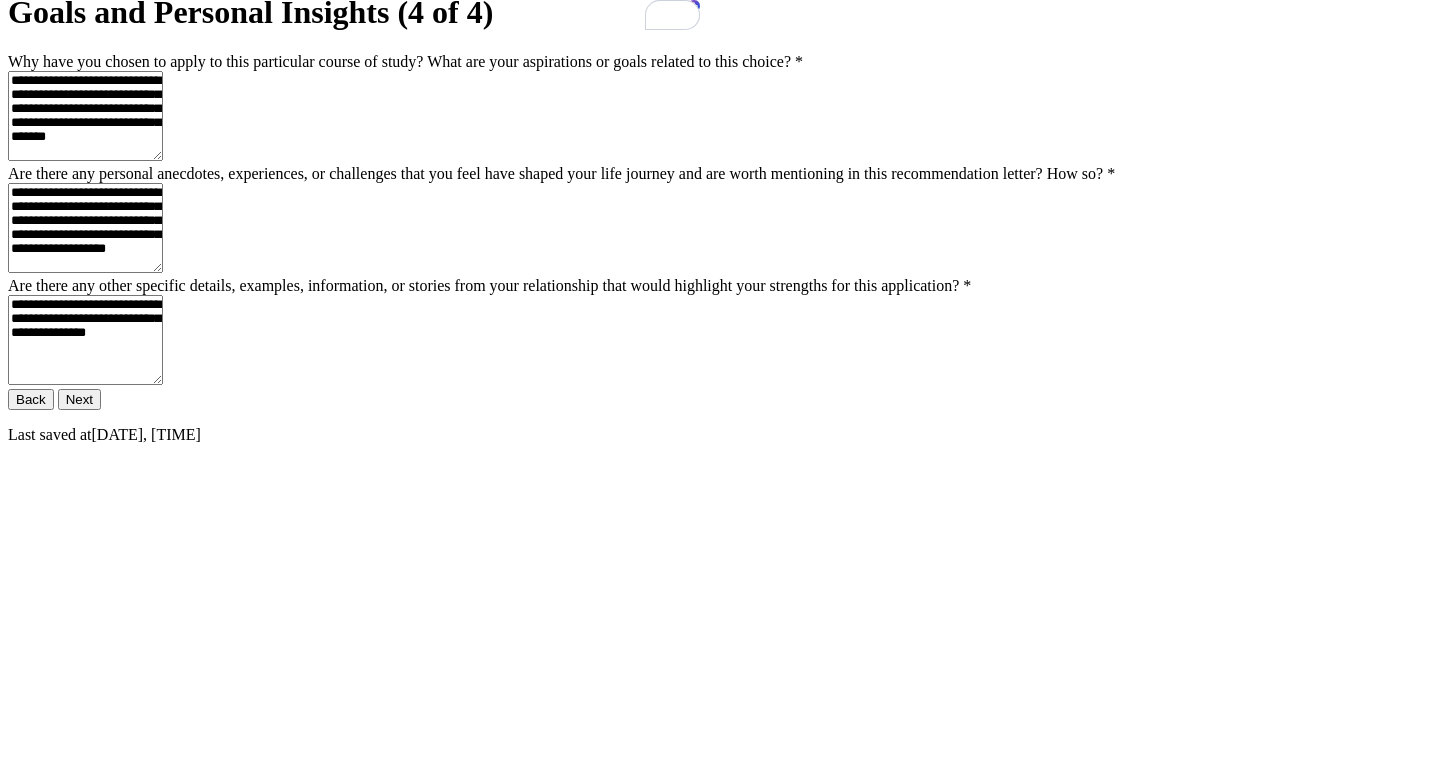 click on "**********" at bounding box center (85, 340) 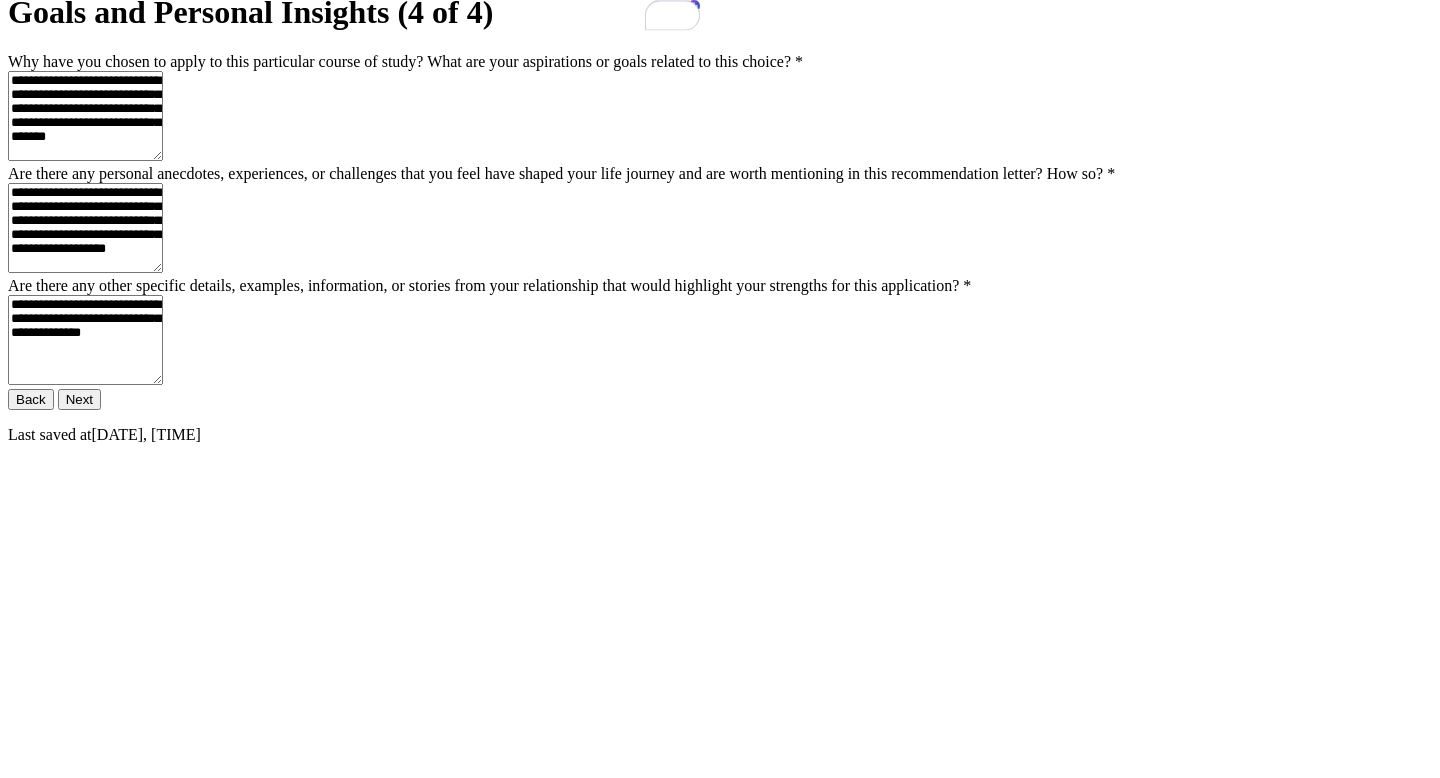 click on "**********" at bounding box center [85, 340] 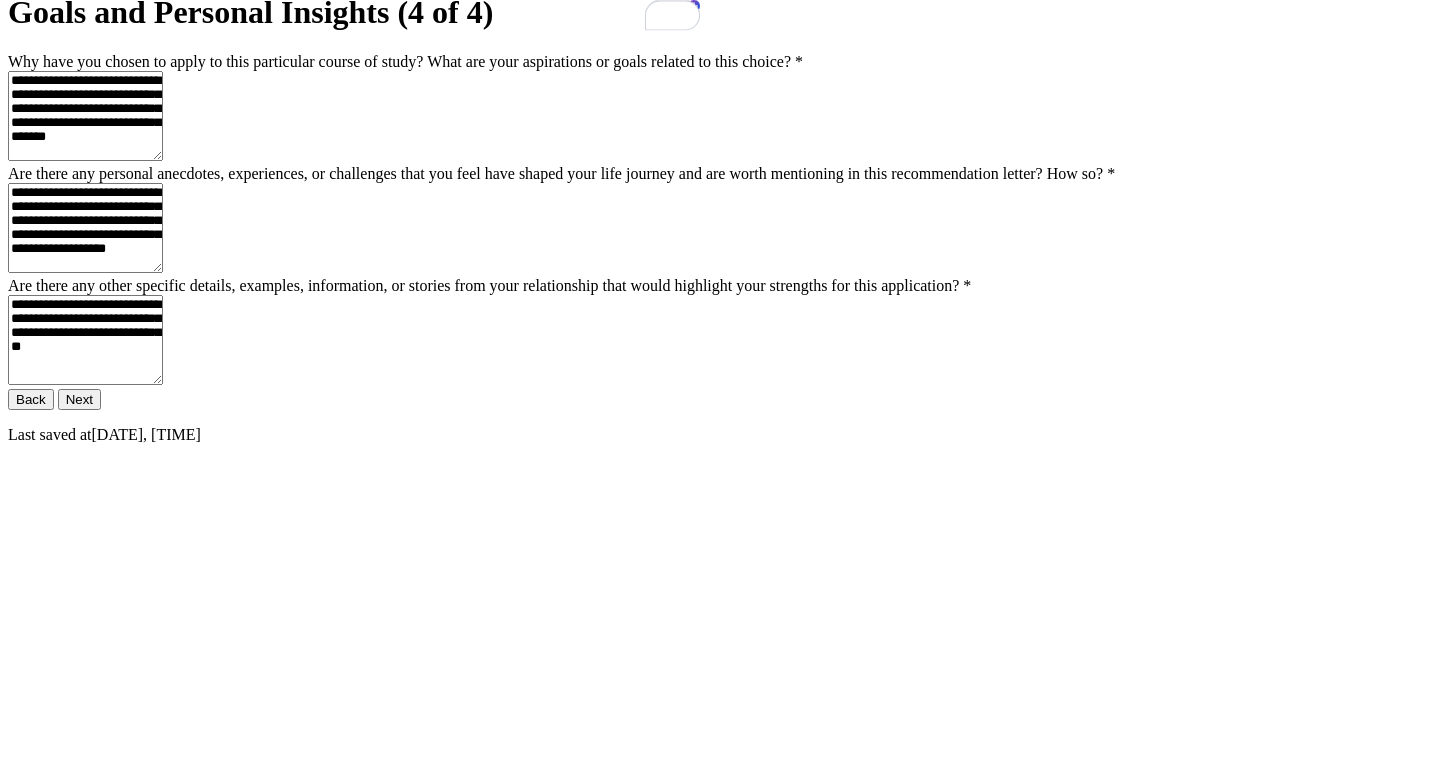 click on "**********" at bounding box center [85, 340] 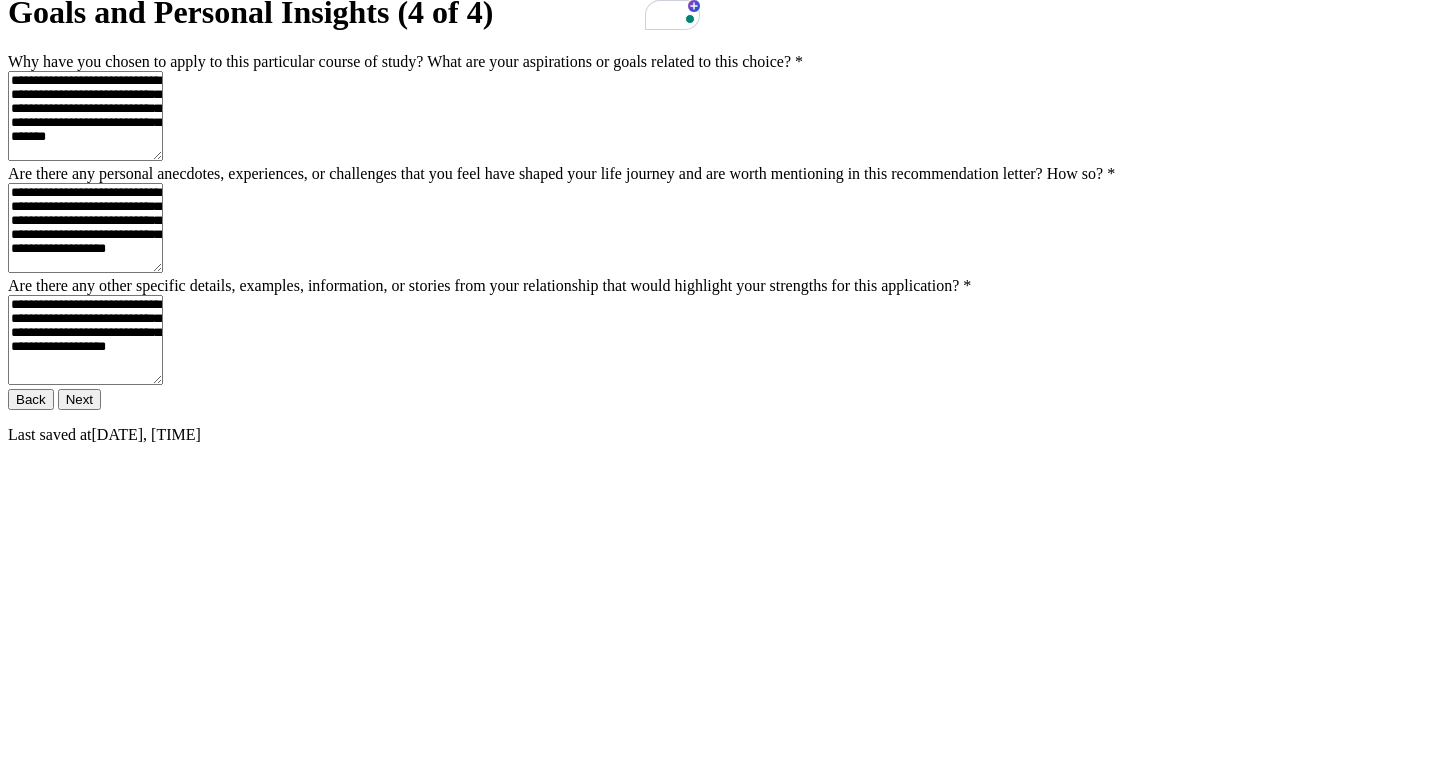 type on "**********" 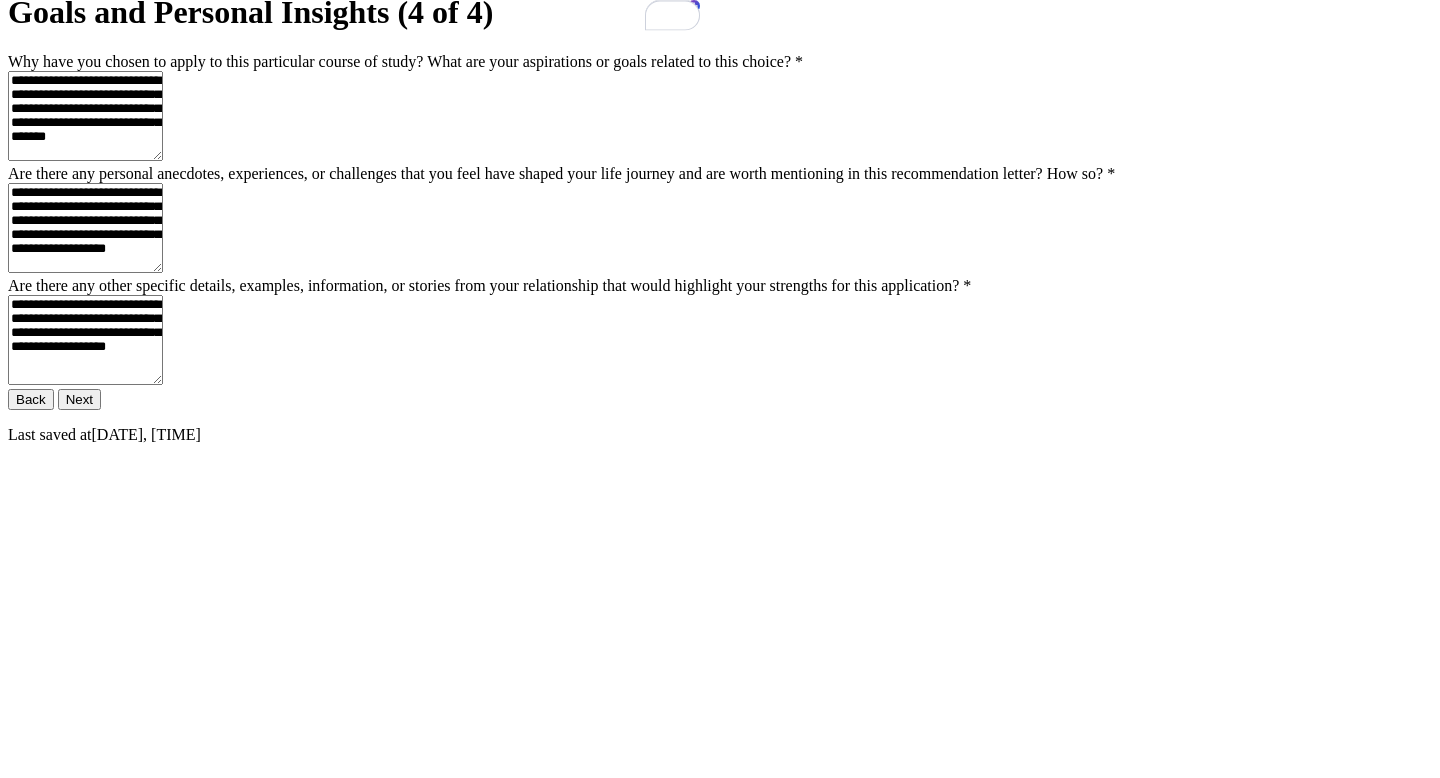 click on "Next" 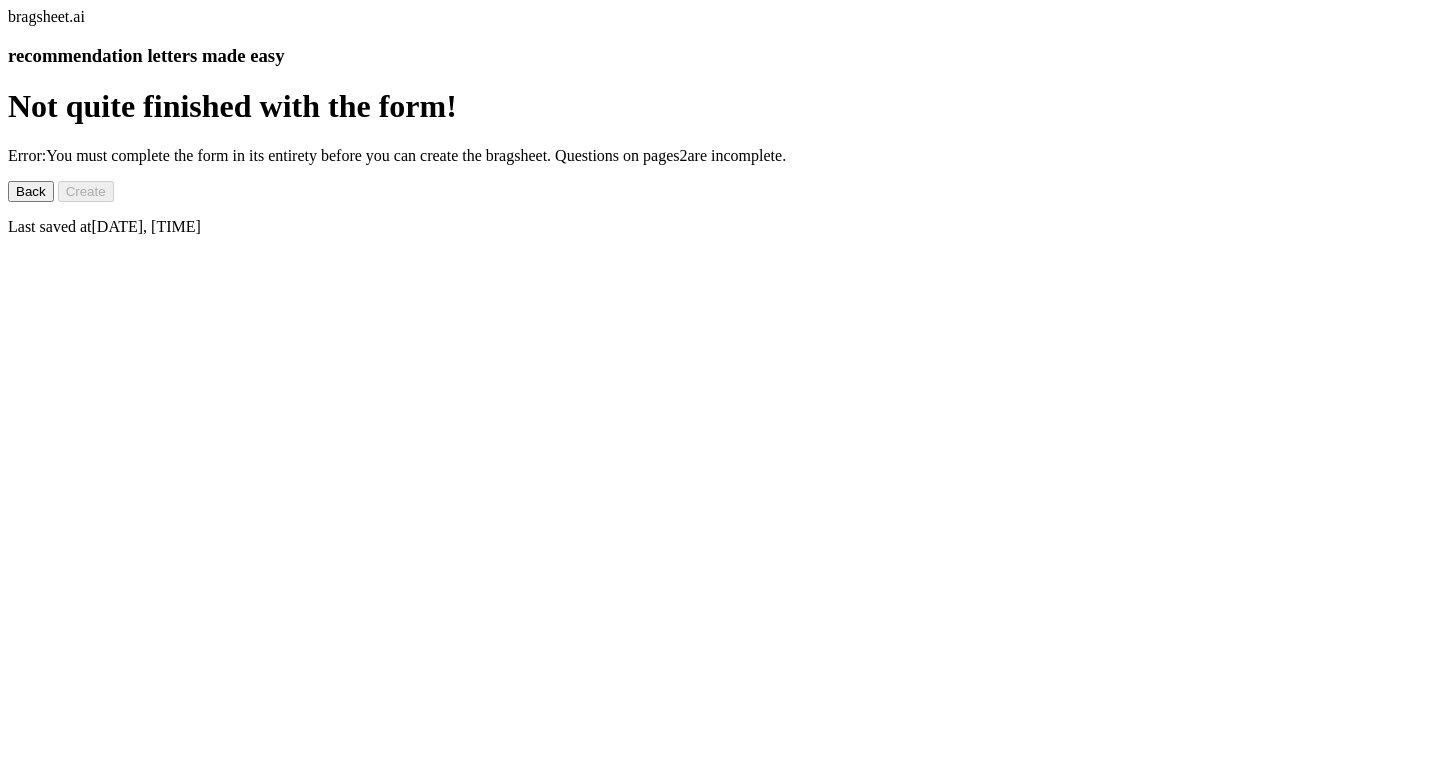 drag, startPoint x: 426, startPoint y: 237, endPoint x: 862, endPoint y: 264, distance: 436.8352 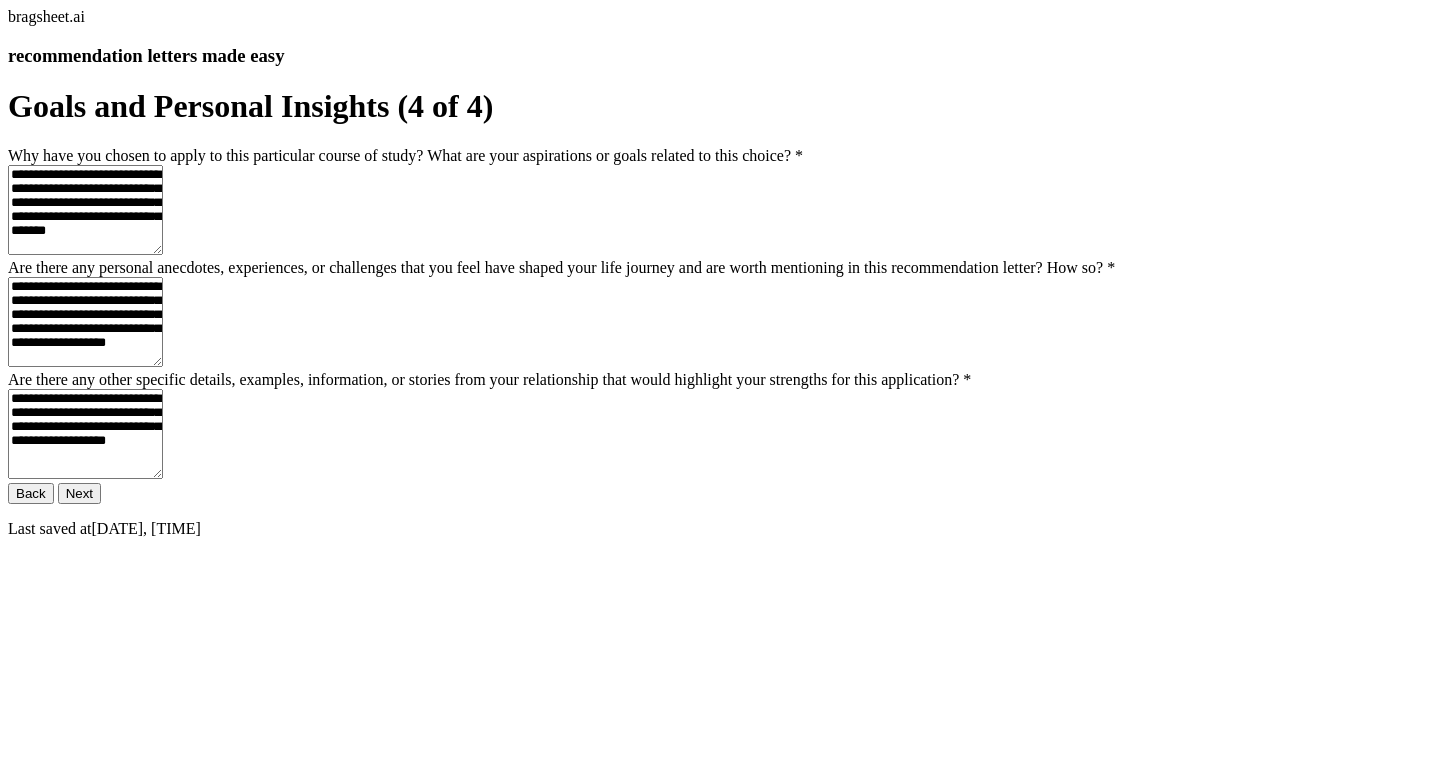 scroll, scrollTop: 332, scrollLeft: 0, axis: vertical 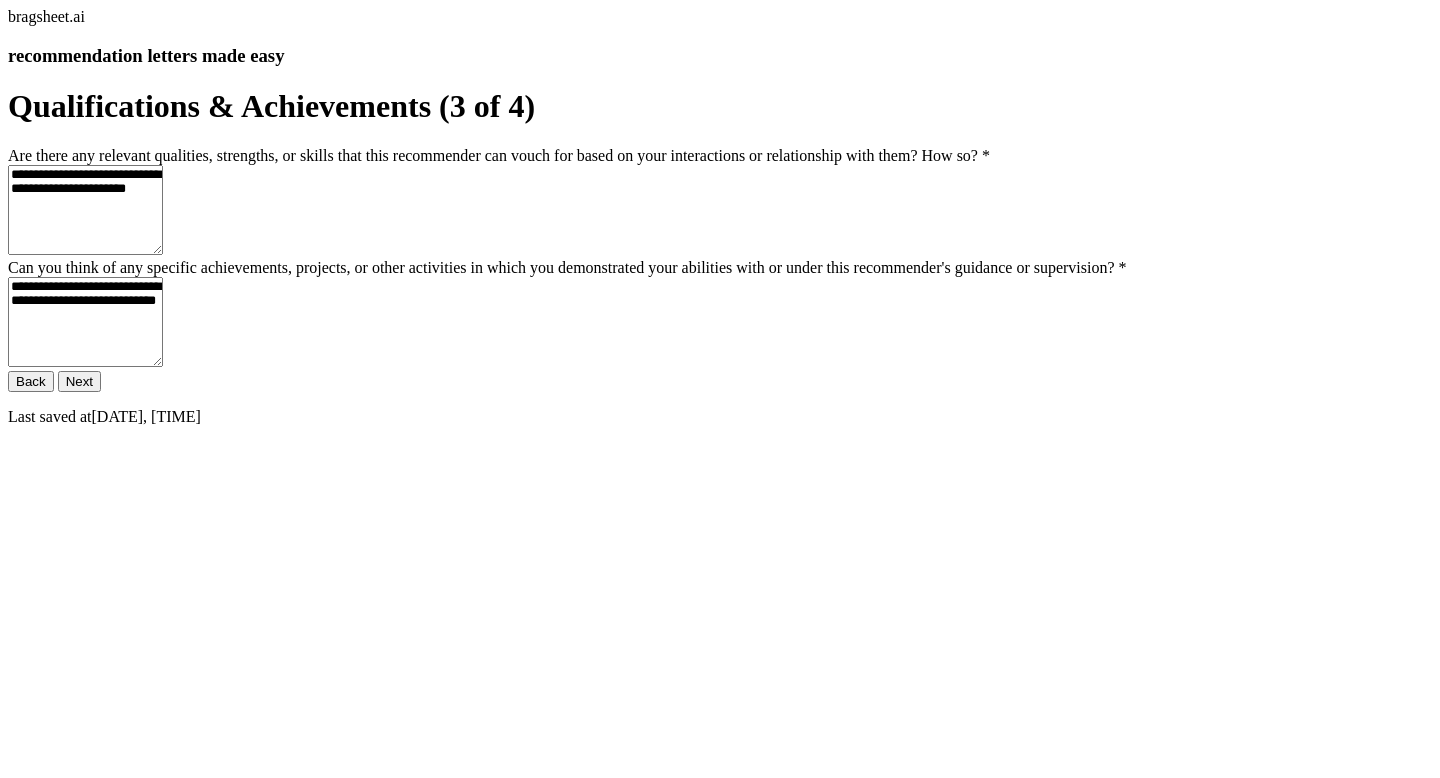 click on "**********" at bounding box center (720, 256) 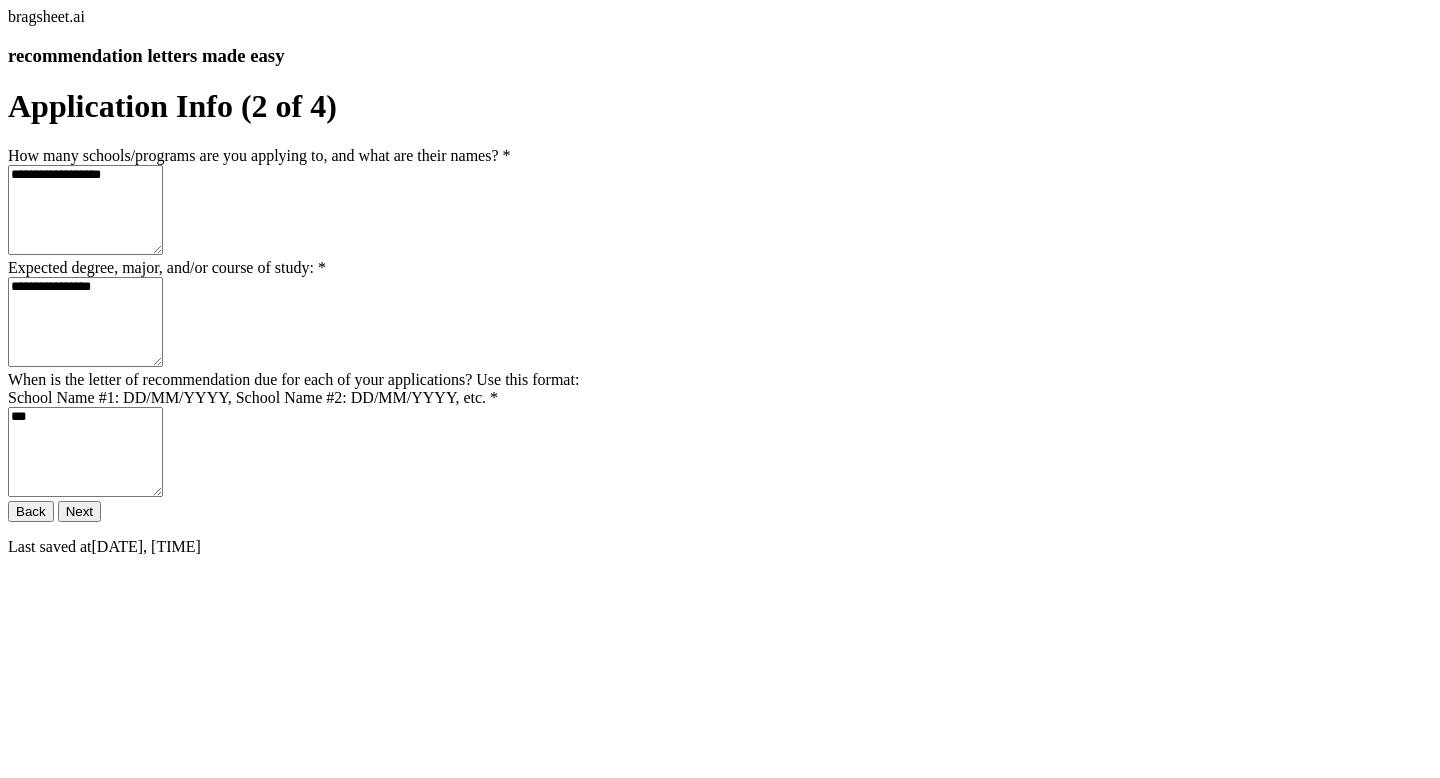 scroll, scrollTop: 251, scrollLeft: 0, axis: vertical 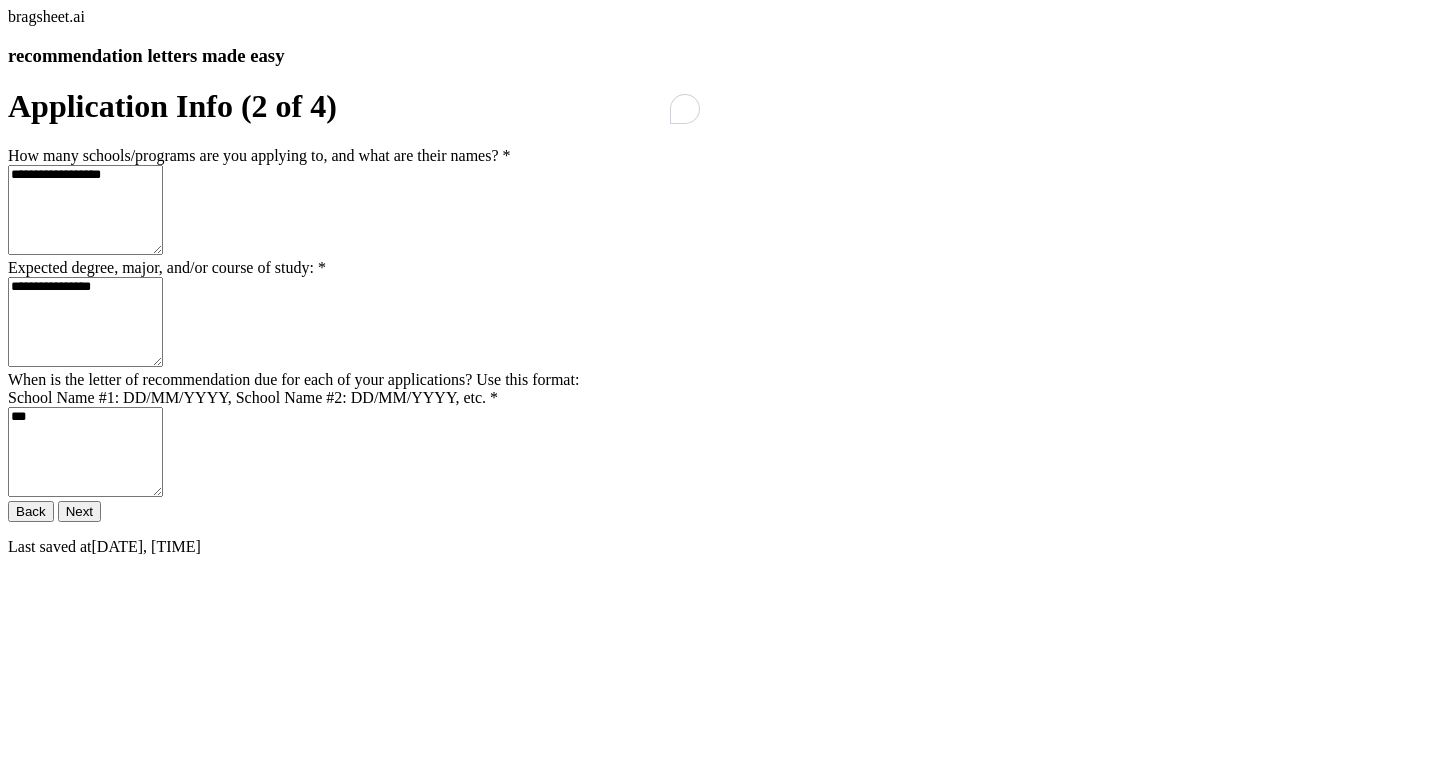 click on "***" at bounding box center (85, 452) 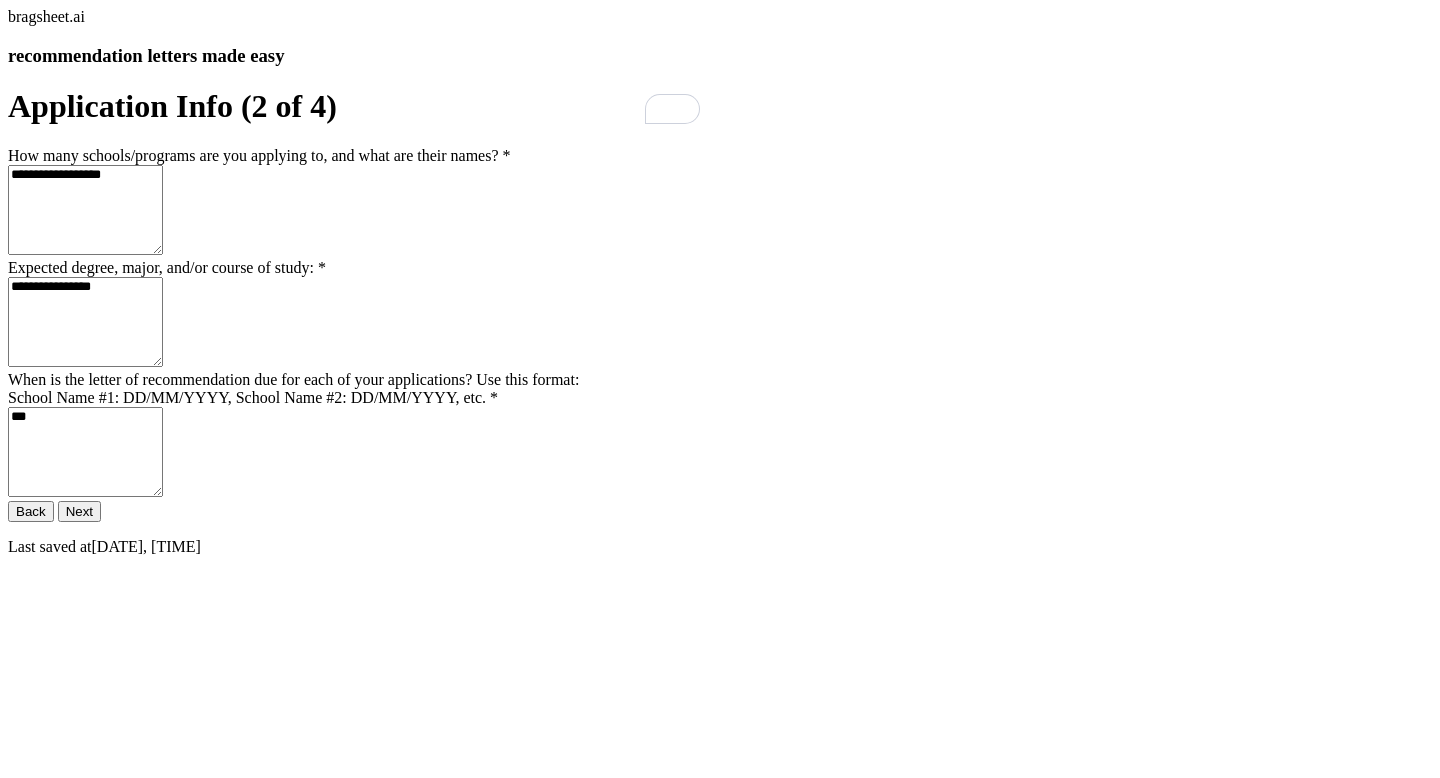 click on "***" at bounding box center (85, 452) 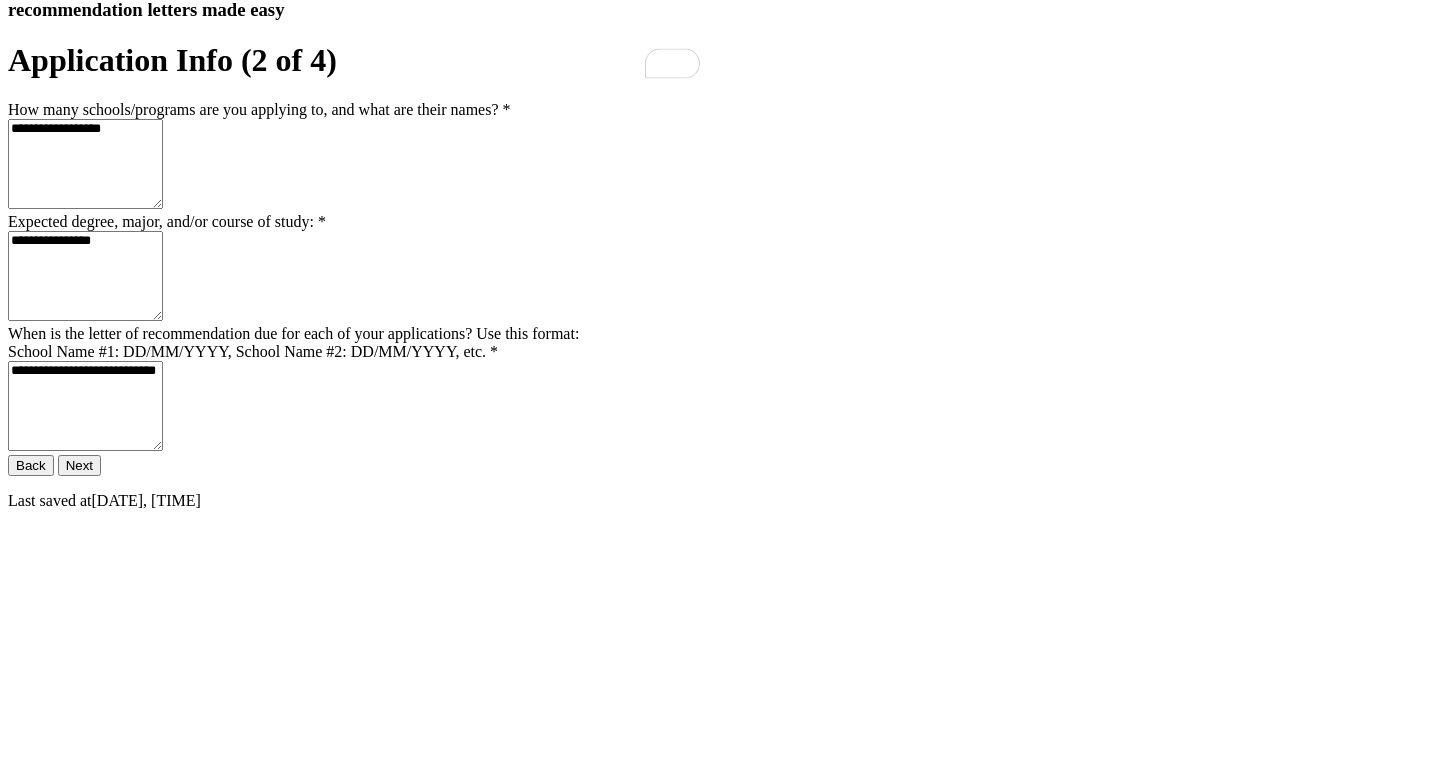 type on "**********" 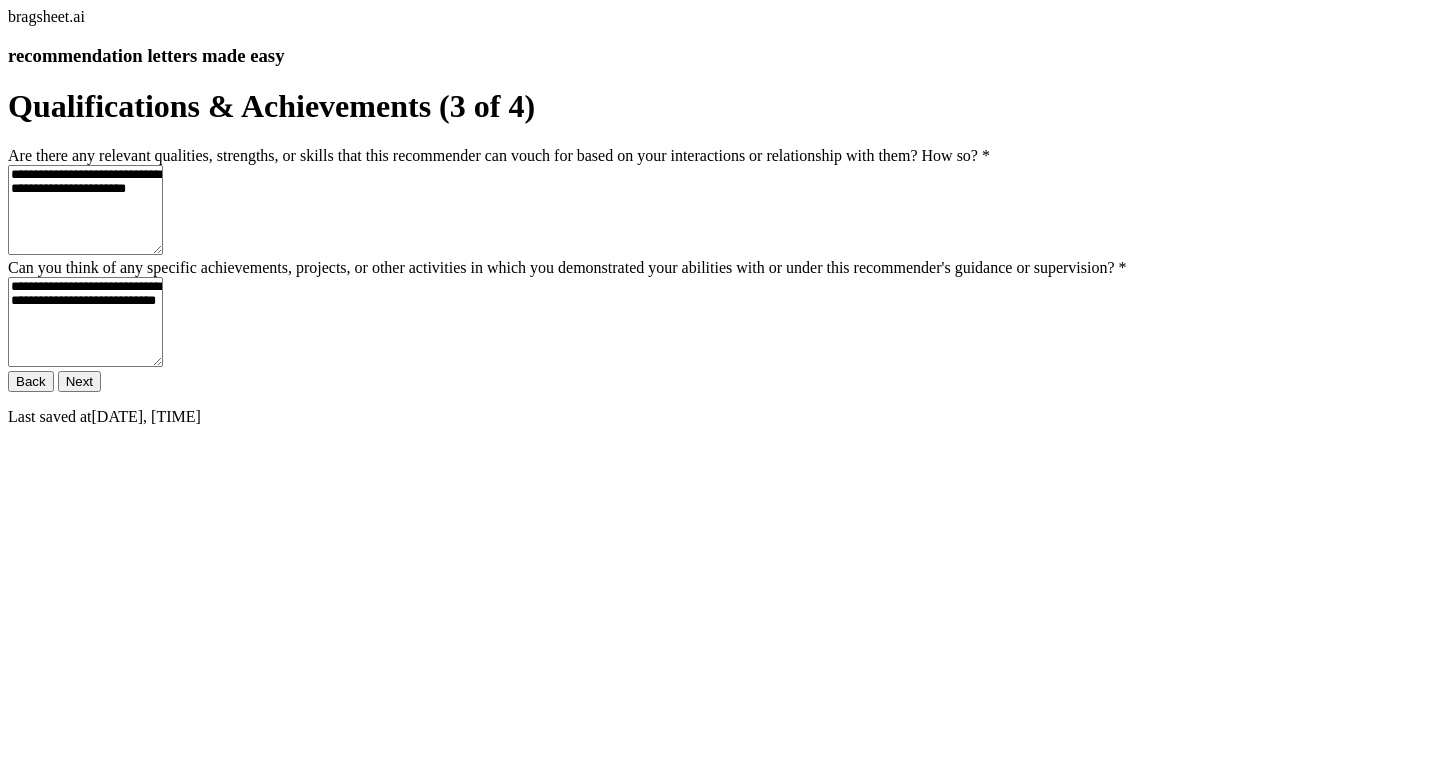 scroll, scrollTop: 0, scrollLeft: 0, axis: both 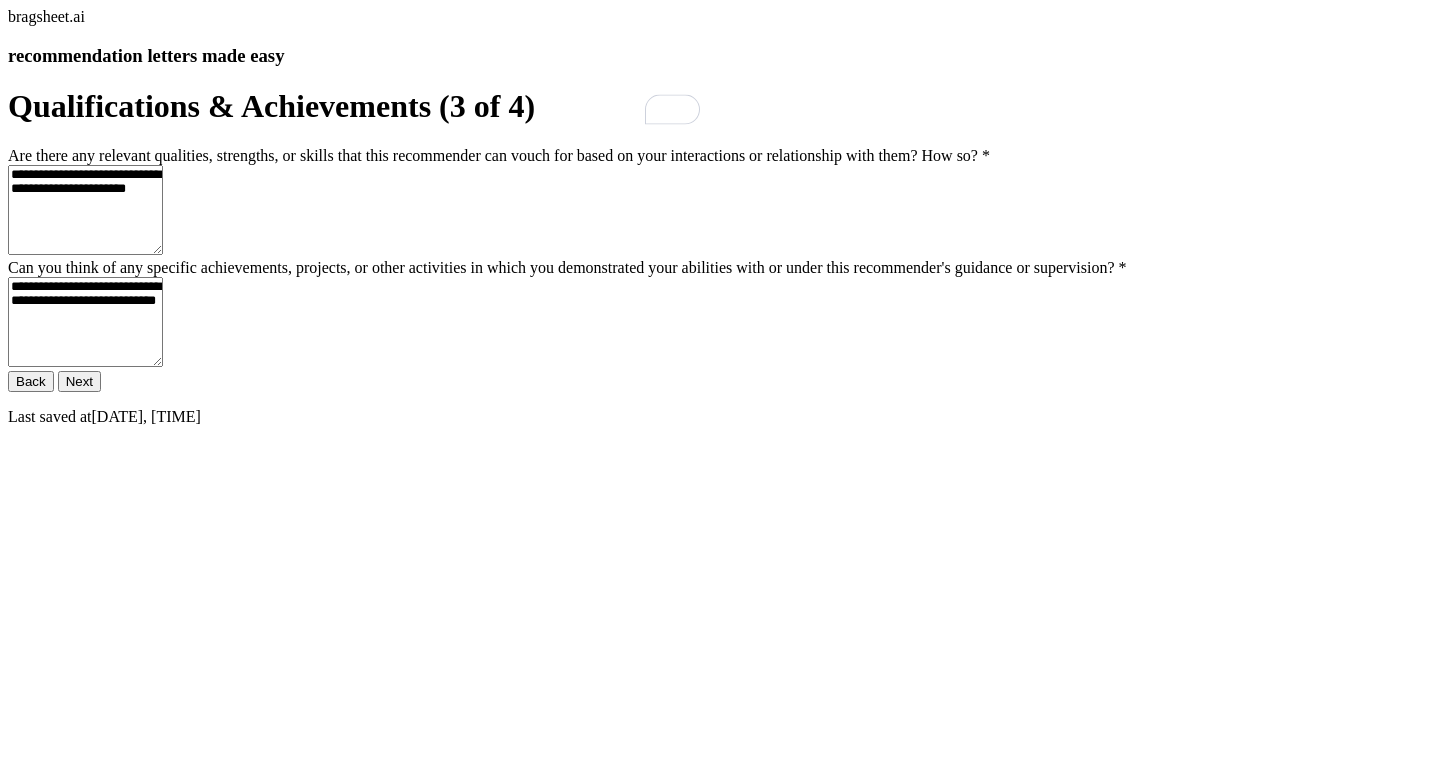 click on "Next" 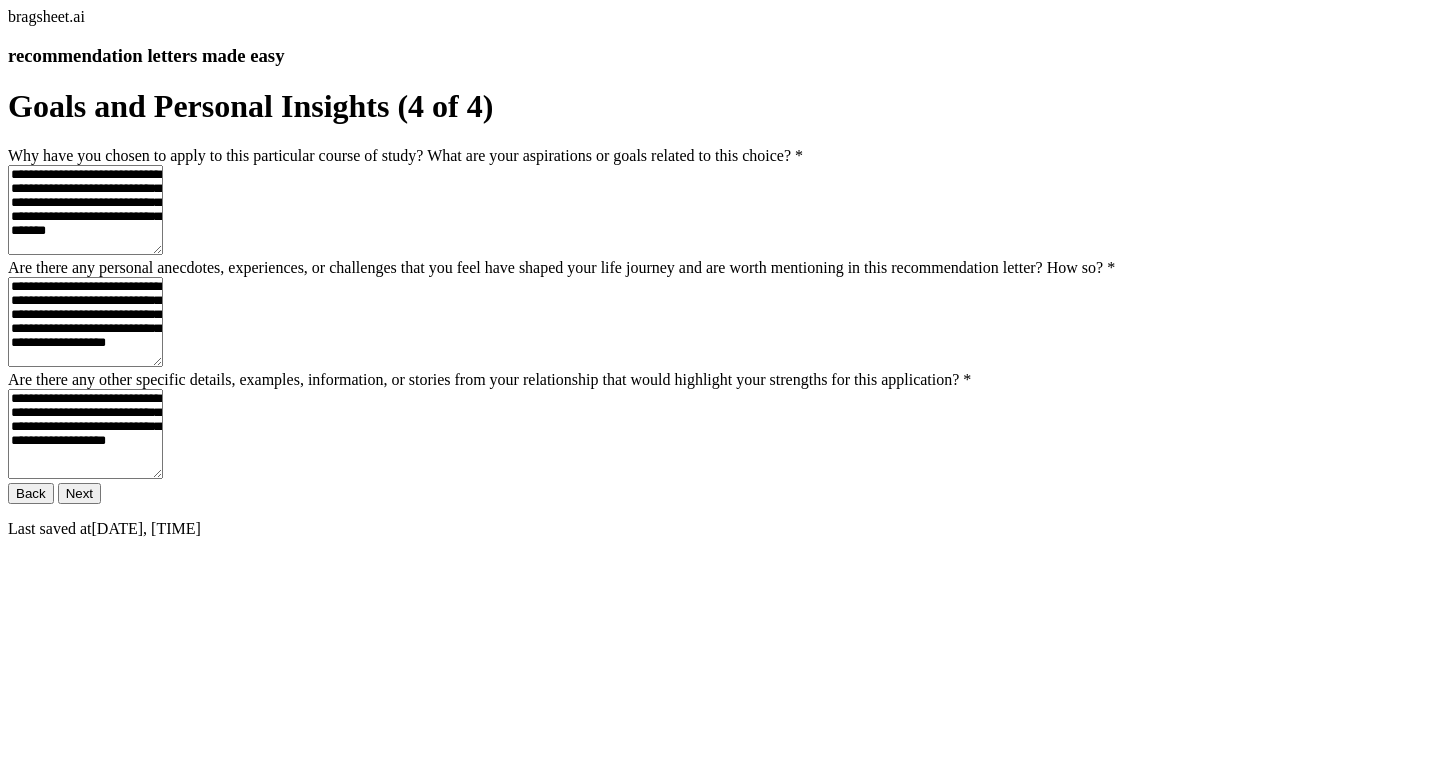scroll, scrollTop: 332, scrollLeft: 0, axis: vertical 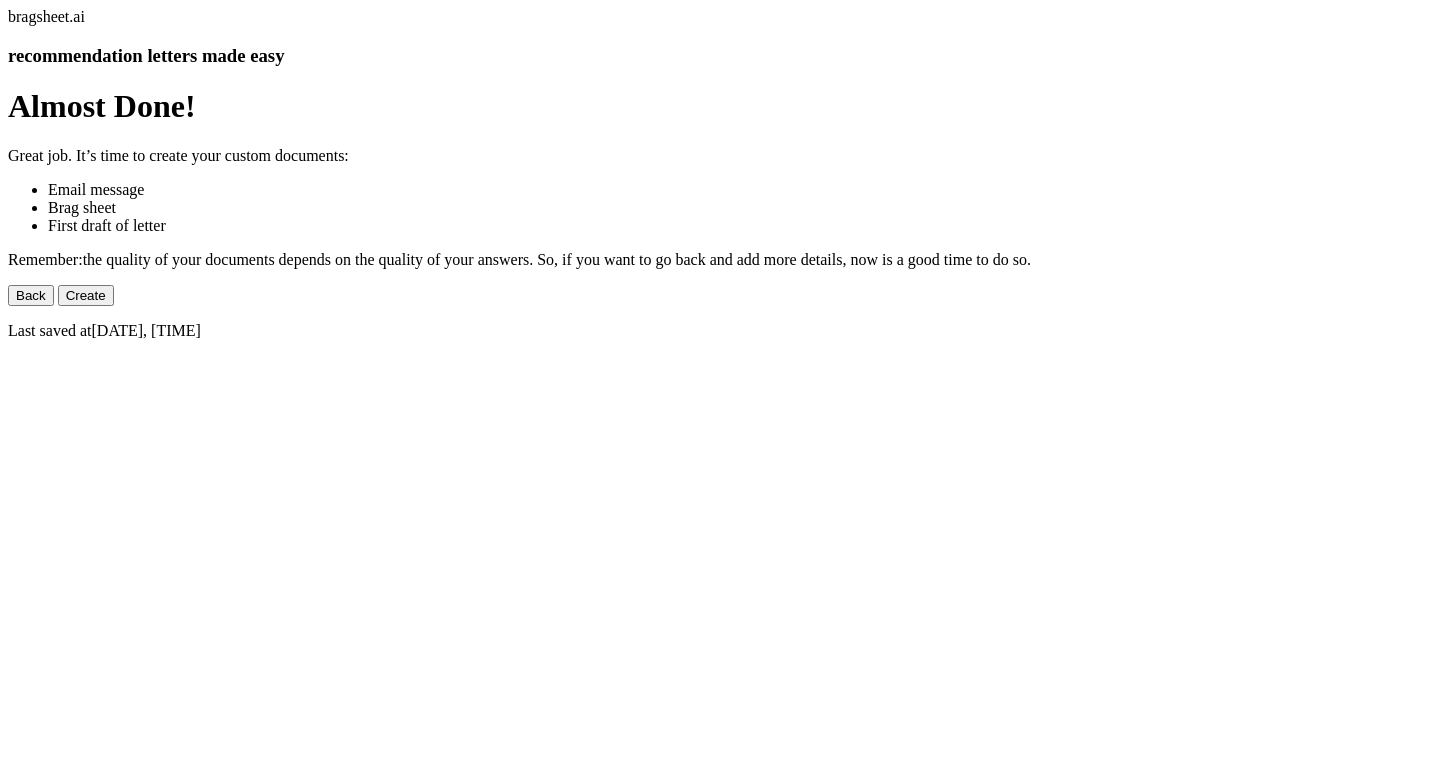 click on "Create" 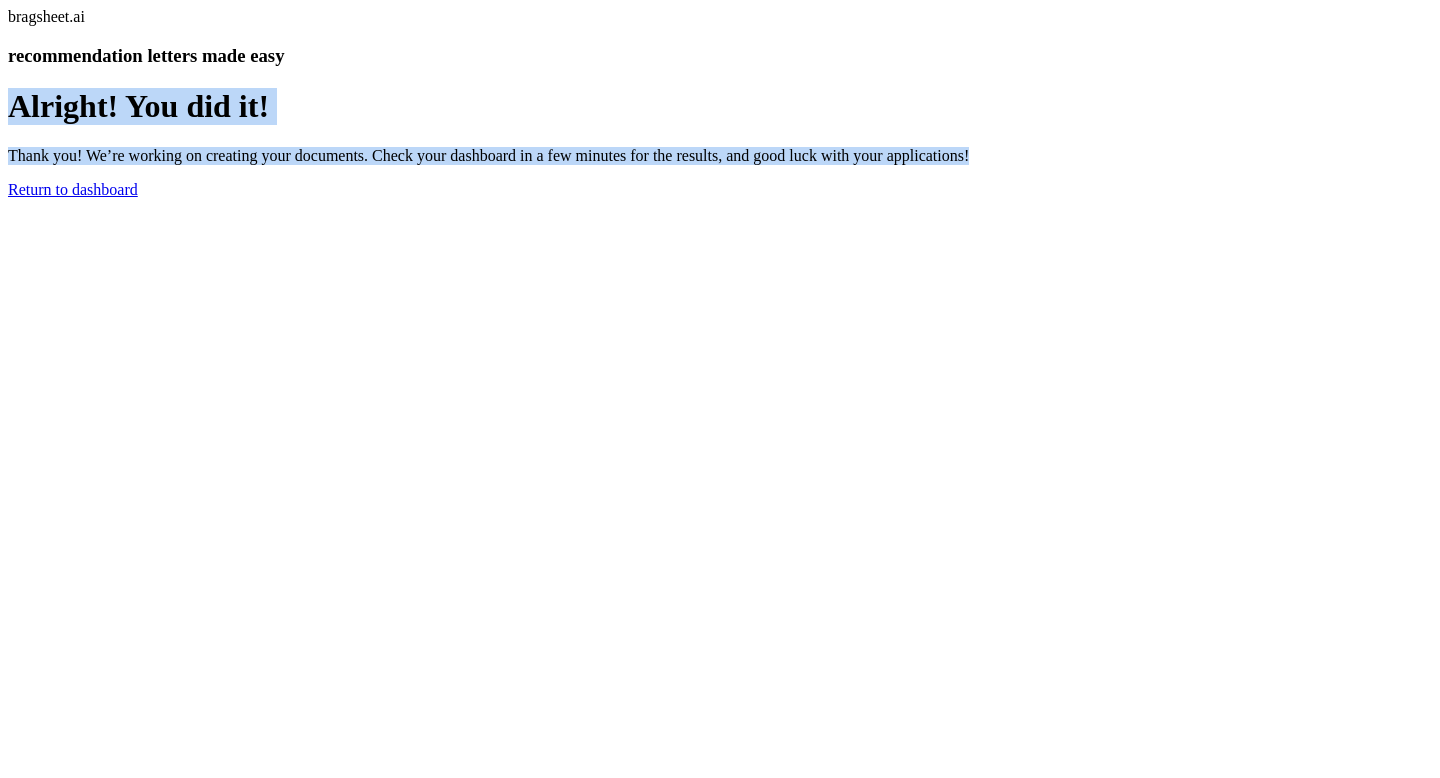 drag, startPoint x: 353, startPoint y: 144, endPoint x: 911, endPoint y: 193, distance: 560.1473 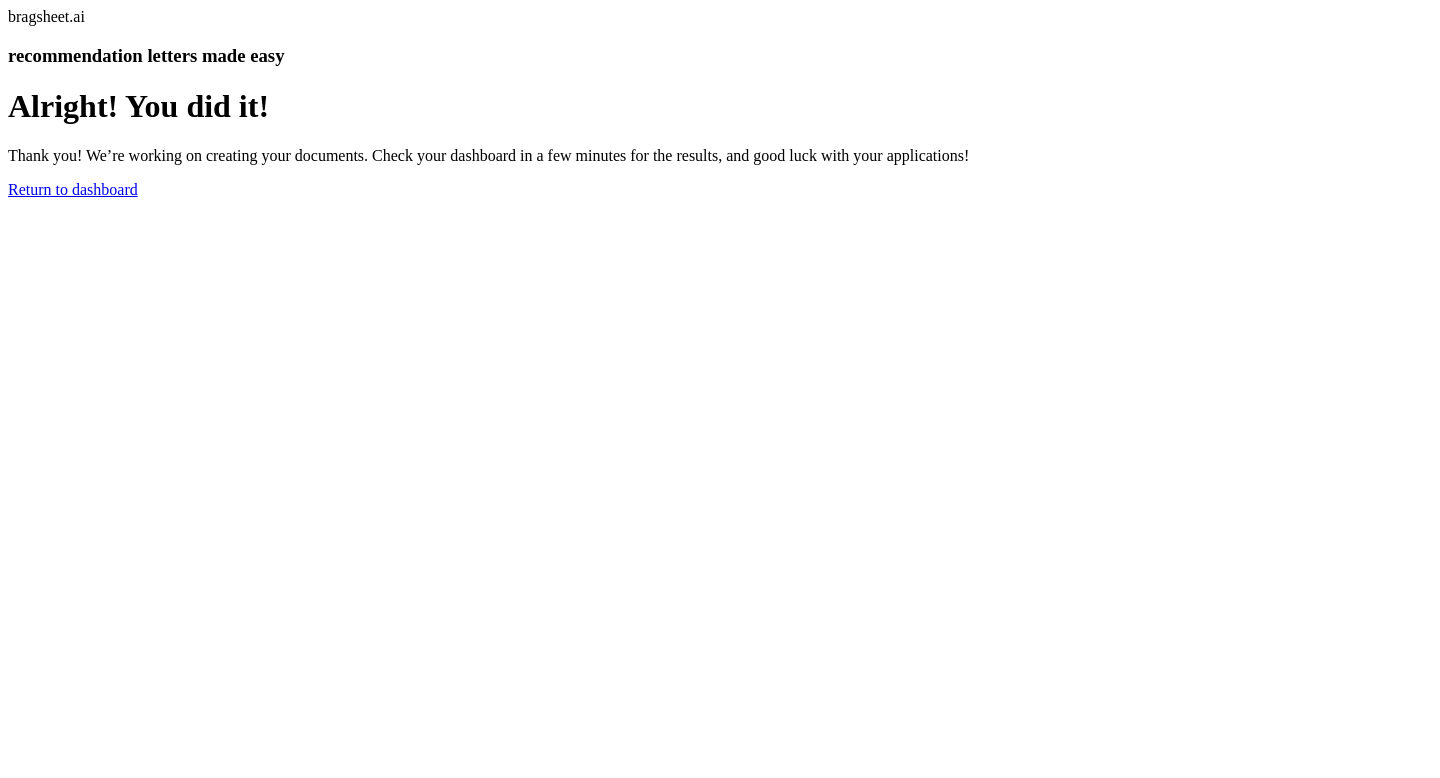 click on "Thank you! We’re working on creating your documents. Check your
dashboard in a few minutes for the results, and good luck with your
applications!" at bounding box center [720, 156] 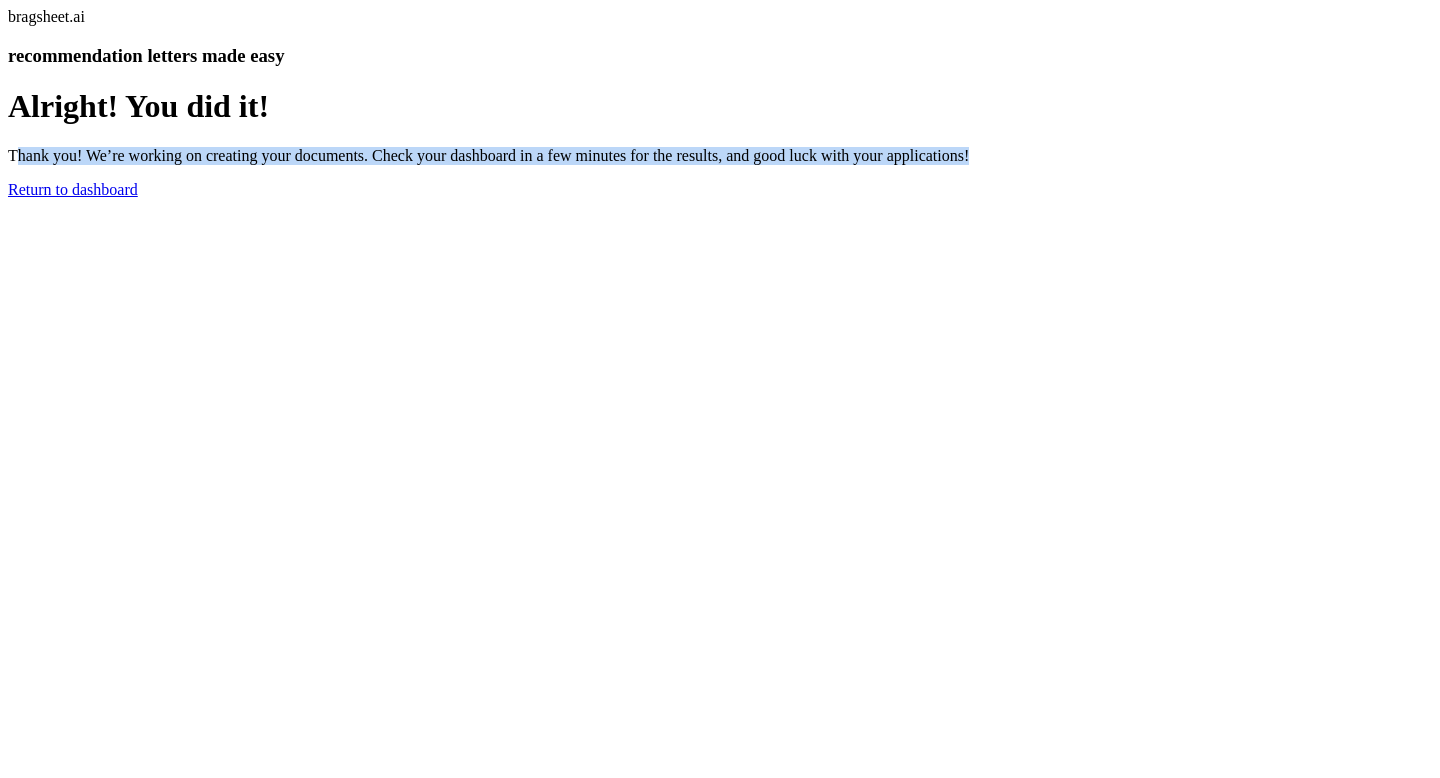 click on "Thank you! We’re working on creating your documents. Check your
dashboard in a few minutes for the results, and good luck with your
applications!" at bounding box center (720, 156) 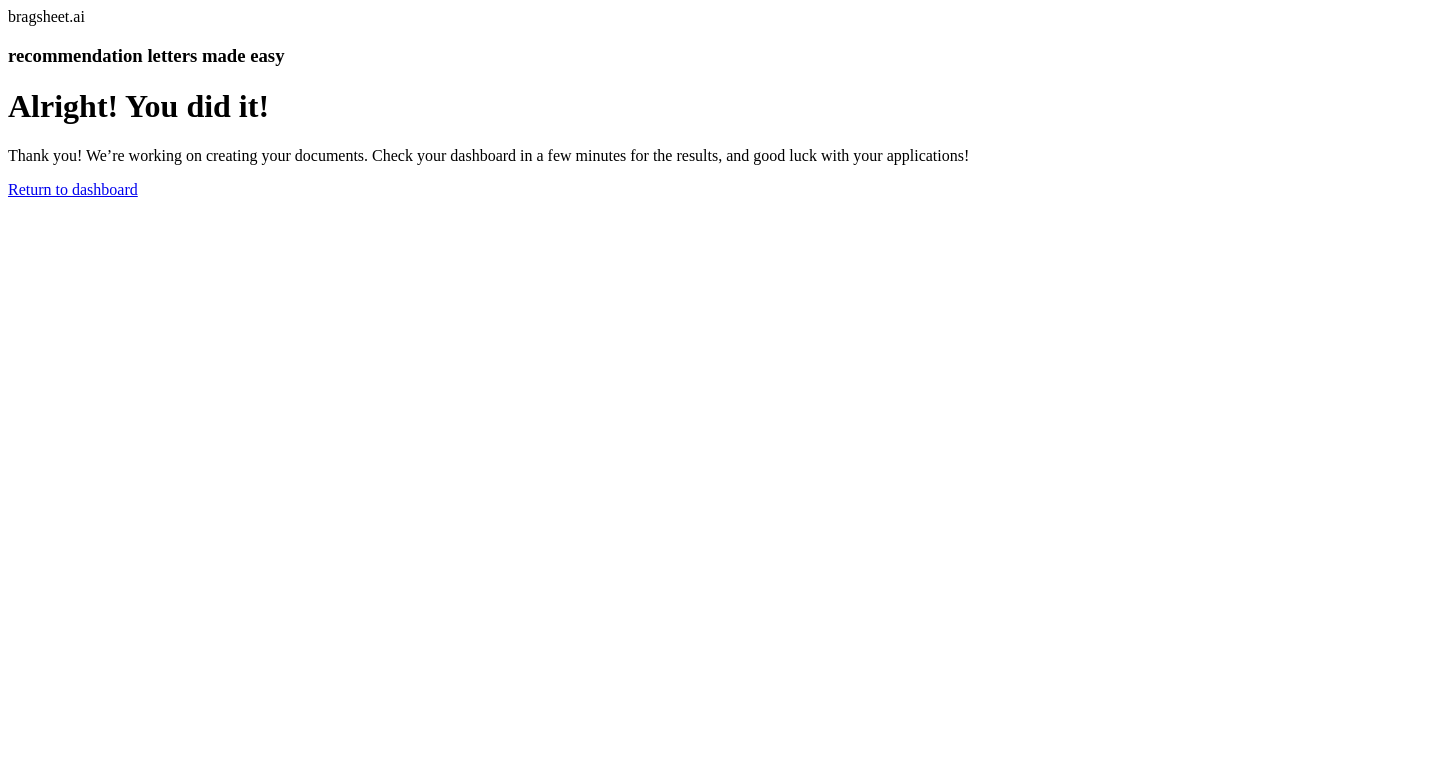 click on "Return to dashboard" at bounding box center (73, 189) 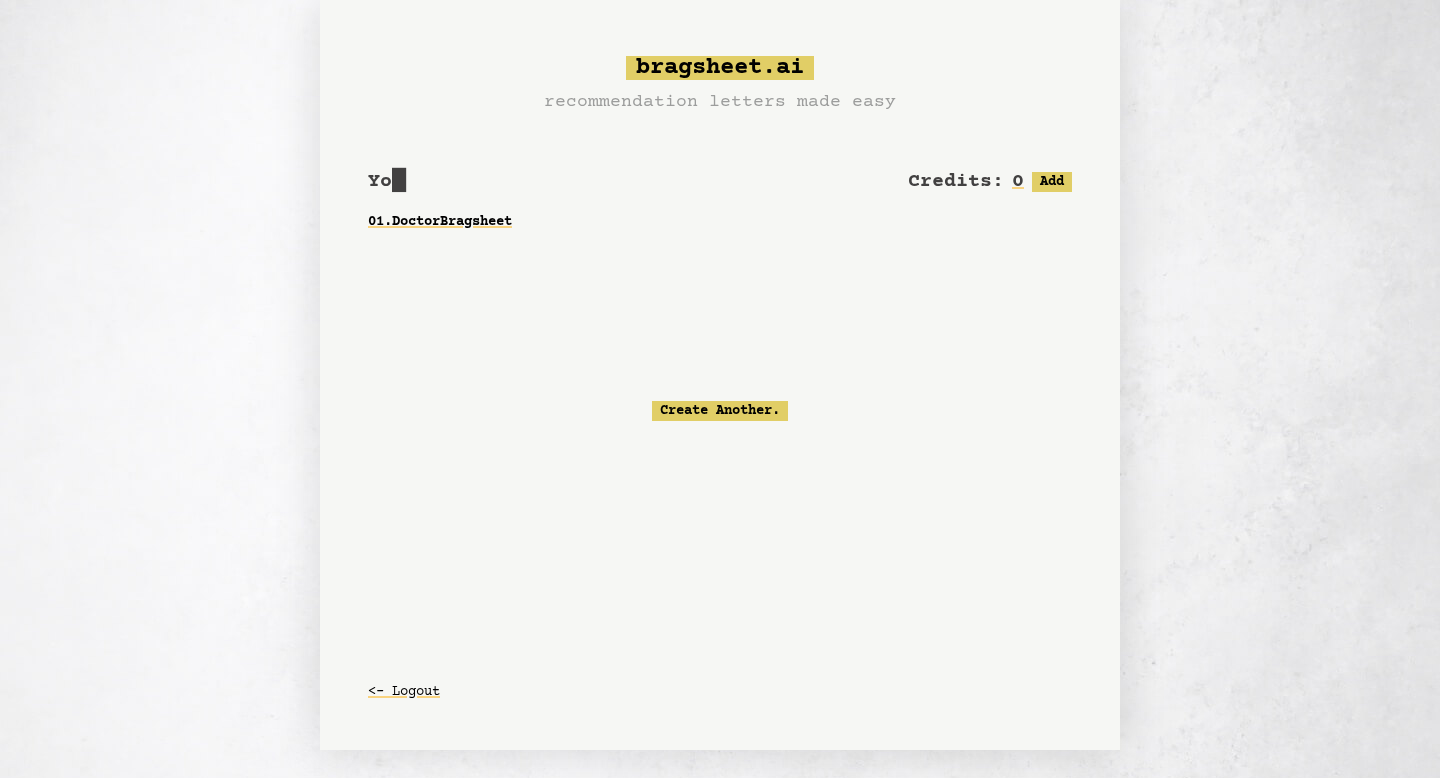 scroll, scrollTop: 0, scrollLeft: 0, axis: both 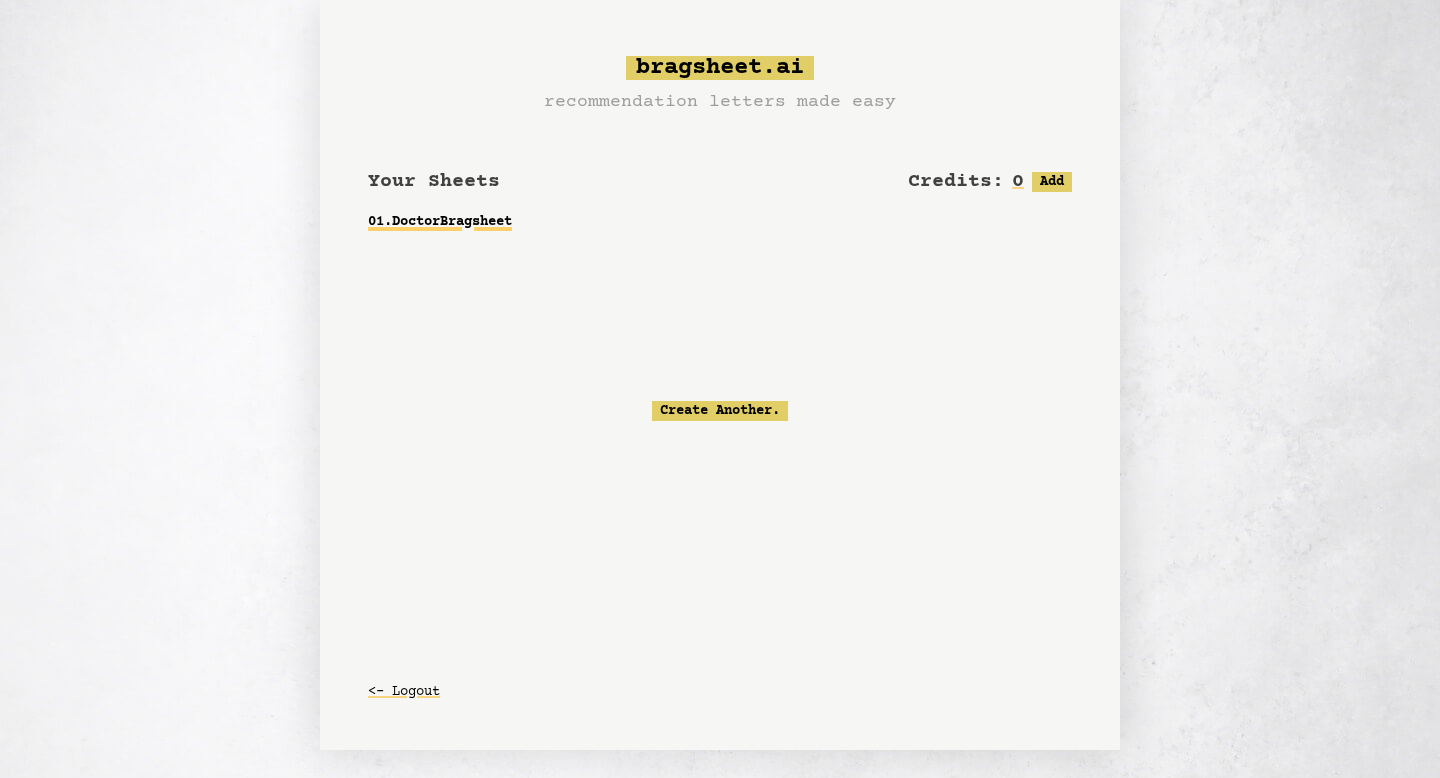 click on "01 .  Doctor
Bragsheet" at bounding box center (720, 222) 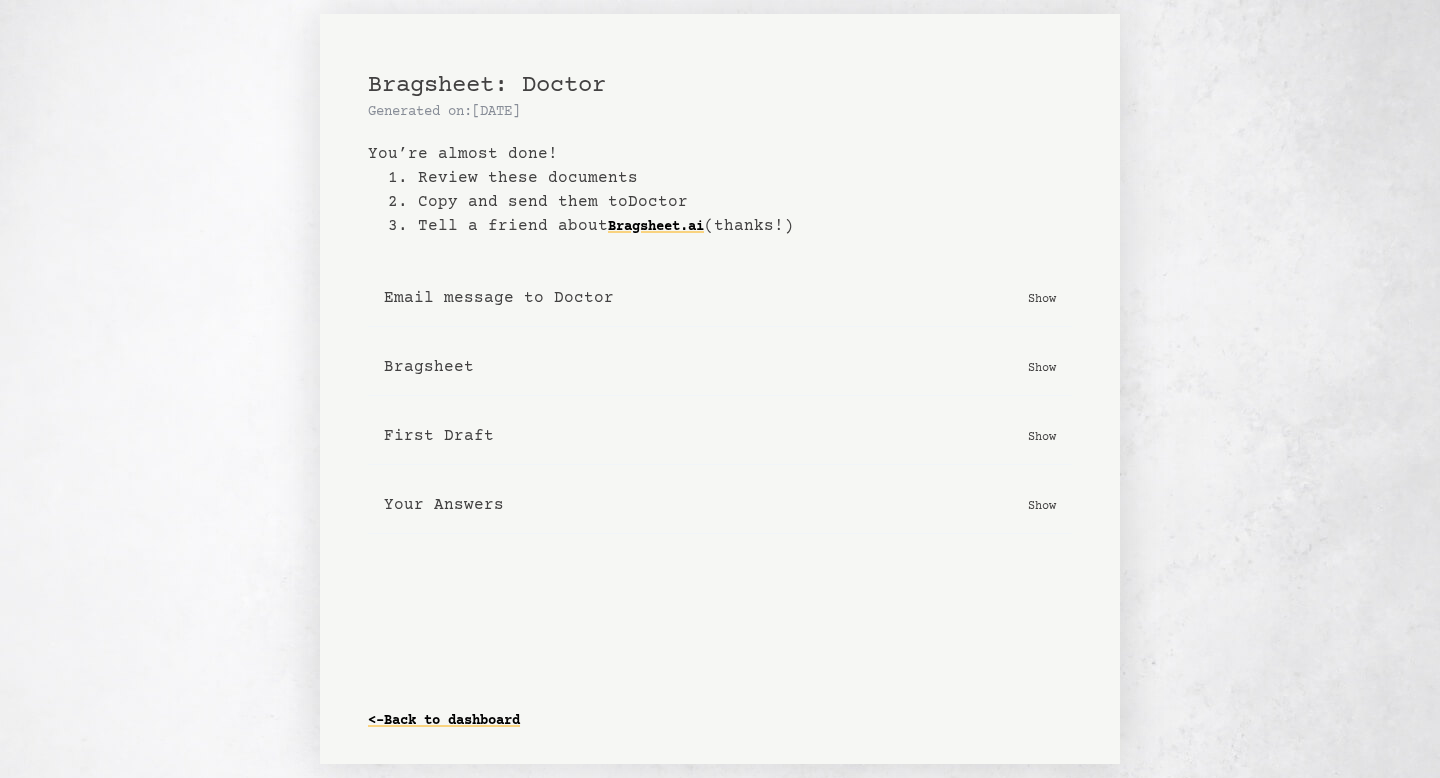 click on "Bragsheet" at bounding box center [429, 367] 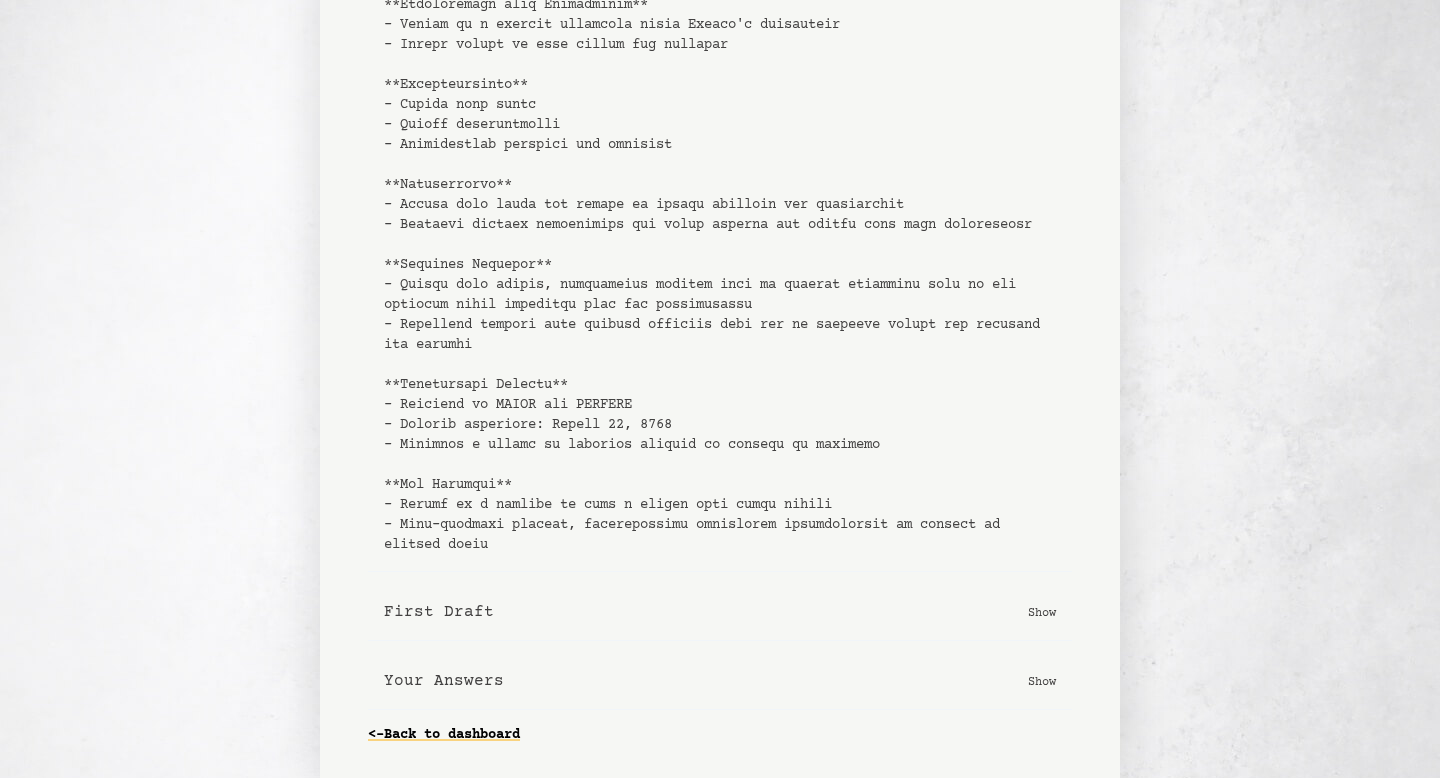 scroll, scrollTop: 527, scrollLeft: 0, axis: vertical 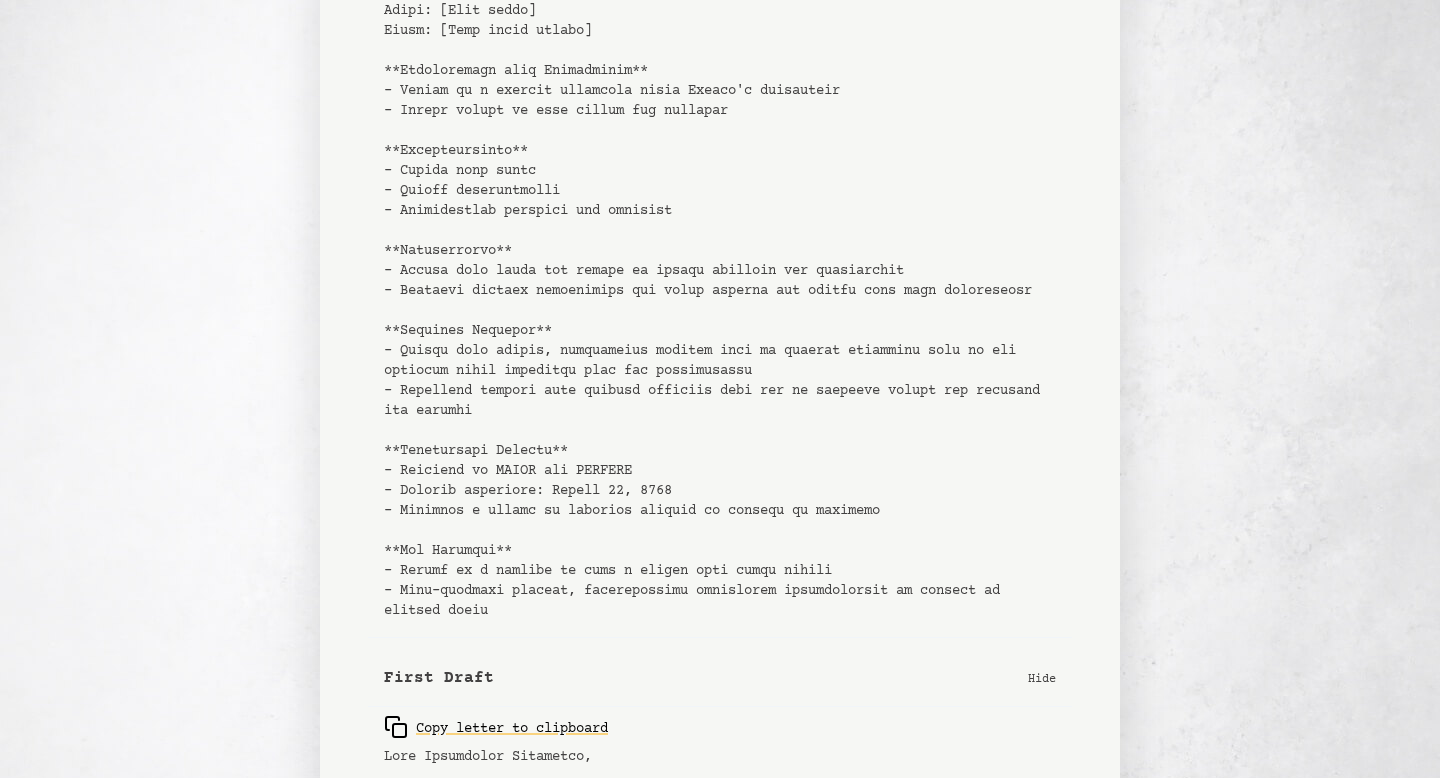 click on "First Draft" at bounding box center (439, 678) 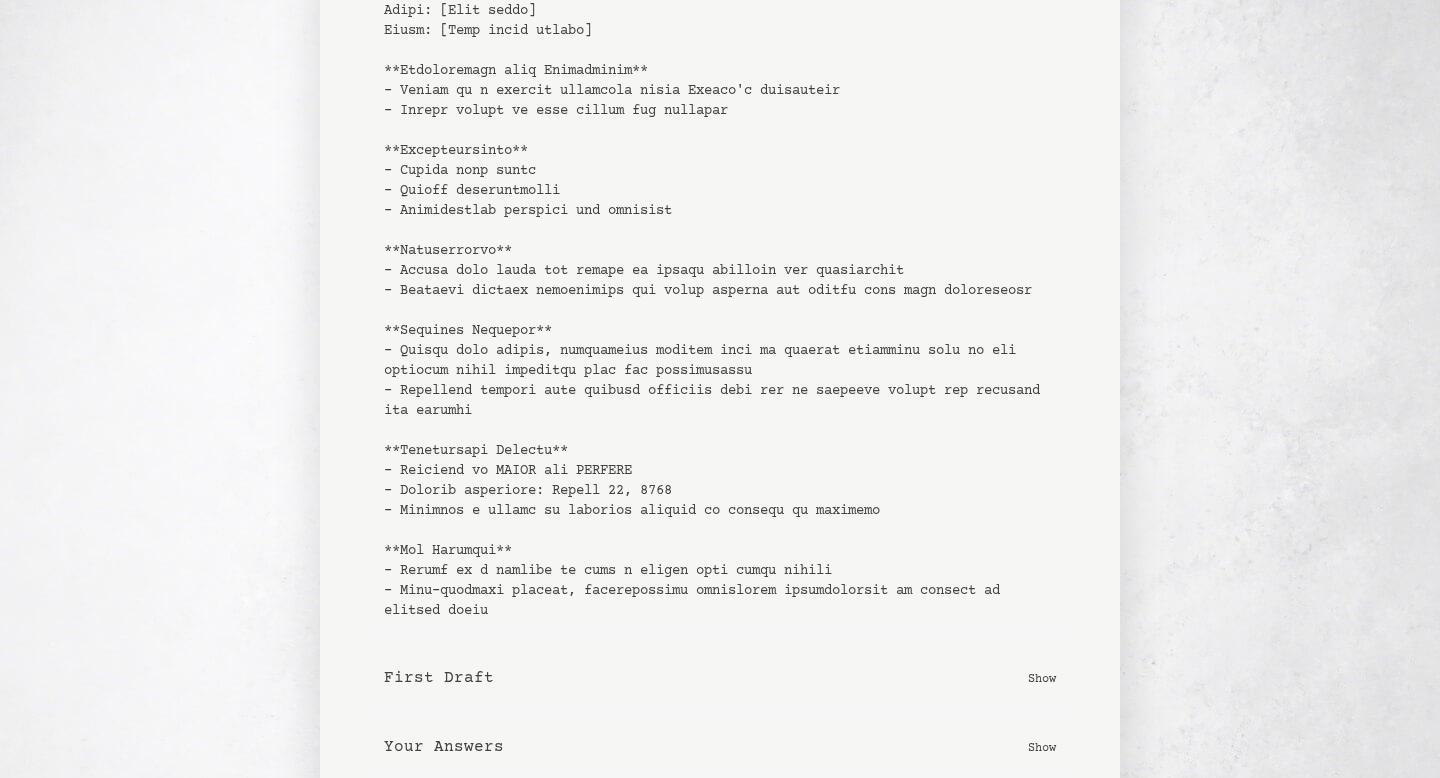 scroll, scrollTop: 527, scrollLeft: 0, axis: vertical 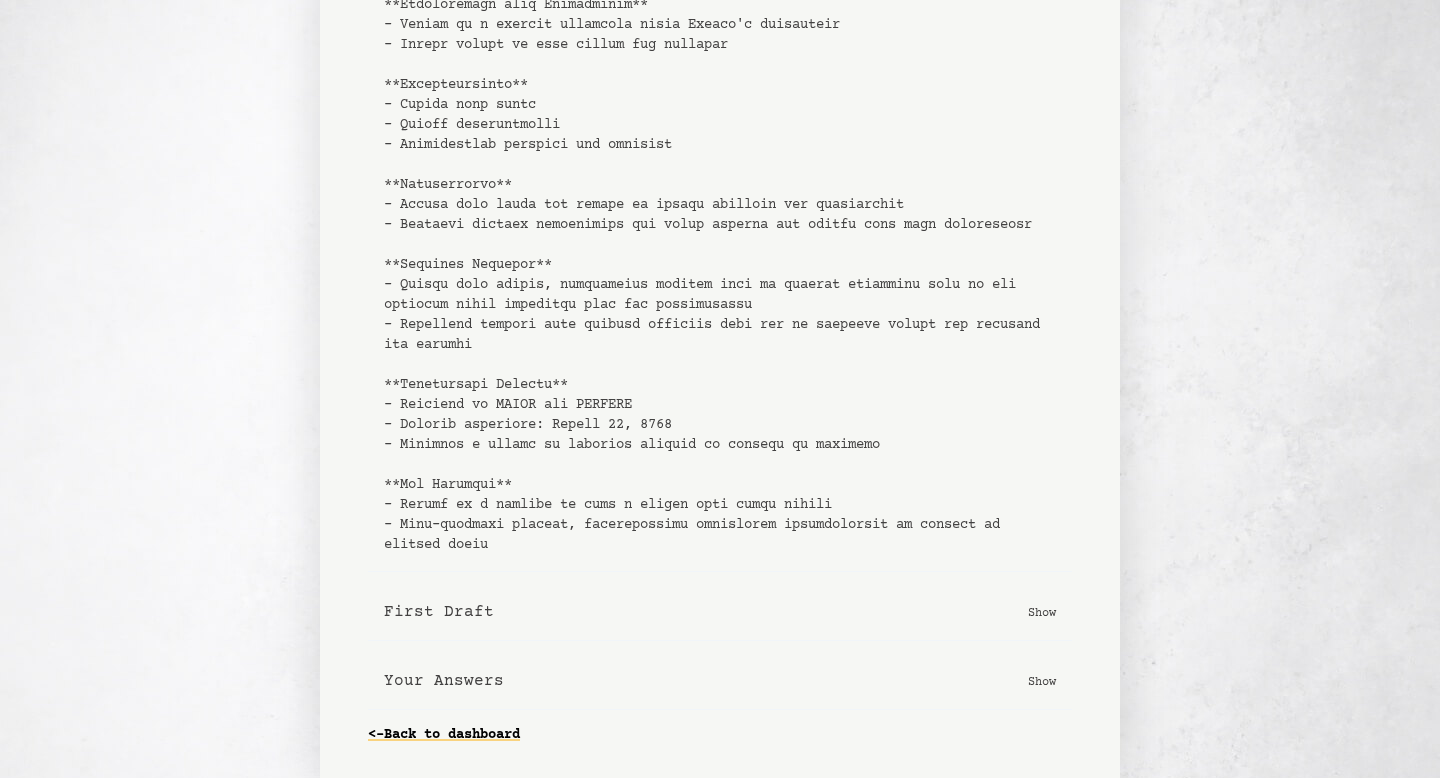 click on "Your Answers" at bounding box center [444, 681] 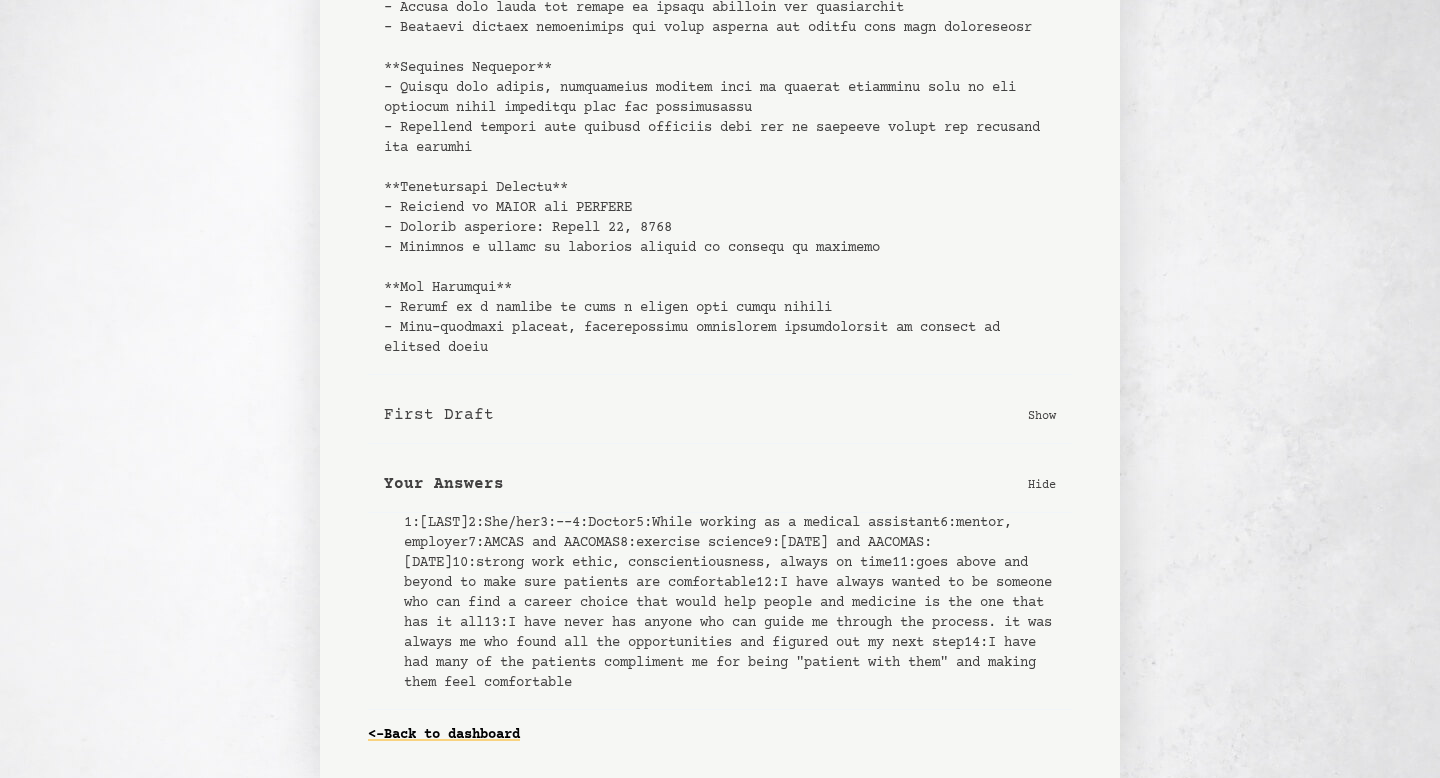 scroll, scrollTop: 964, scrollLeft: 0, axis: vertical 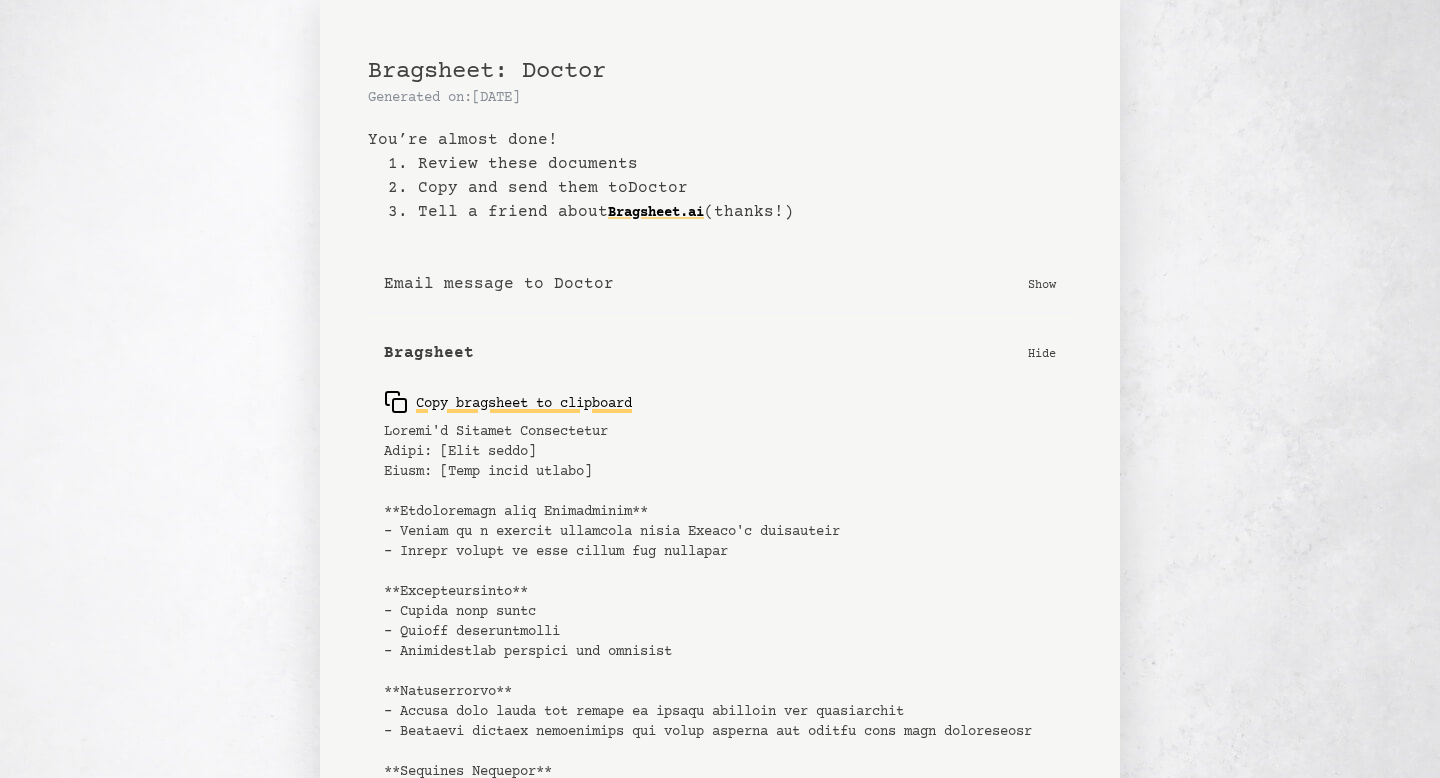 click on "Copy bragsheet to clipboard" at bounding box center [508, 402] 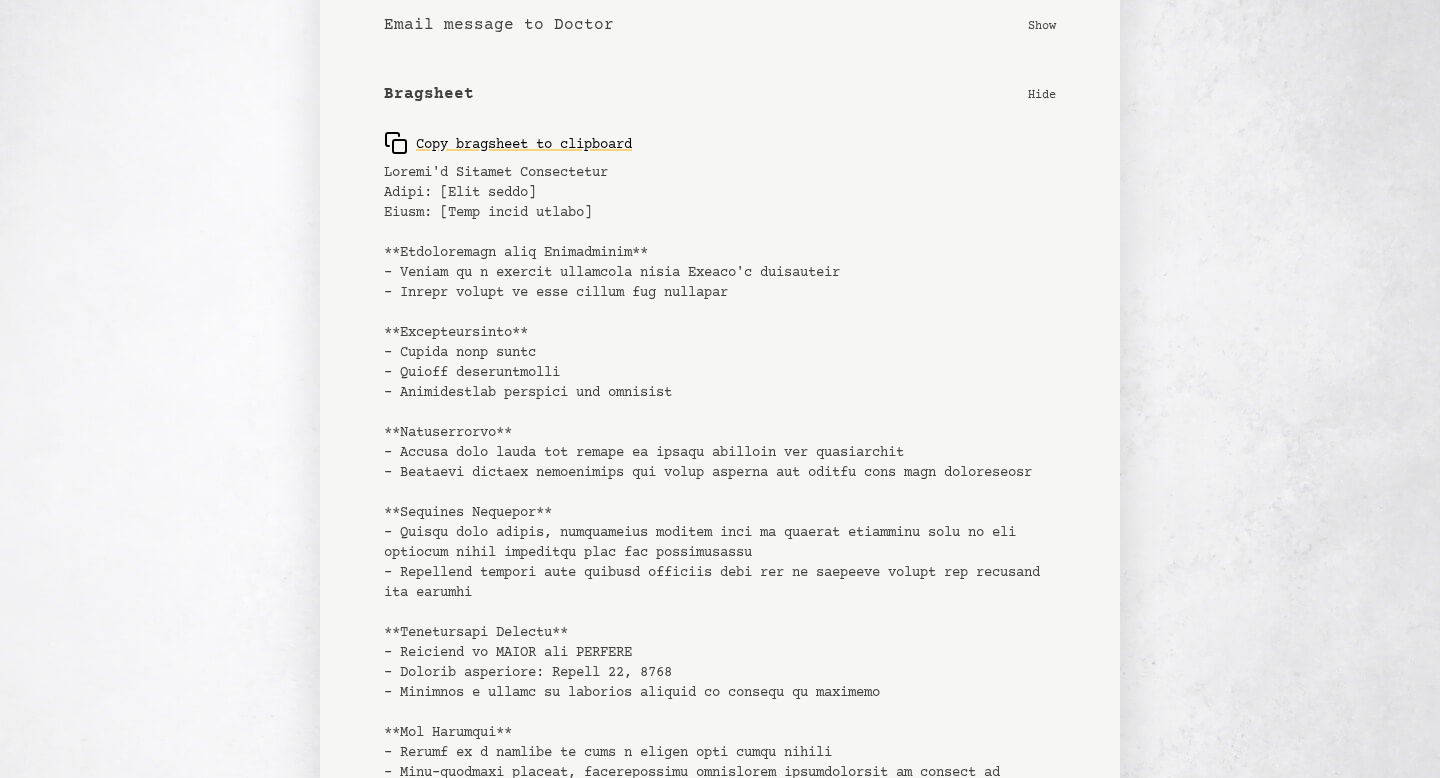scroll, scrollTop: 0, scrollLeft: 0, axis: both 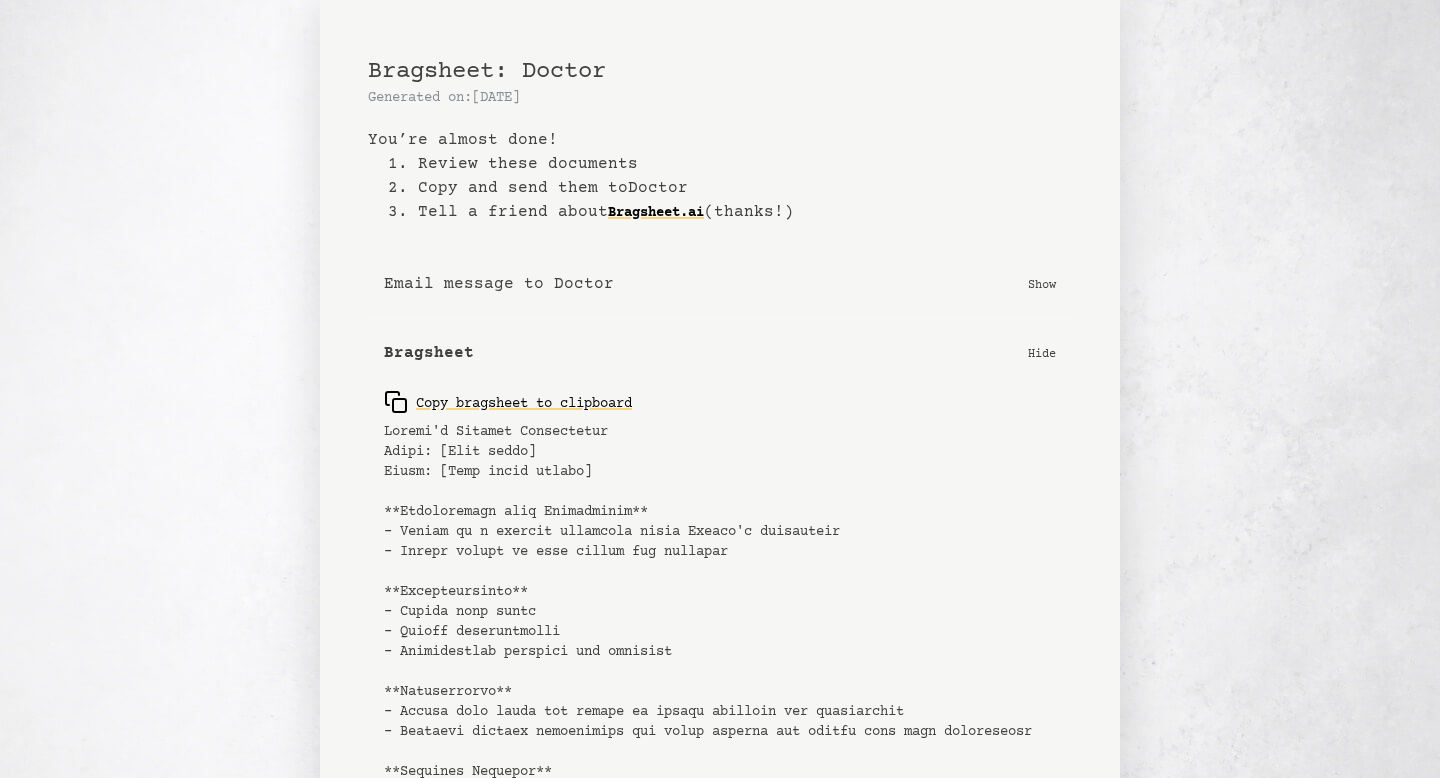 click on "Bragsheet" at bounding box center [429, 353] 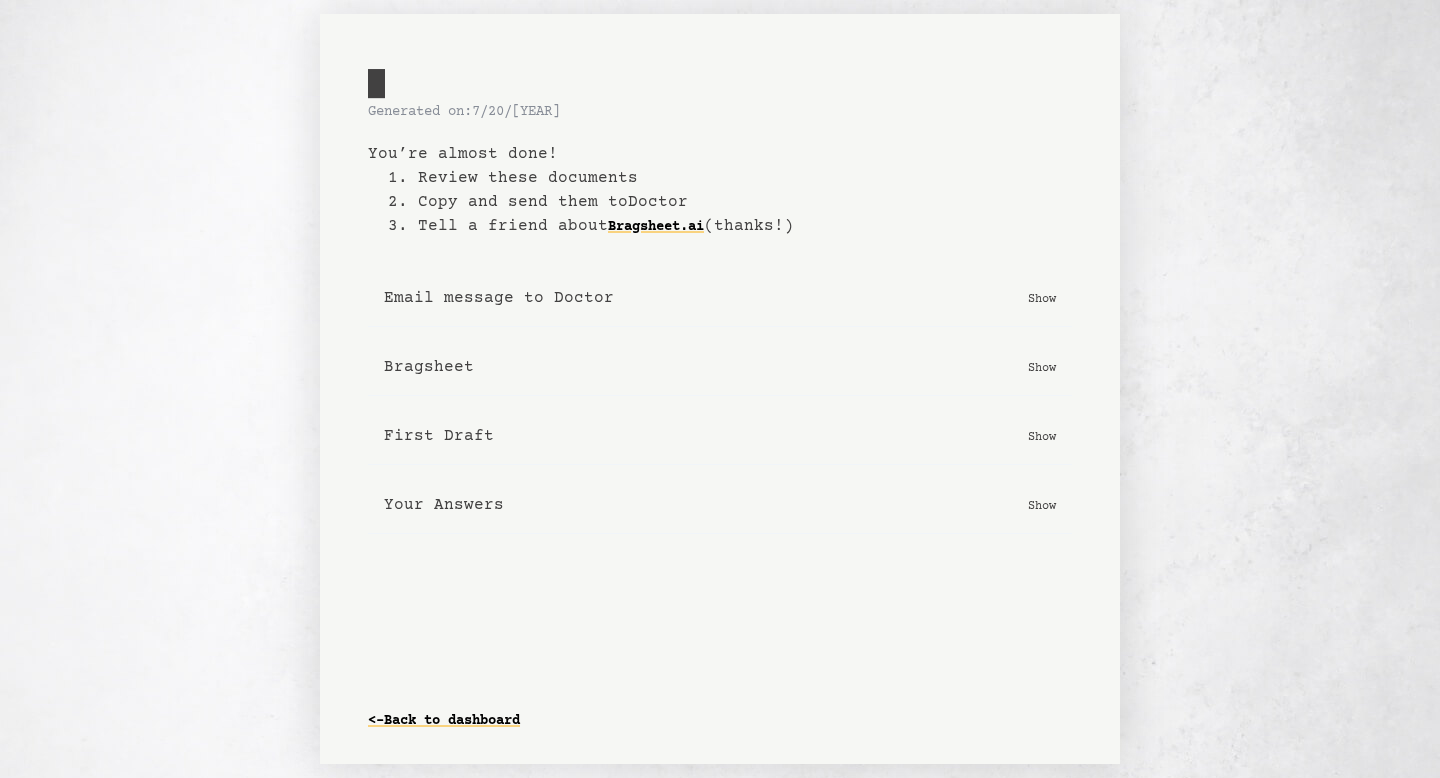 scroll, scrollTop: 0, scrollLeft: 0, axis: both 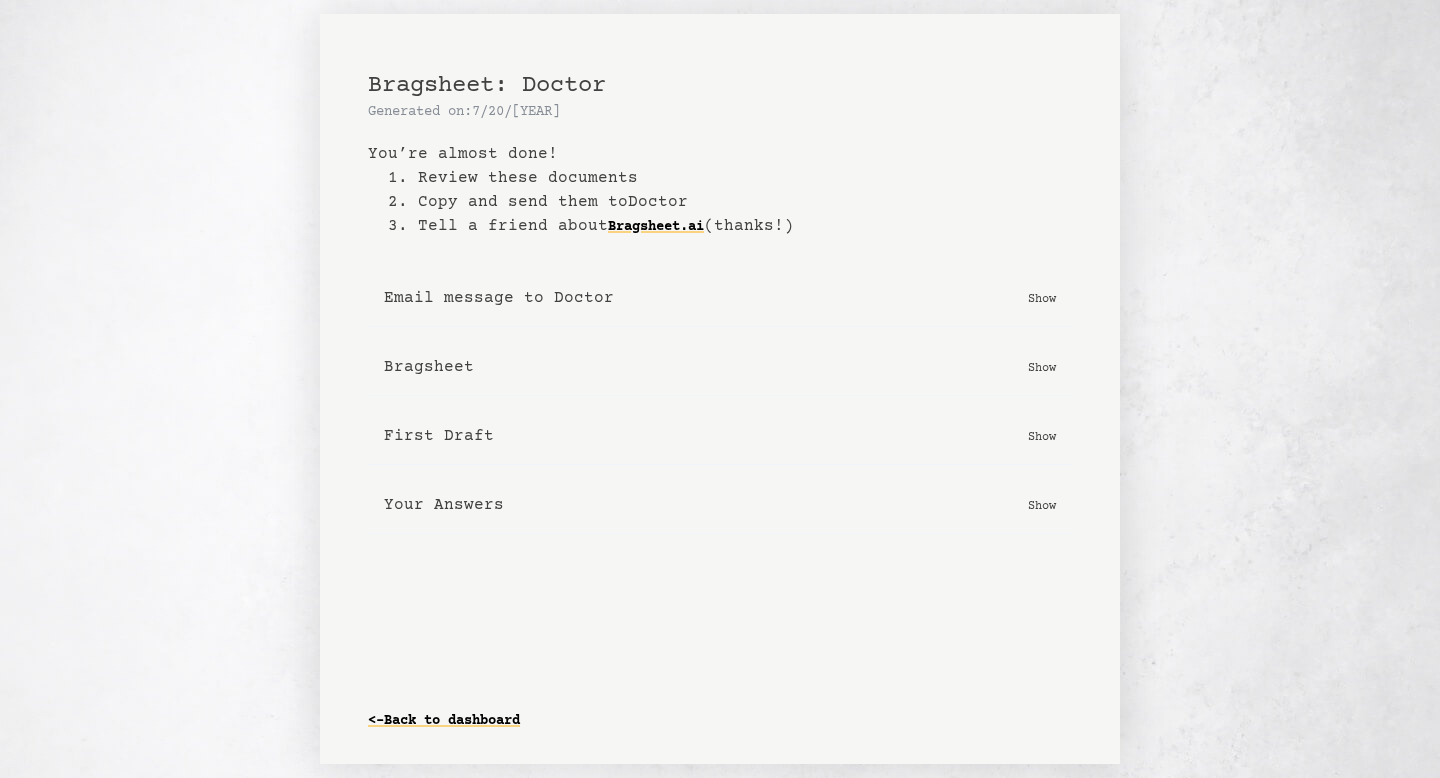 click on "Bragsheet   Show" at bounding box center (720, 367) 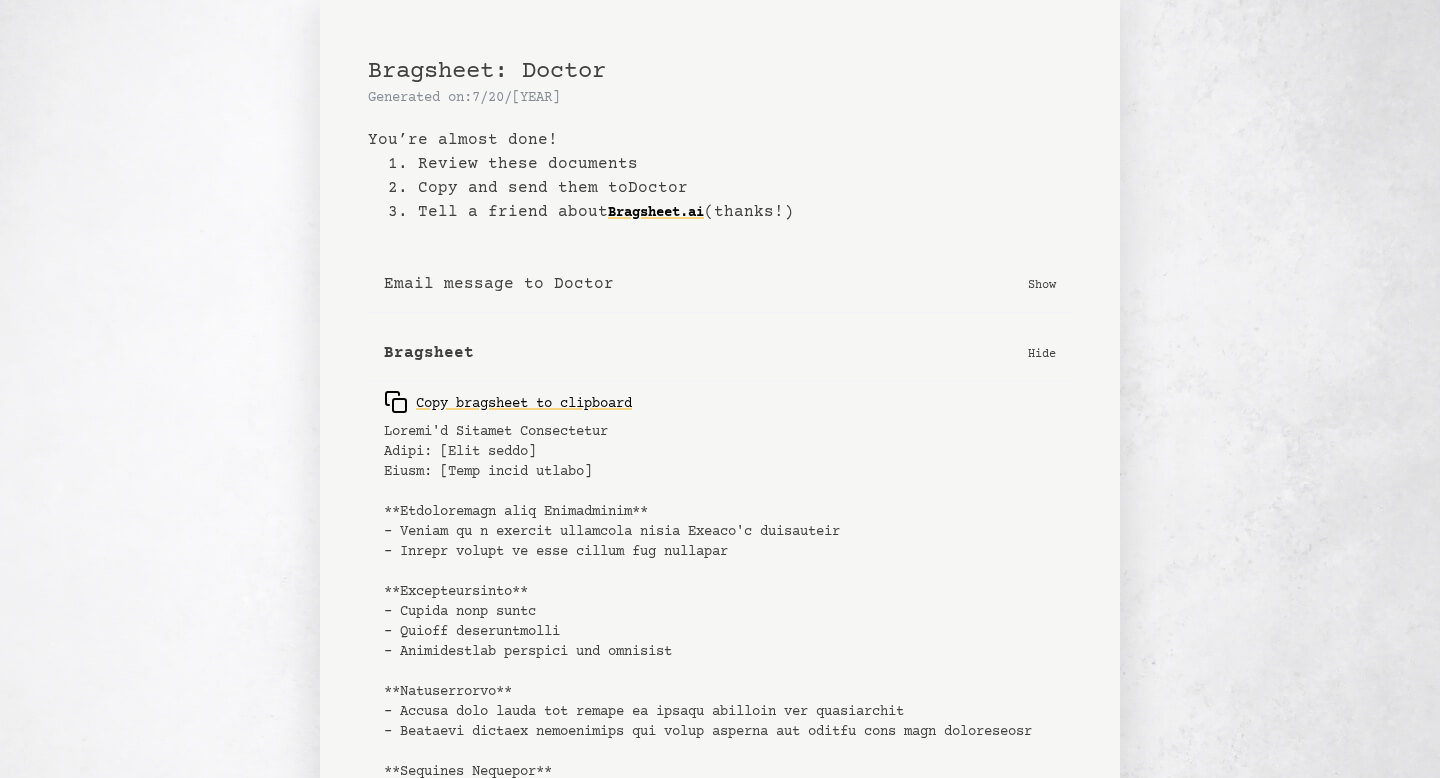 scroll, scrollTop: 0, scrollLeft: 0, axis: both 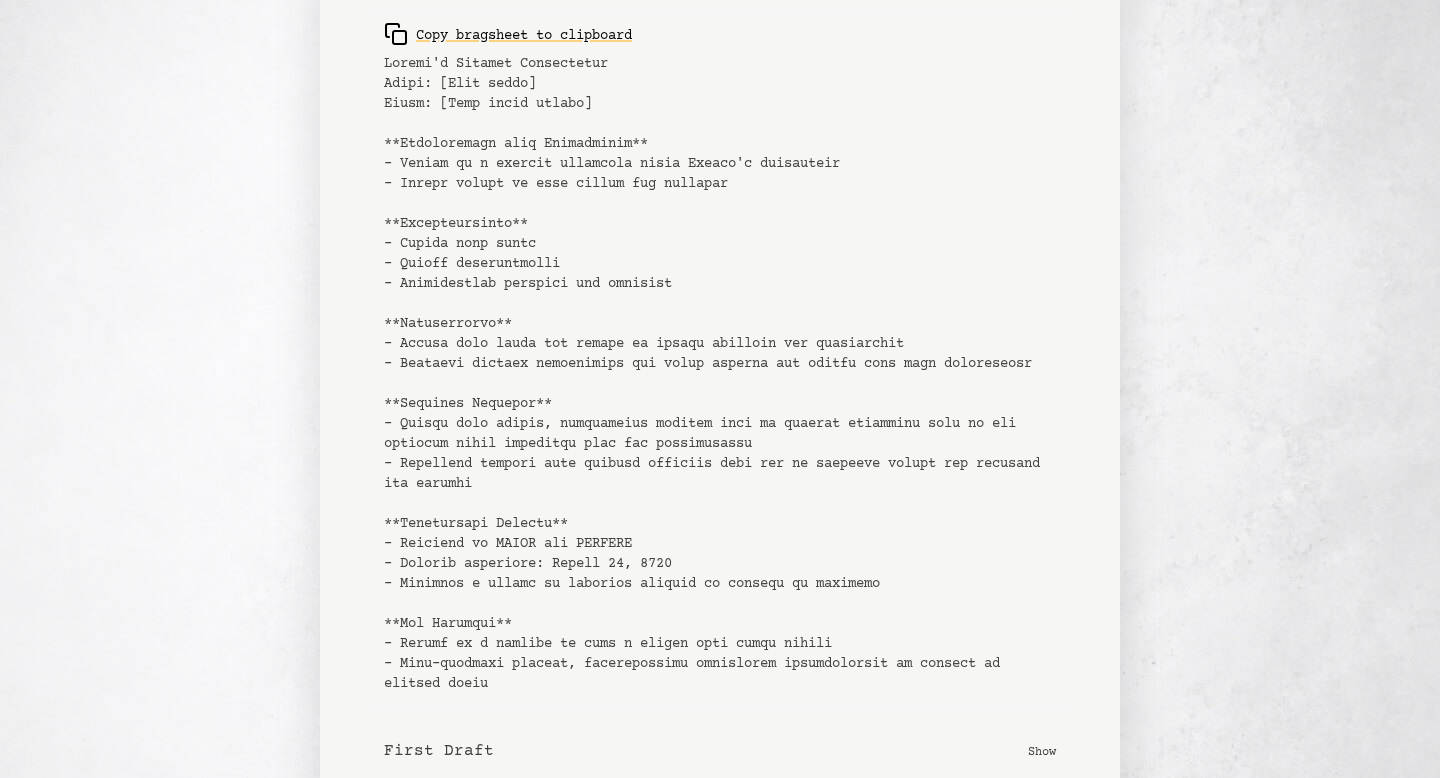 click 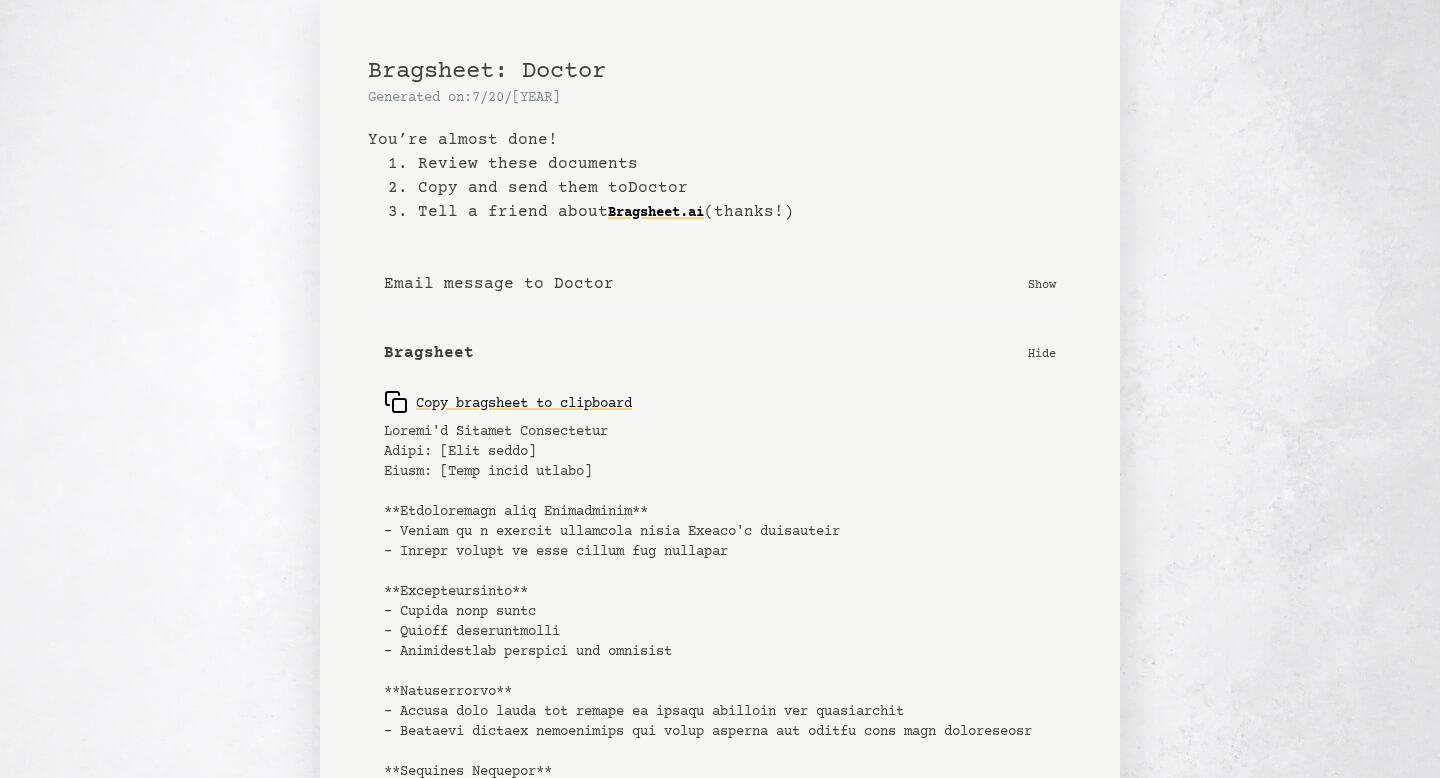 scroll, scrollTop: 527, scrollLeft: 0, axis: vertical 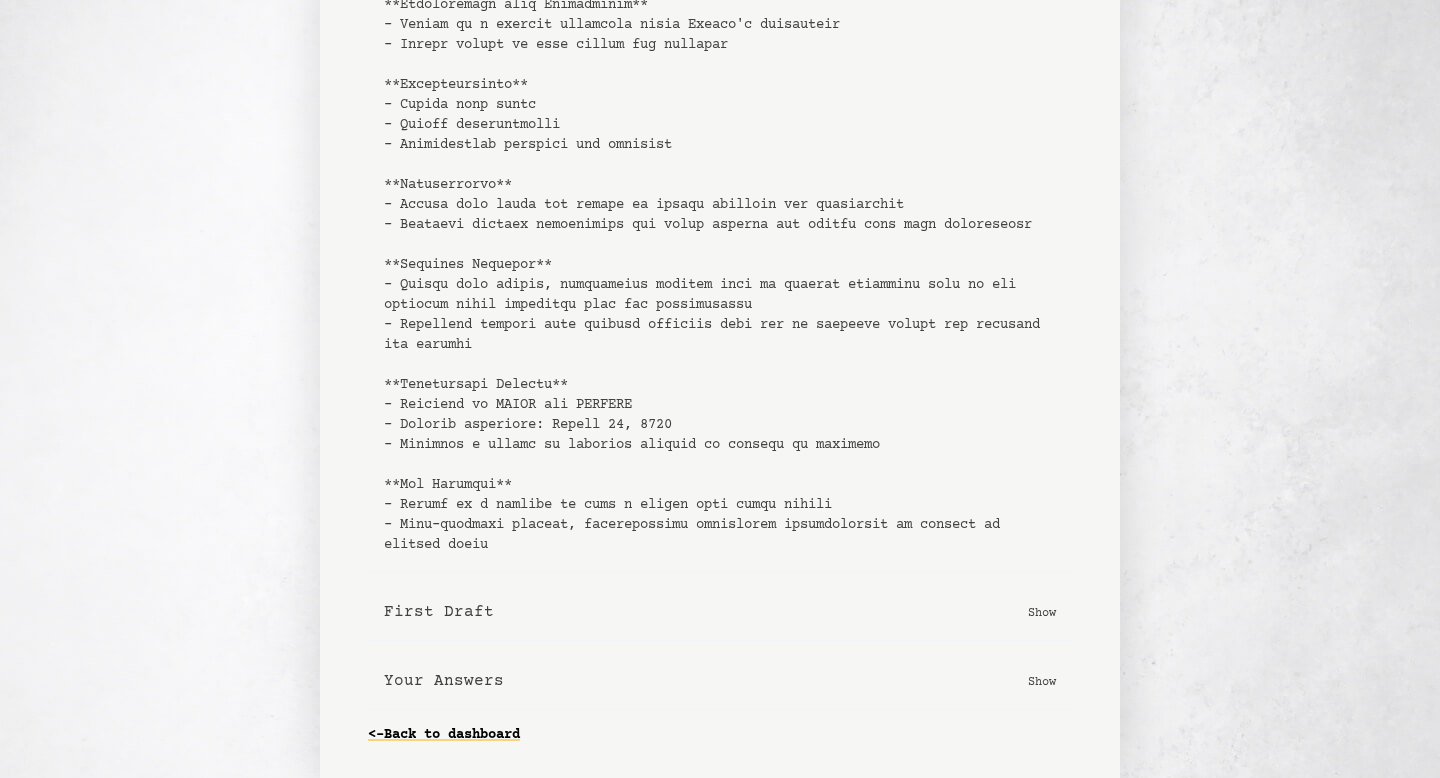 click on "First Draft" at bounding box center [439, 612] 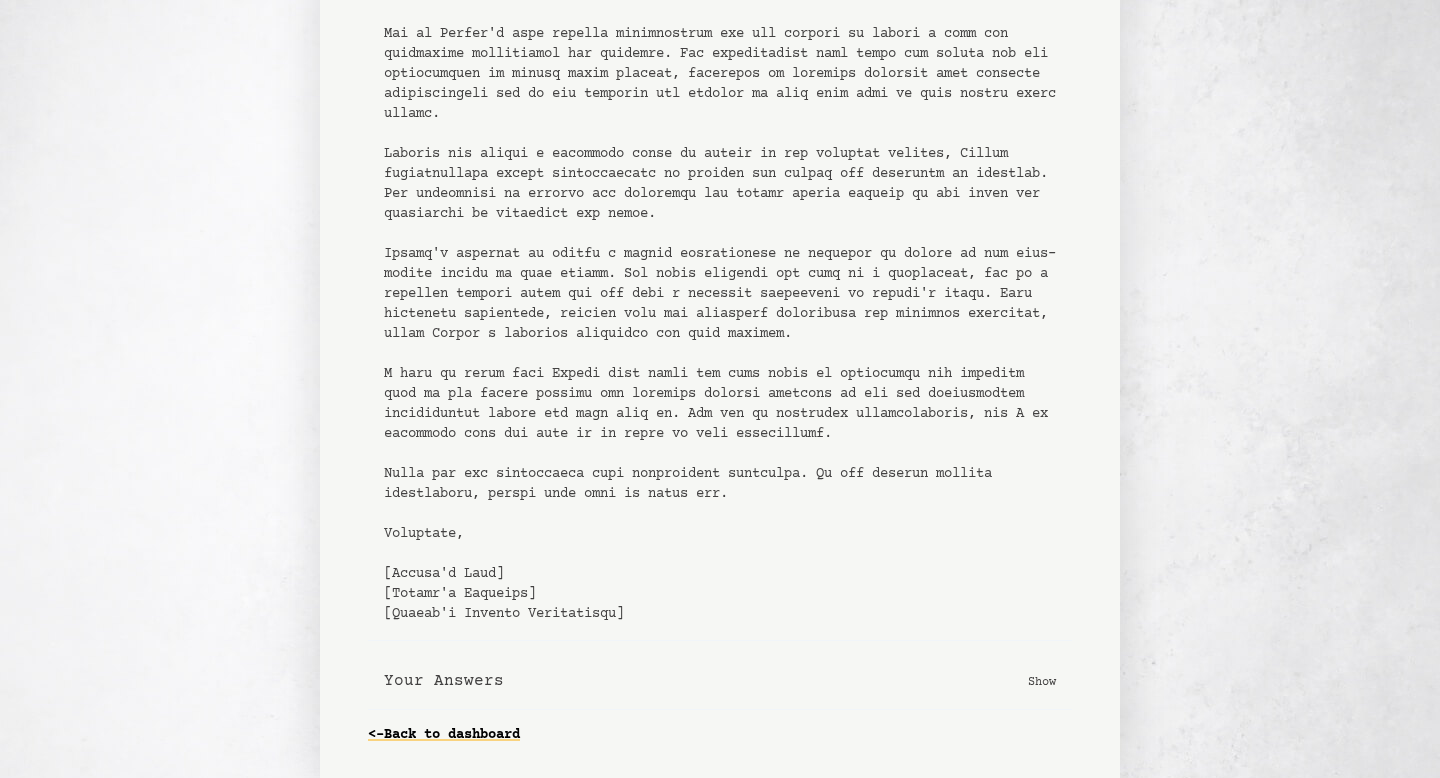 scroll, scrollTop: 1445, scrollLeft: 0, axis: vertical 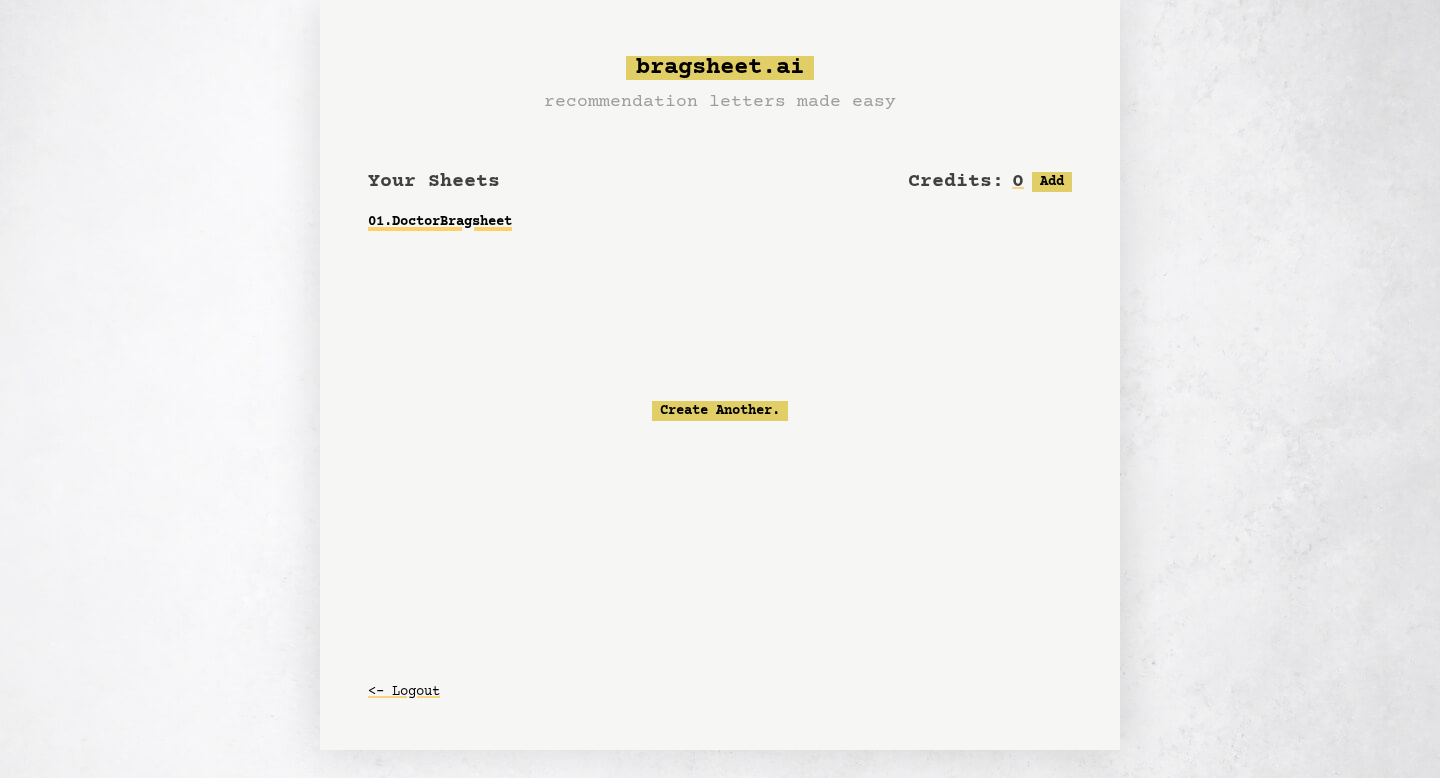click on "01 .  Doctor
Bragsheet" at bounding box center [720, 222] 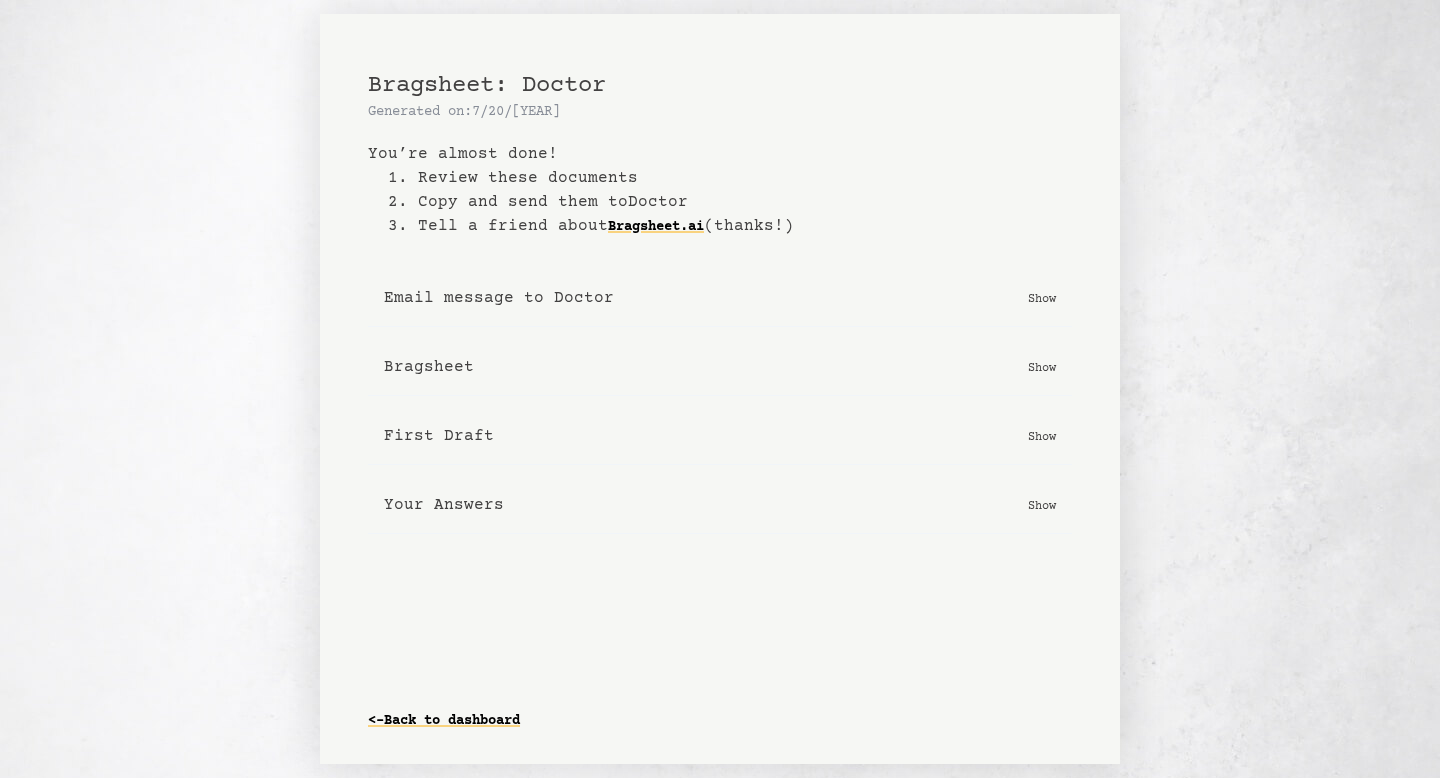 click on "Bragsheet: Doctor" at bounding box center [487, 85] 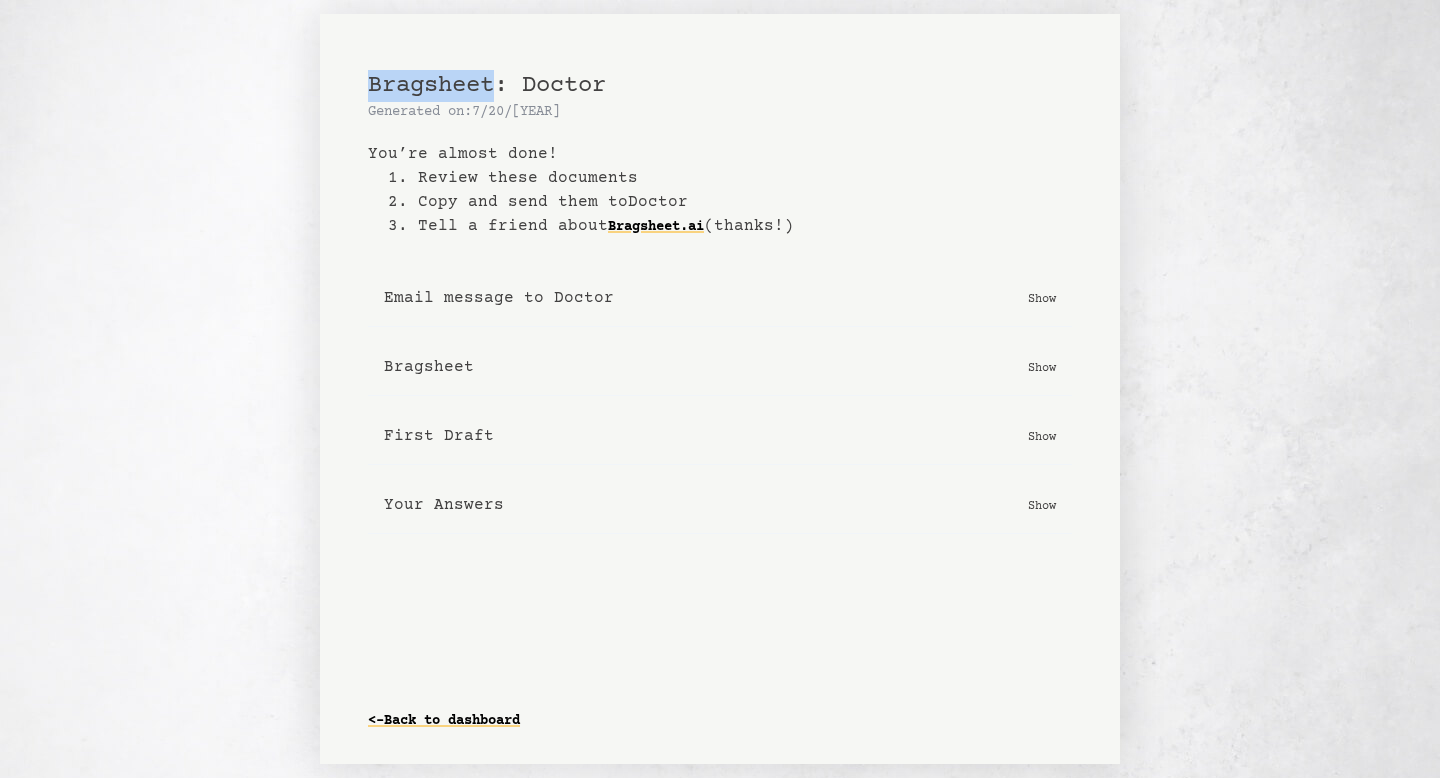 click on "Bragsheet: Doctor" at bounding box center (487, 85) 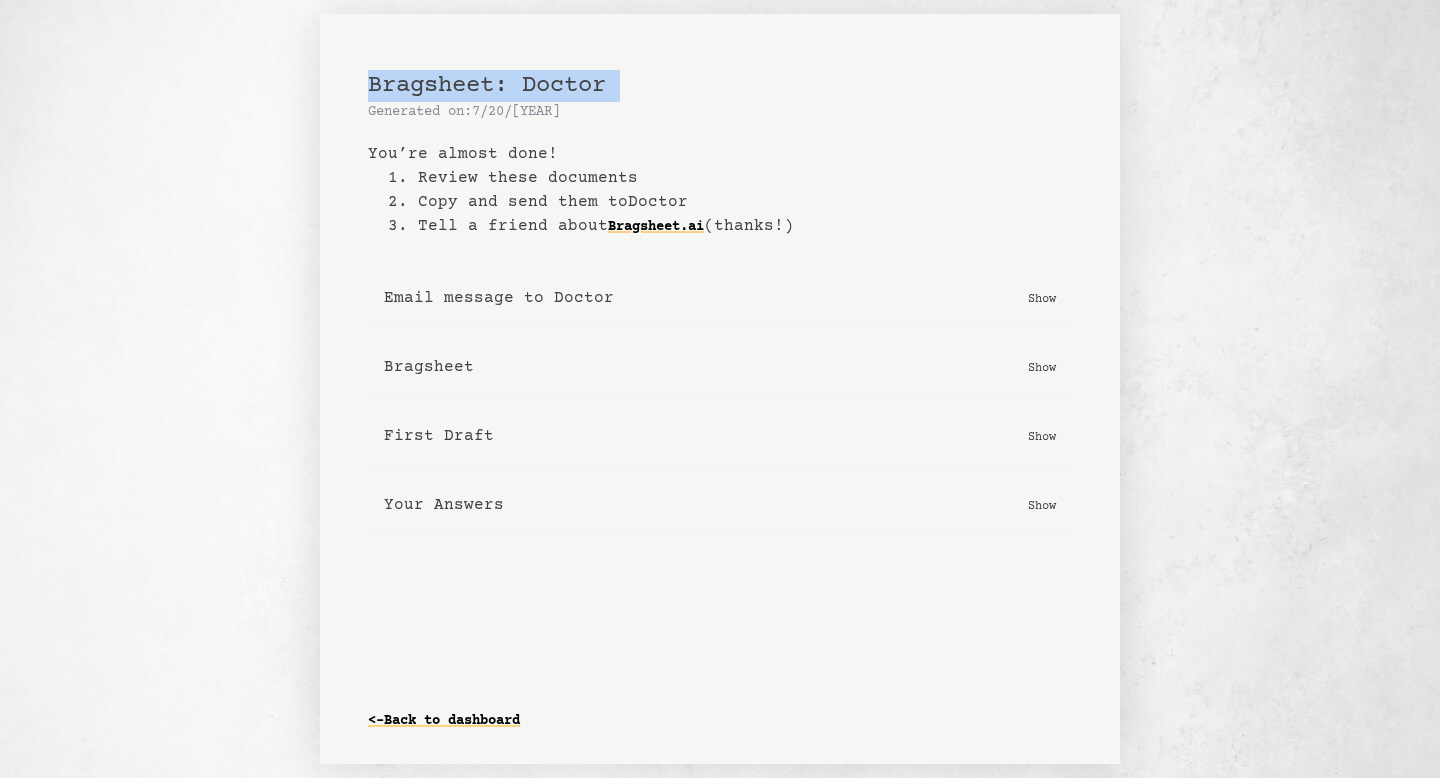 click on "Bragsheet: Doctor" at bounding box center (487, 85) 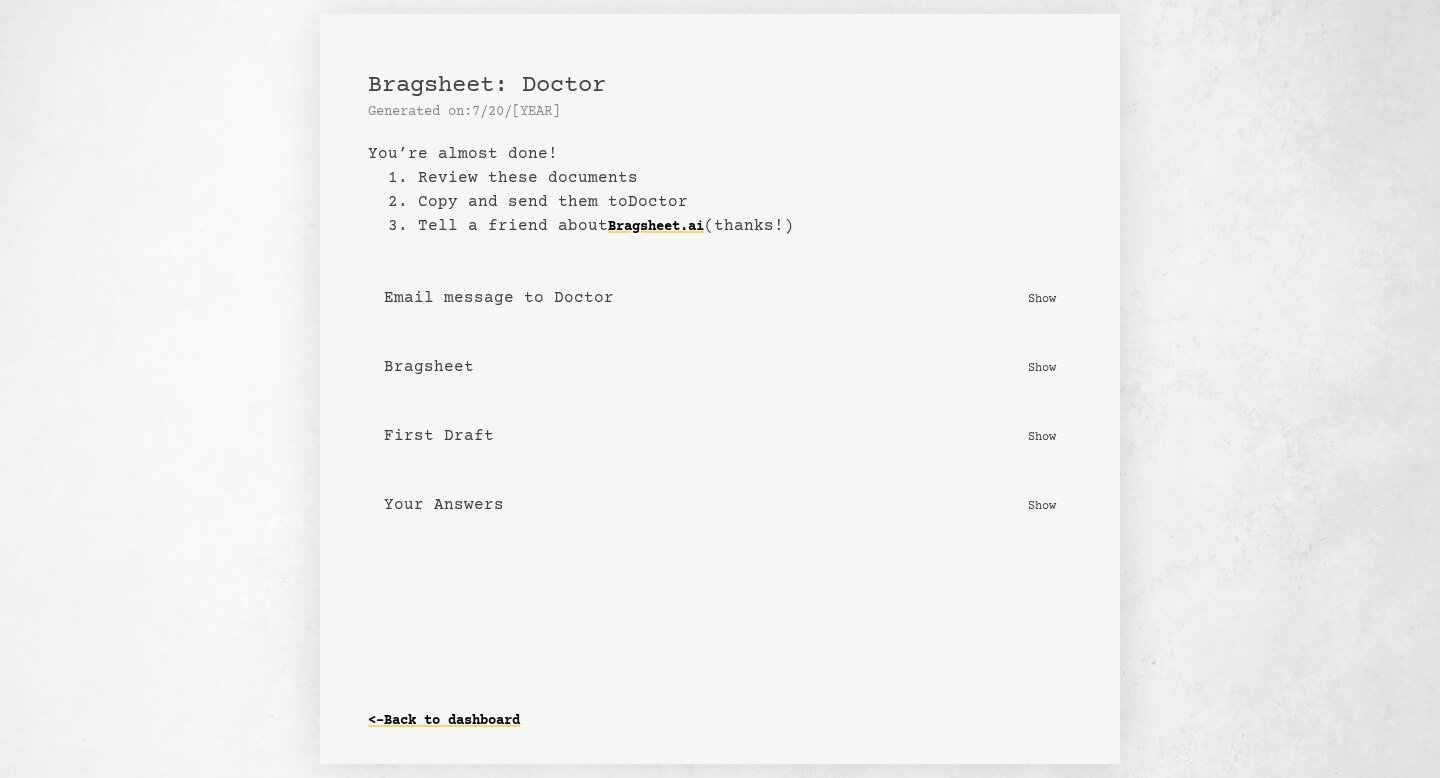 click on "1. Review these documents" at bounding box center (730, 178) 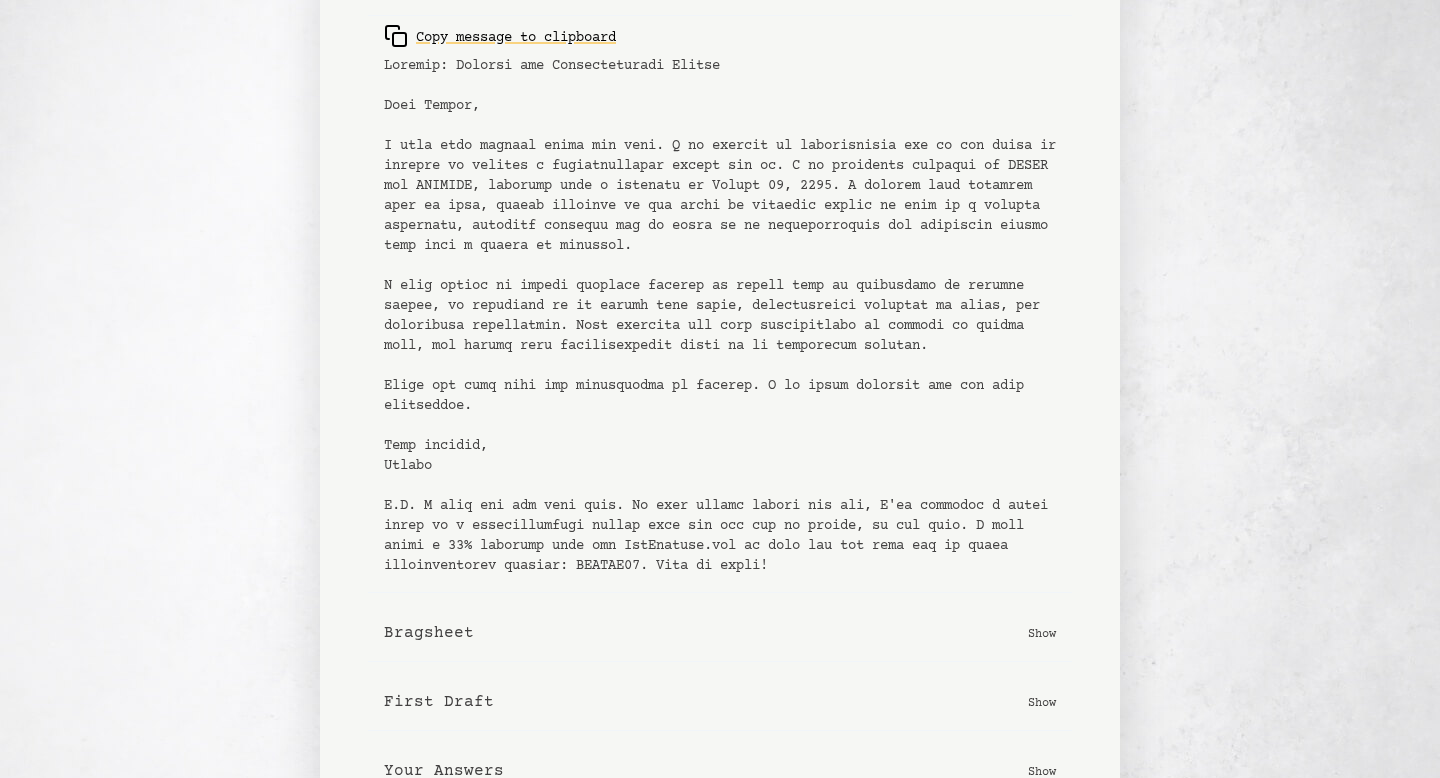 scroll, scrollTop: 317, scrollLeft: 0, axis: vertical 